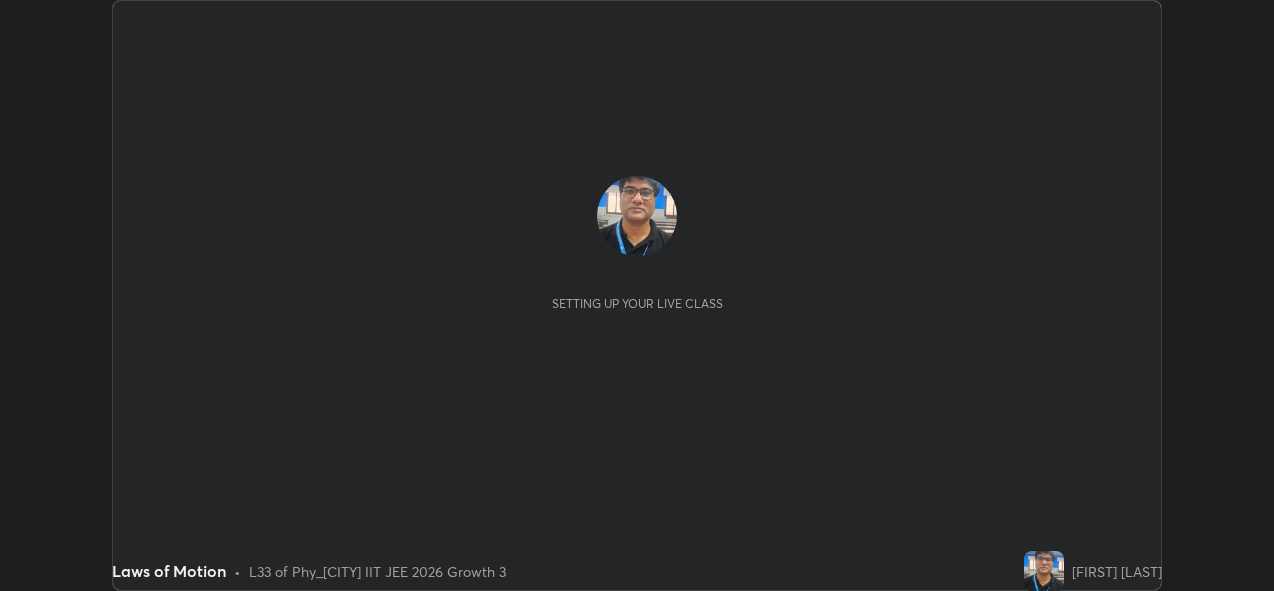 scroll, scrollTop: 0, scrollLeft: 0, axis: both 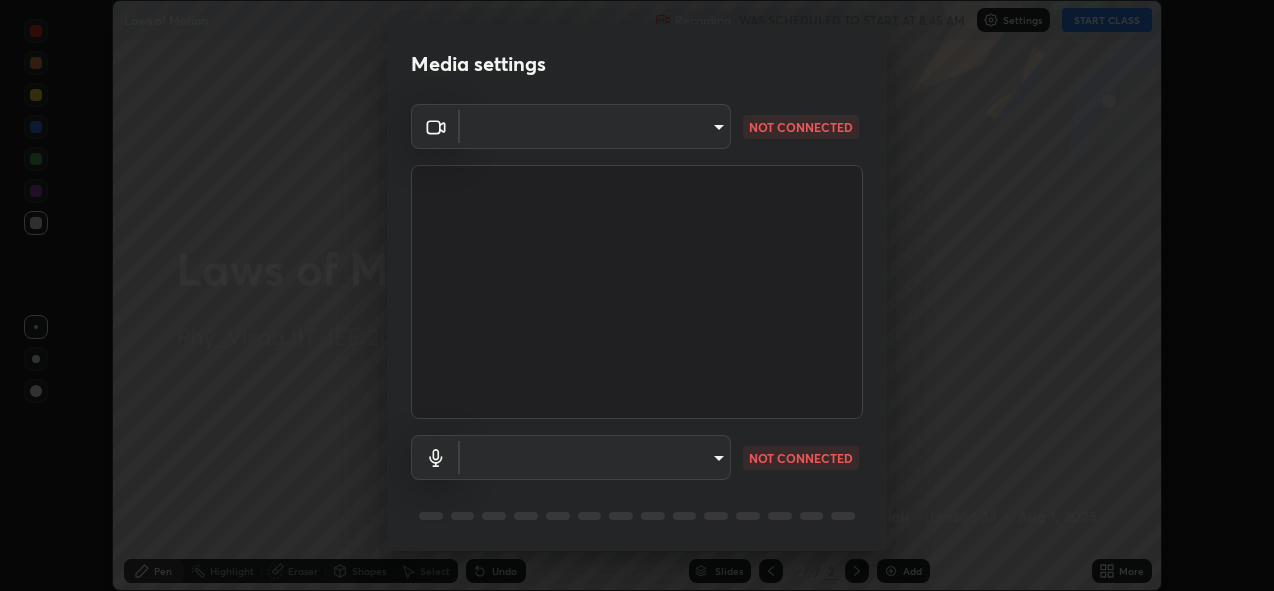 type on "a160d1f8b9ea6b96284e5021699d908bde422b674241d301862b99b2bba0666c" 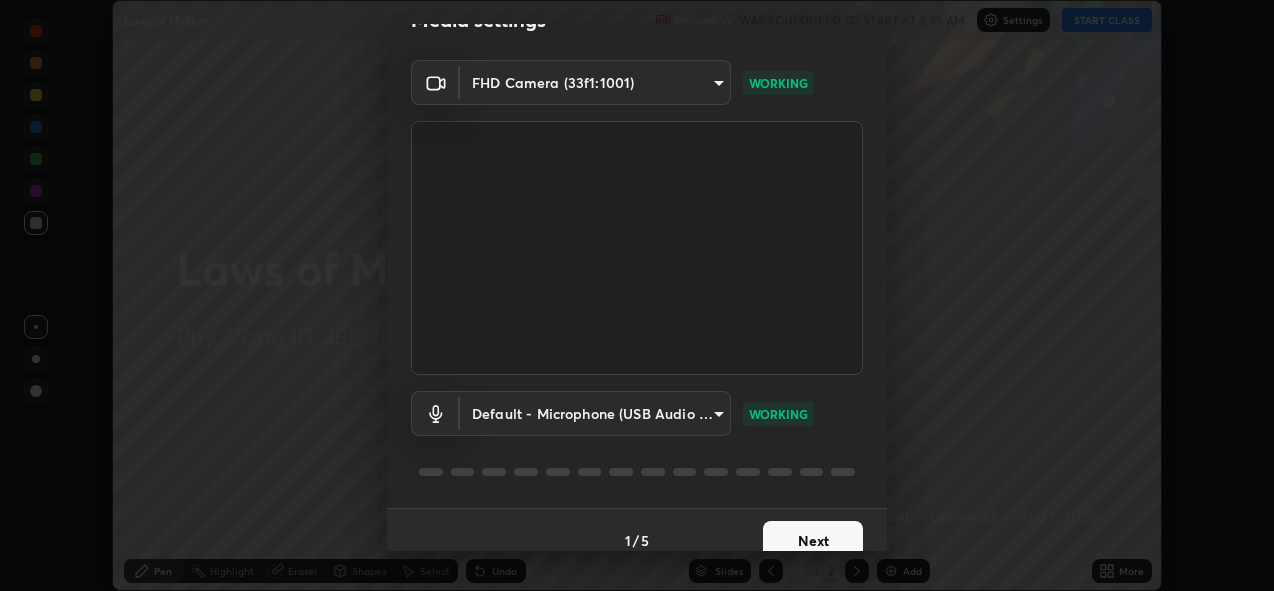 scroll, scrollTop: 65, scrollLeft: 0, axis: vertical 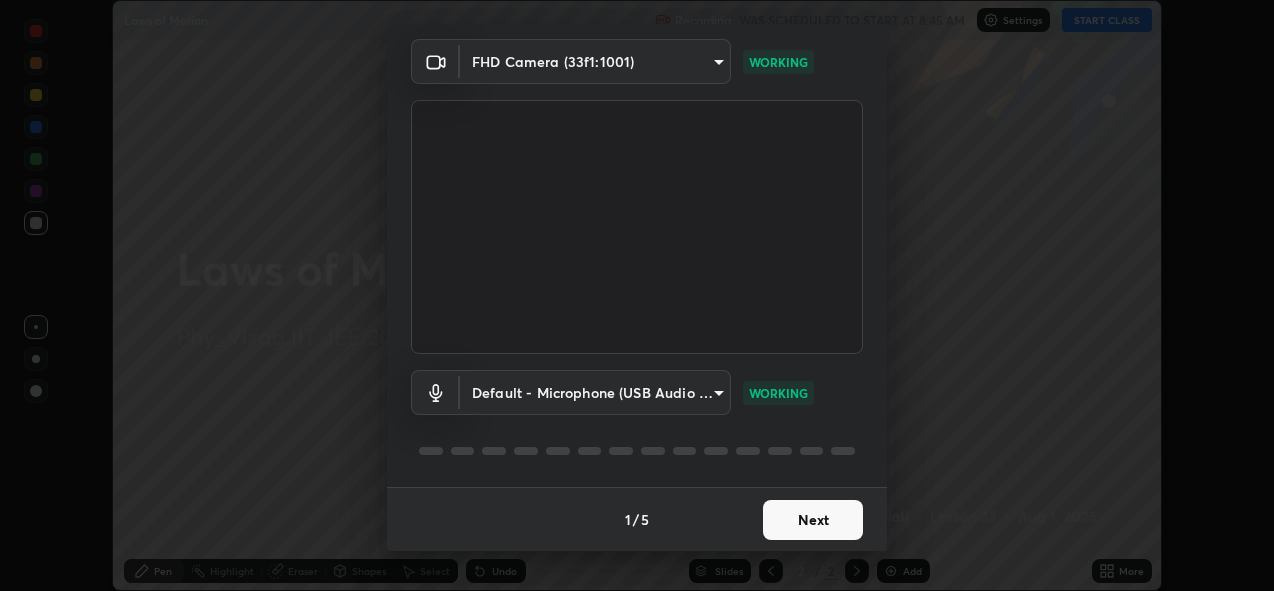click on "Next" at bounding box center (813, 520) 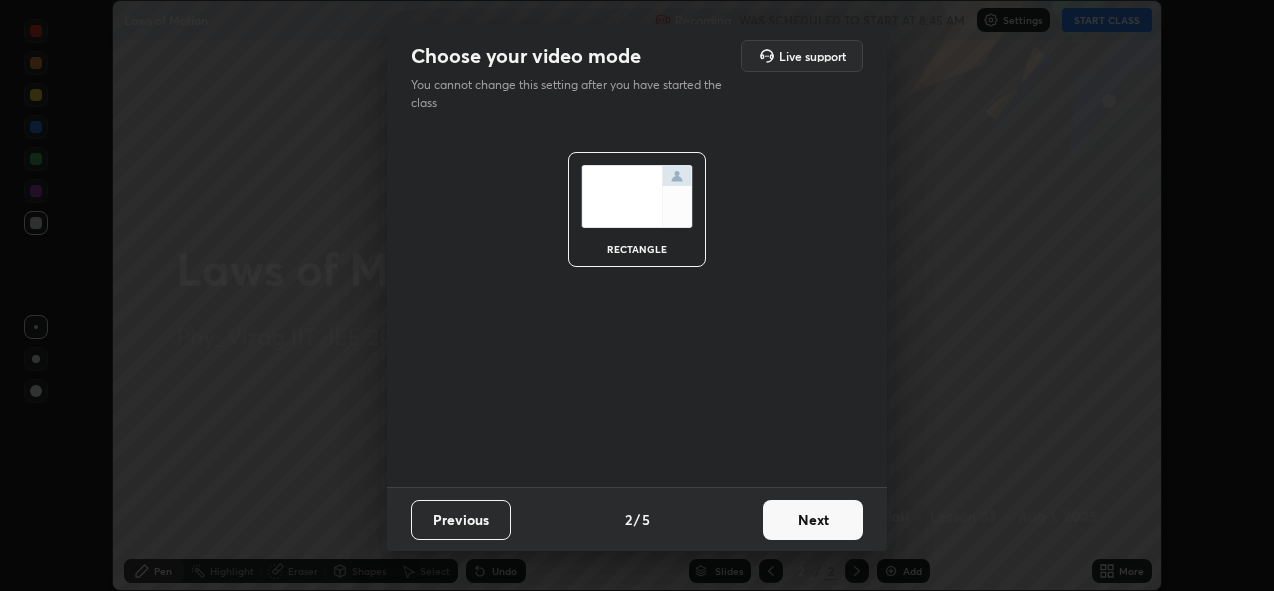 scroll, scrollTop: 0, scrollLeft: 0, axis: both 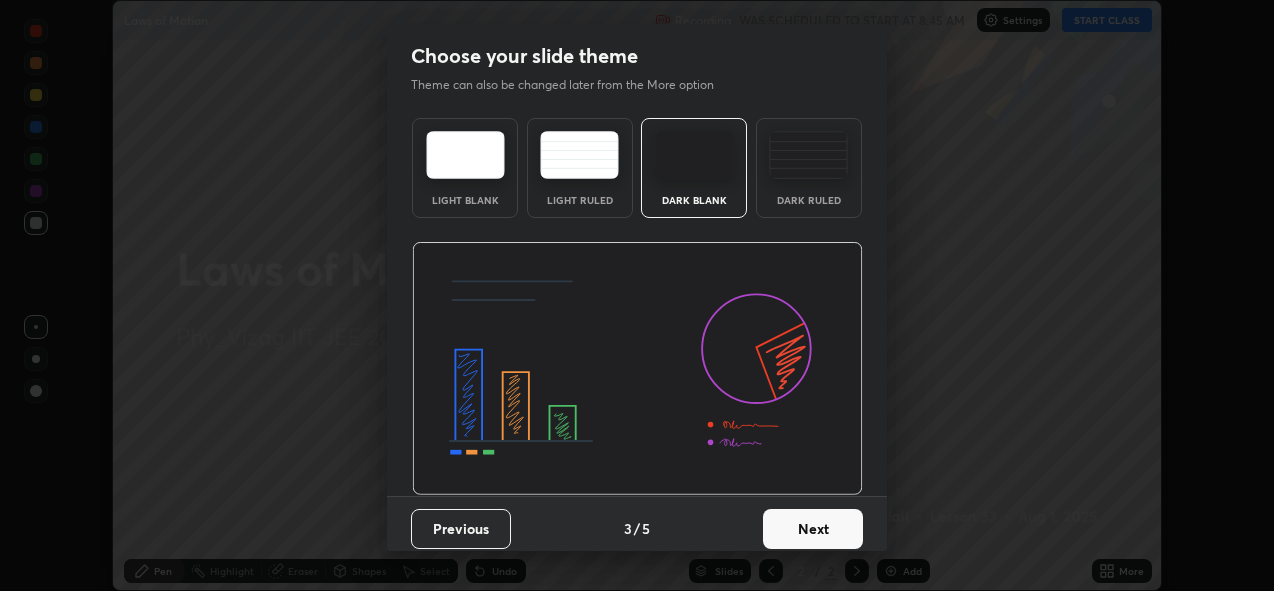 click on "Next" at bounding box center (813, 529) 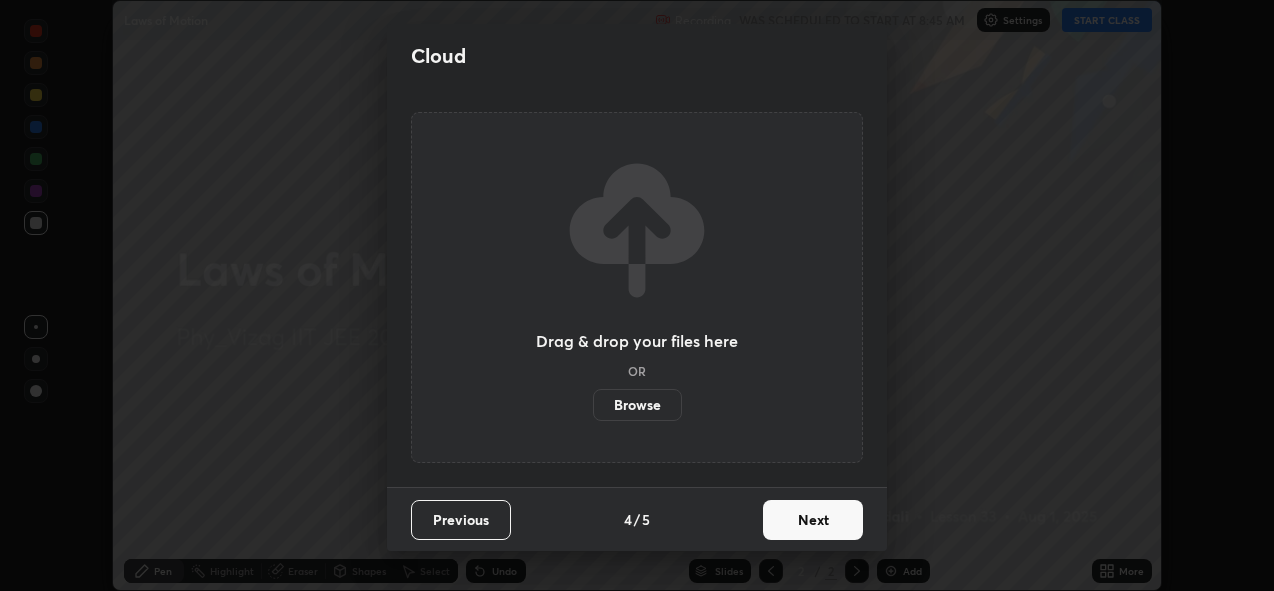 click on "Next" at bounding box center (813, 520) 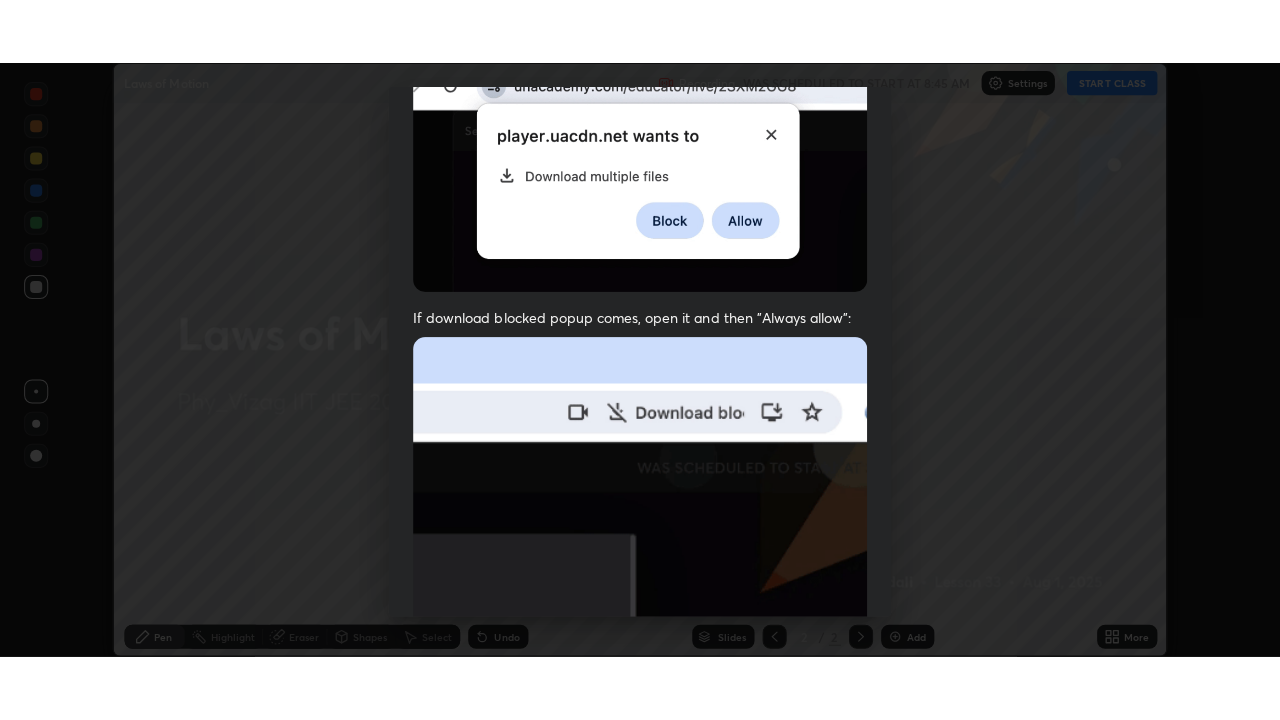 scroll, scrollTop: 473, scrollLeft: 0, axis: vertical 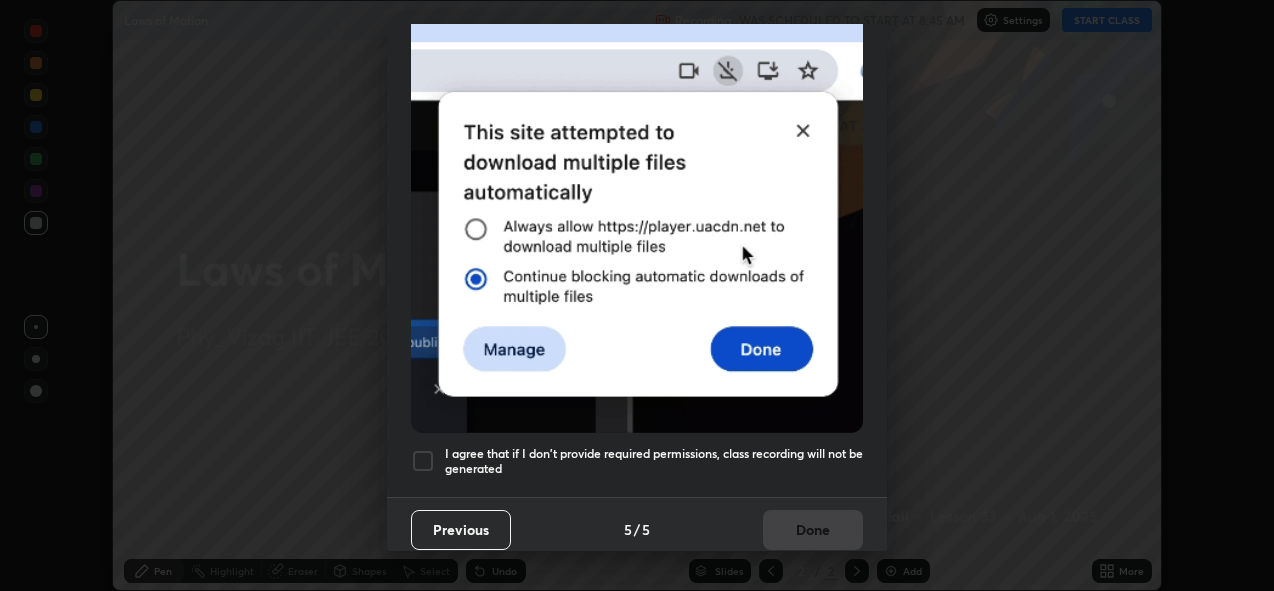 click at bounding box center [423, 461] 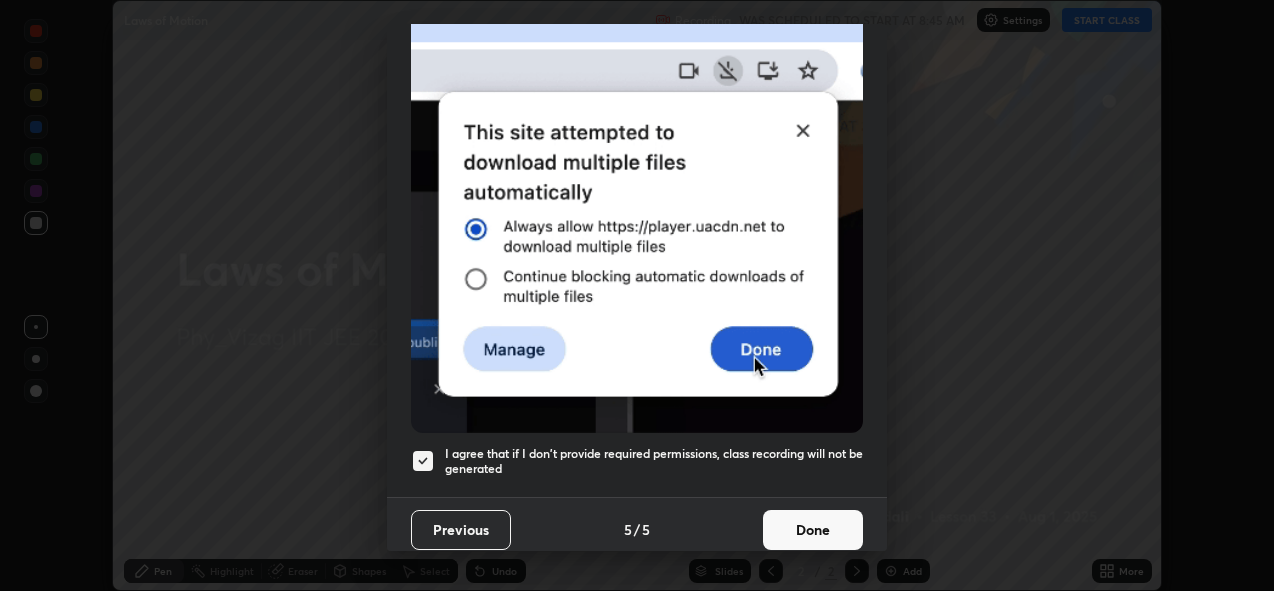 click on "Done" at bounding box center [813, 530] 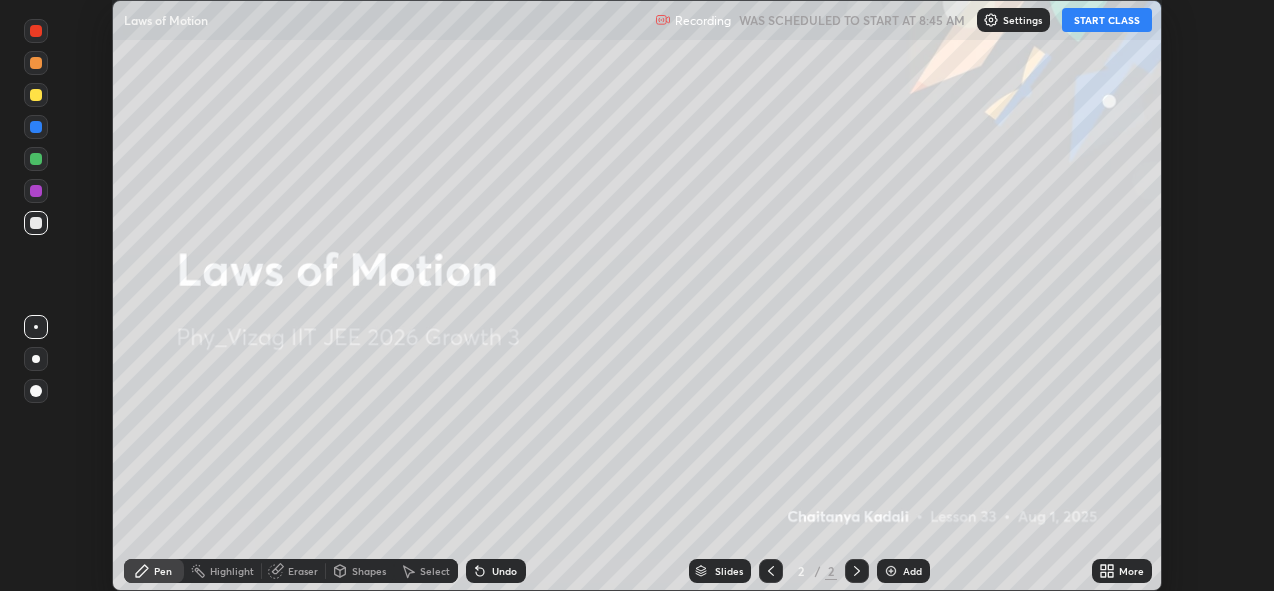click on "START CLASS" at bounding box center [1107, 20] 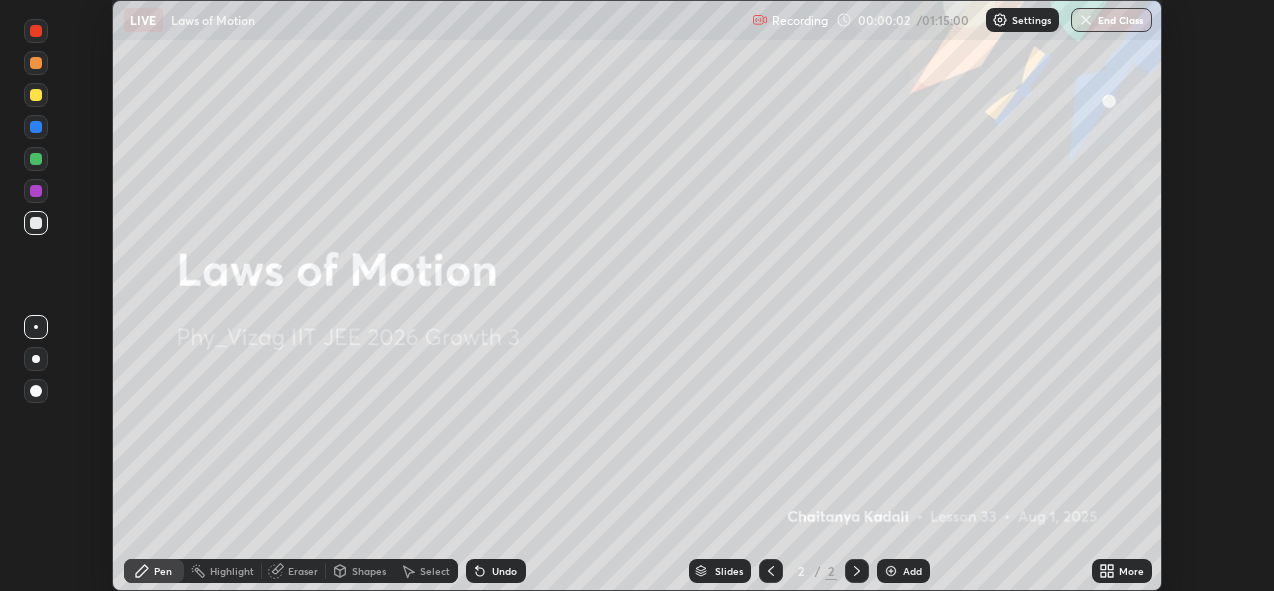 click 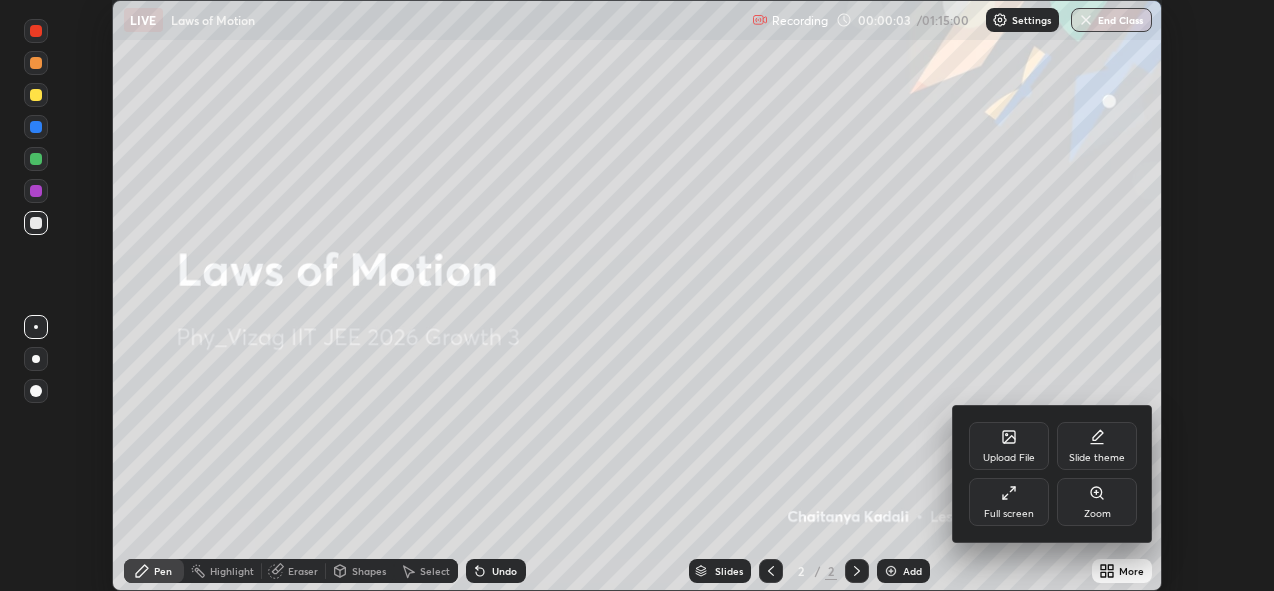 click on "Full screen" at bounding box center (1009, 502) 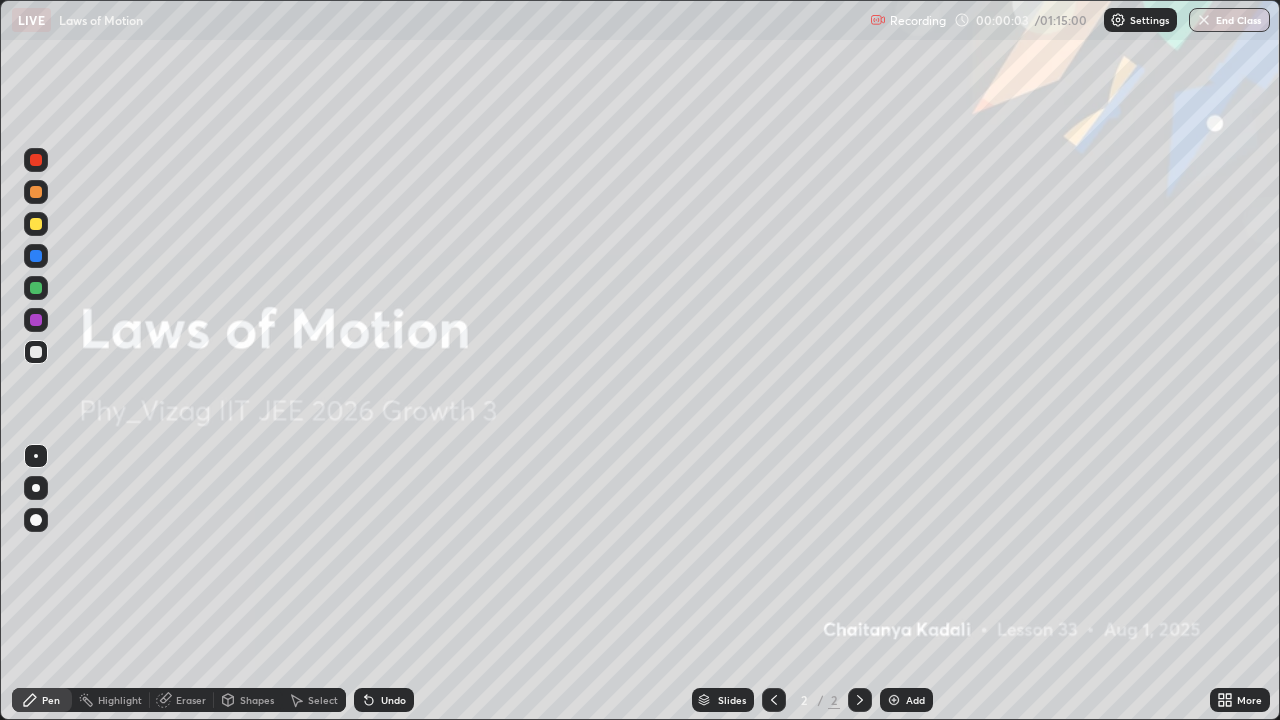 scroll, scrollTop: 99280, scrollLeft: 98720, axis: both 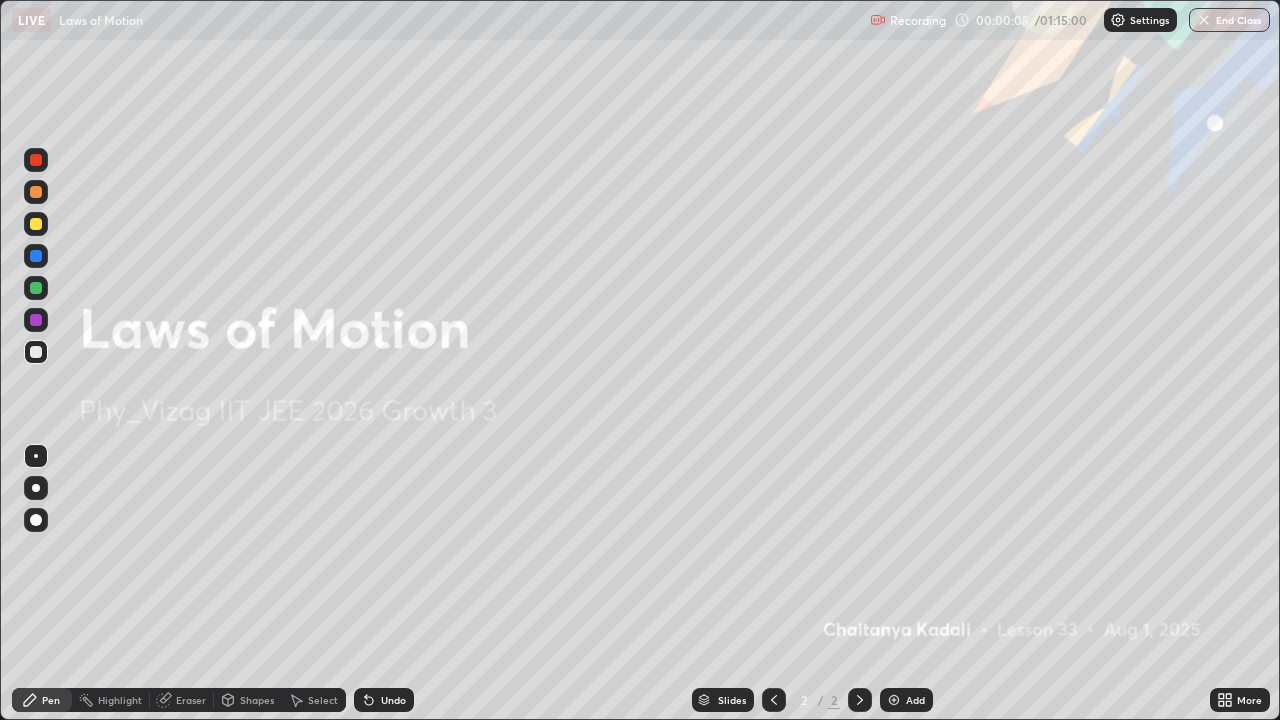click on "Add" at bounding box center (915, 700) 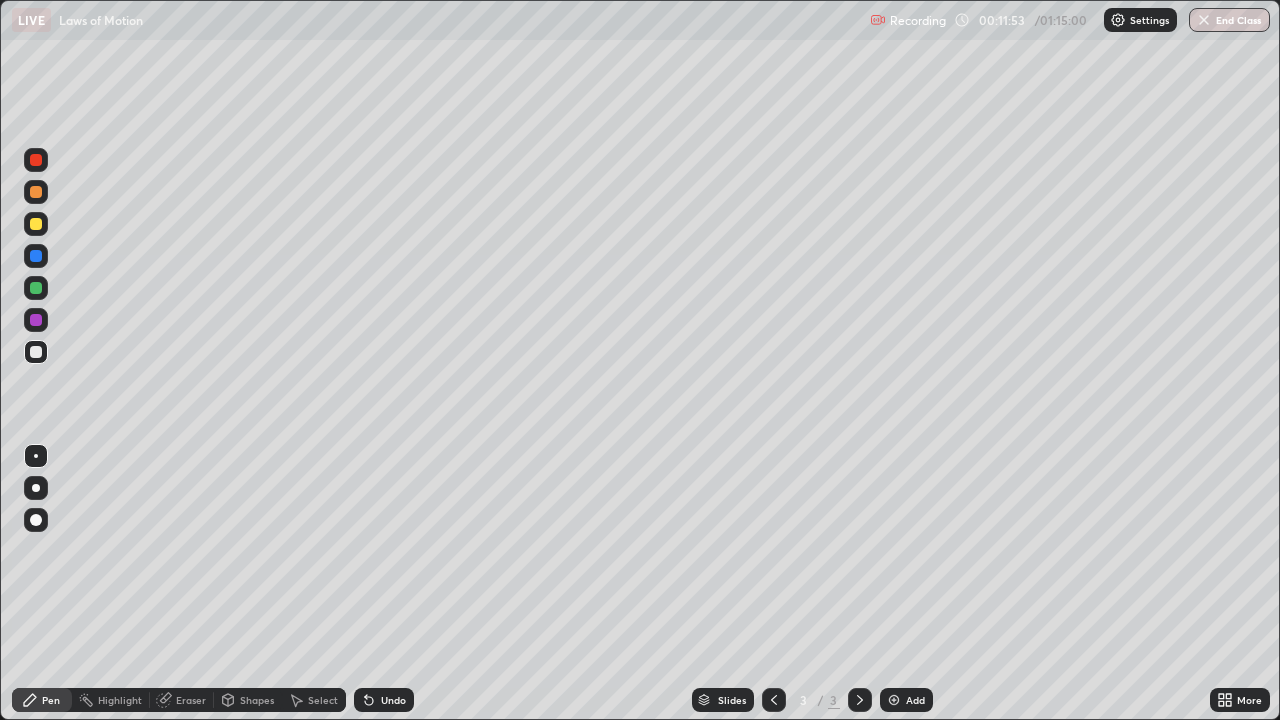 click at bounding box center [36, 224] 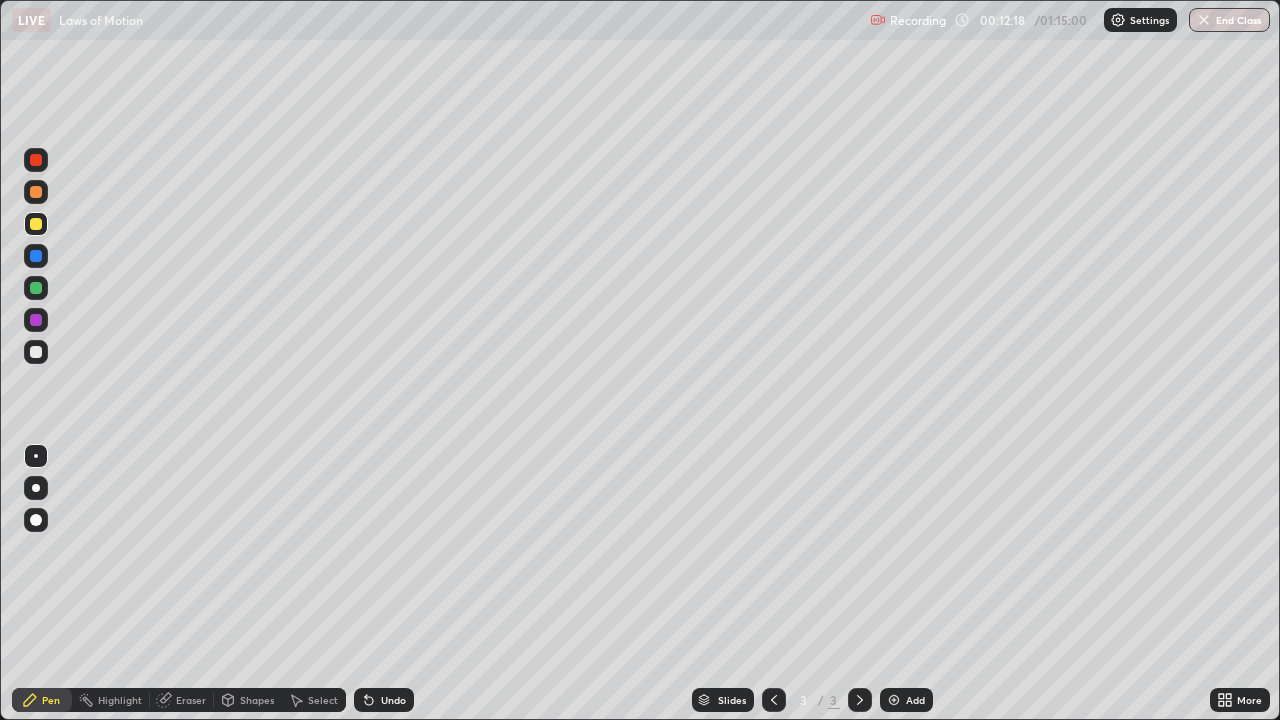 click at bounding box center (36, 192) 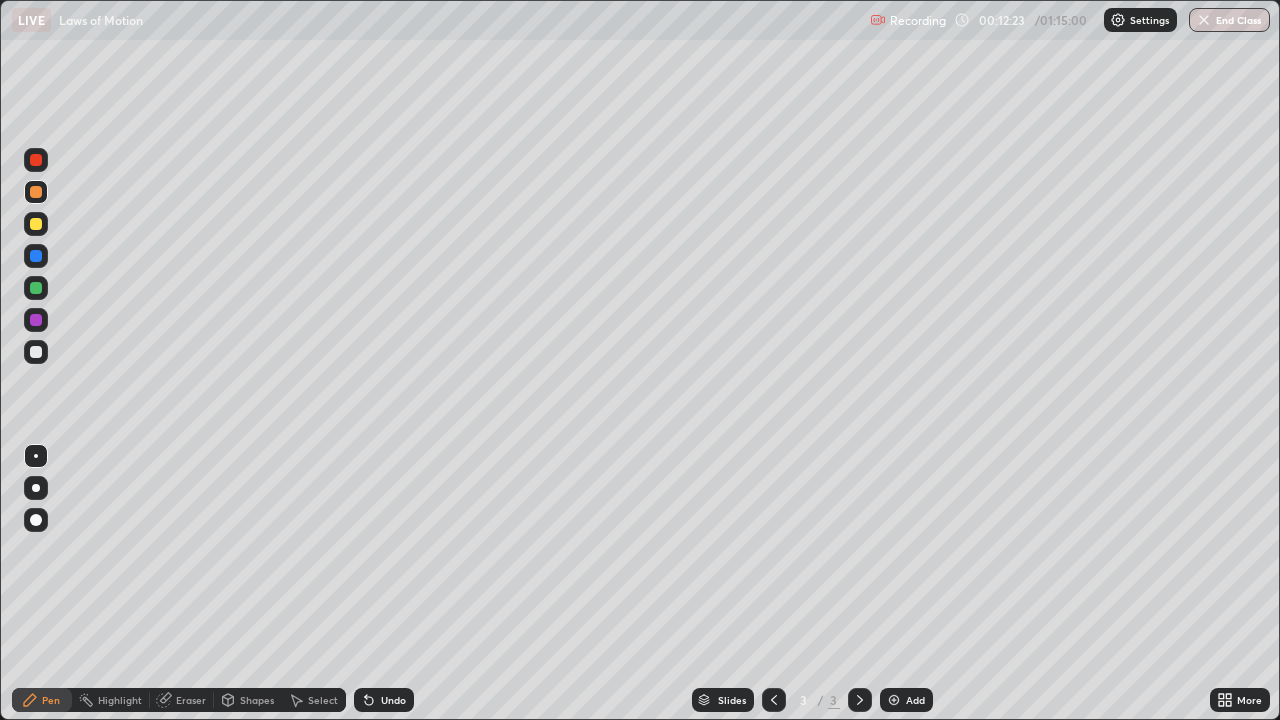 click on "Undo" at bounding box center [393, 700] 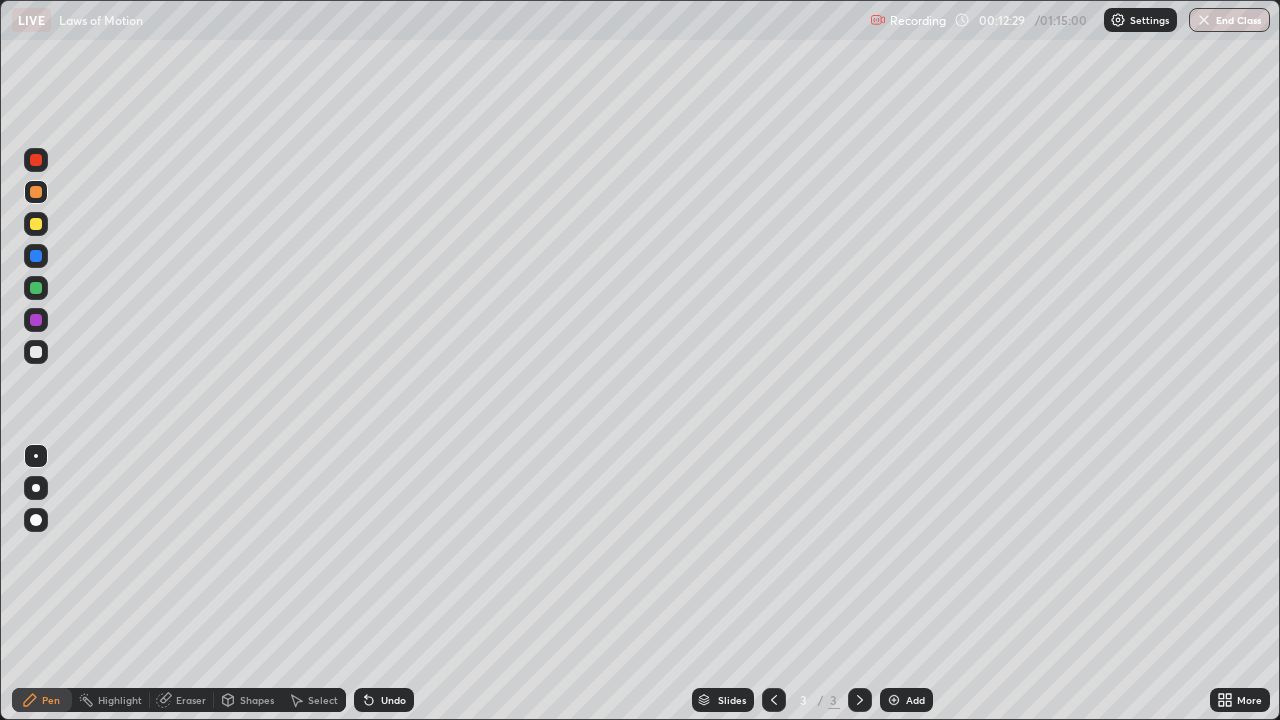 click at bounding box center [36, 256] 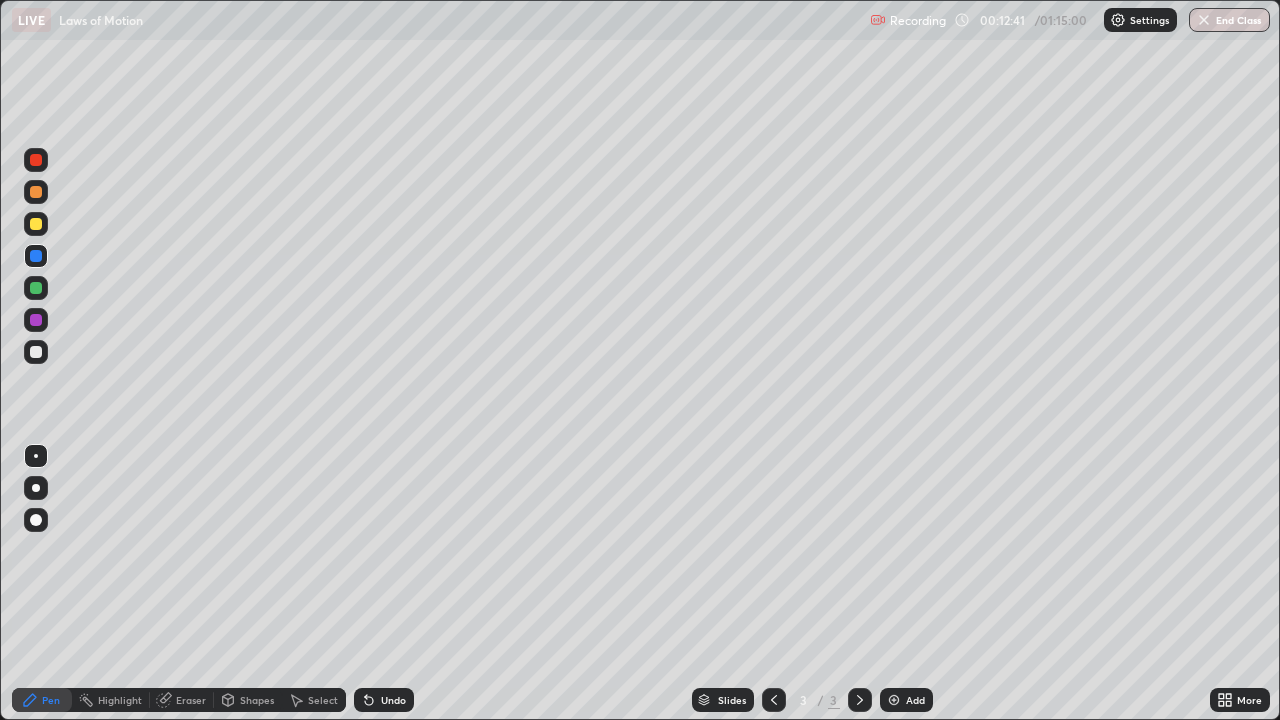 click on "Undo" at bounding box center (393, 700) 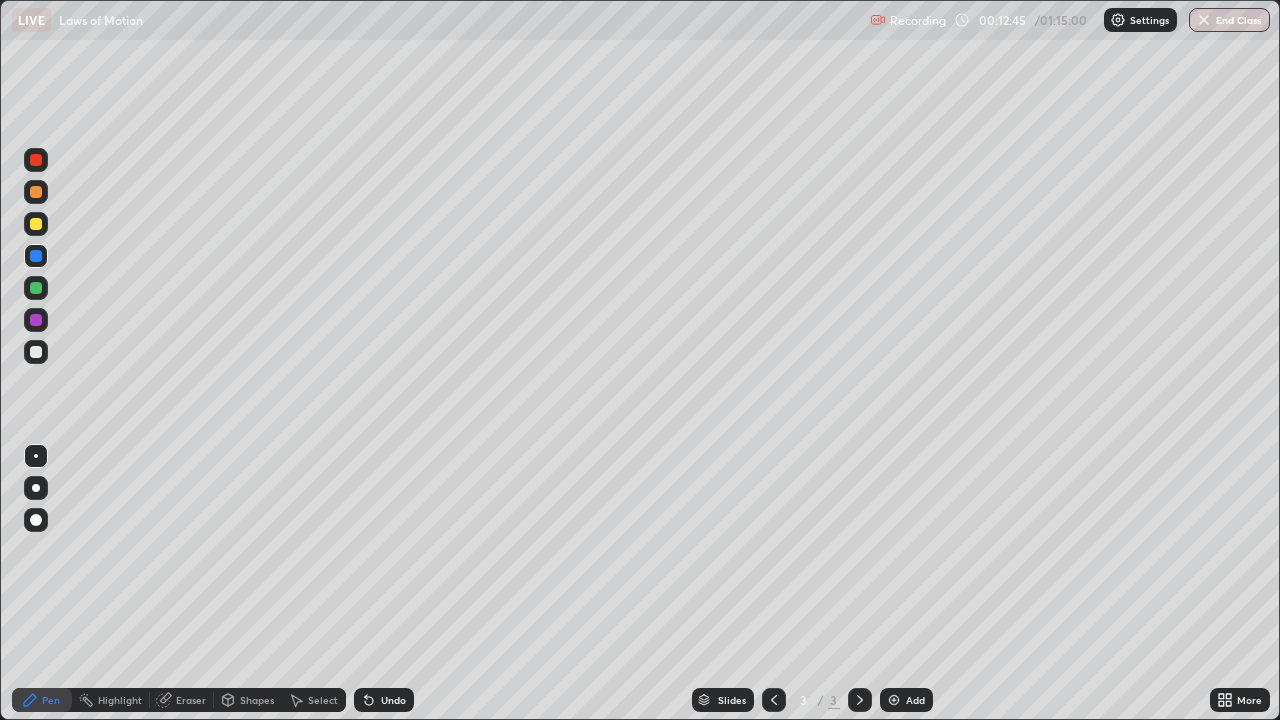 click at bounding box center (36, 352) 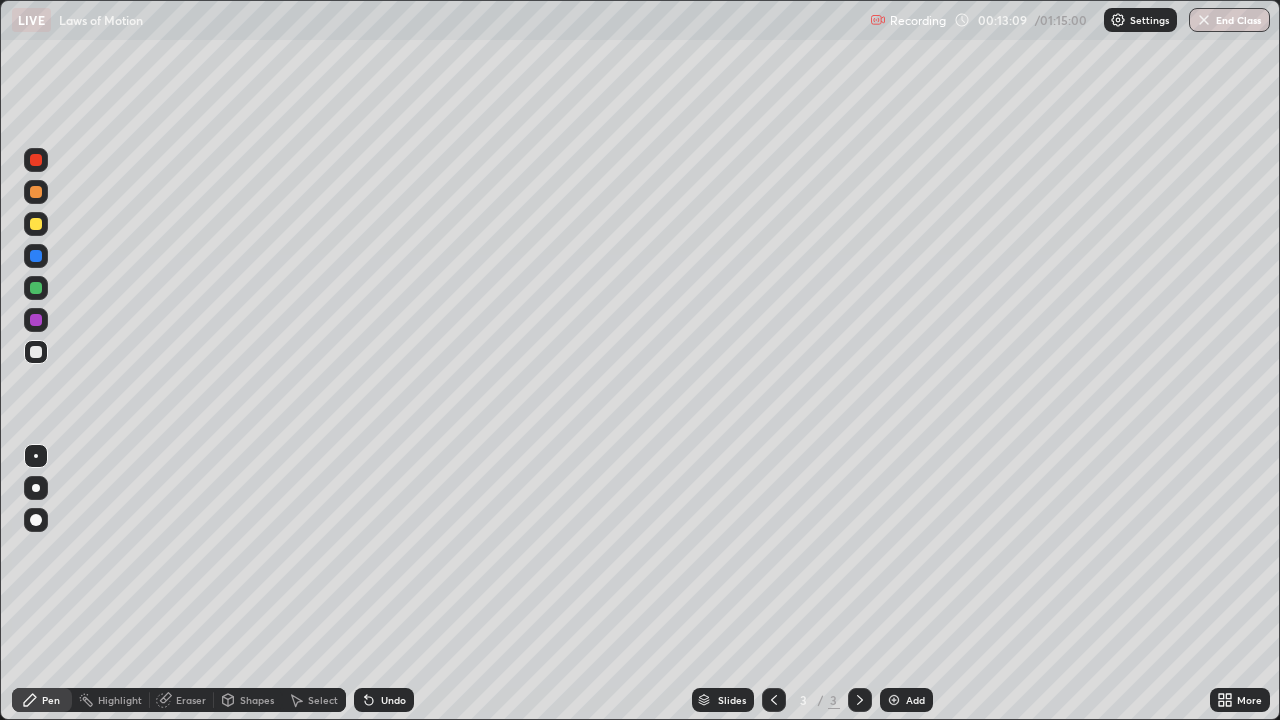 click 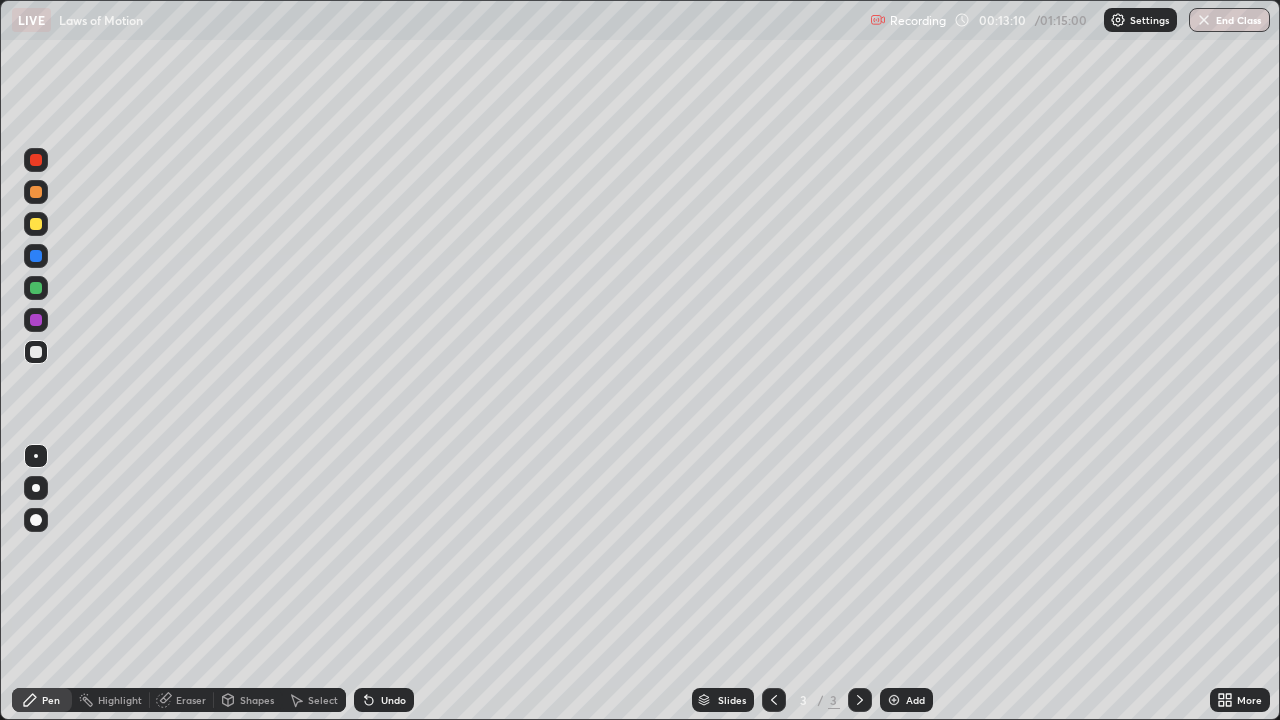 click on "Undo" at bounding box center [384, 700] 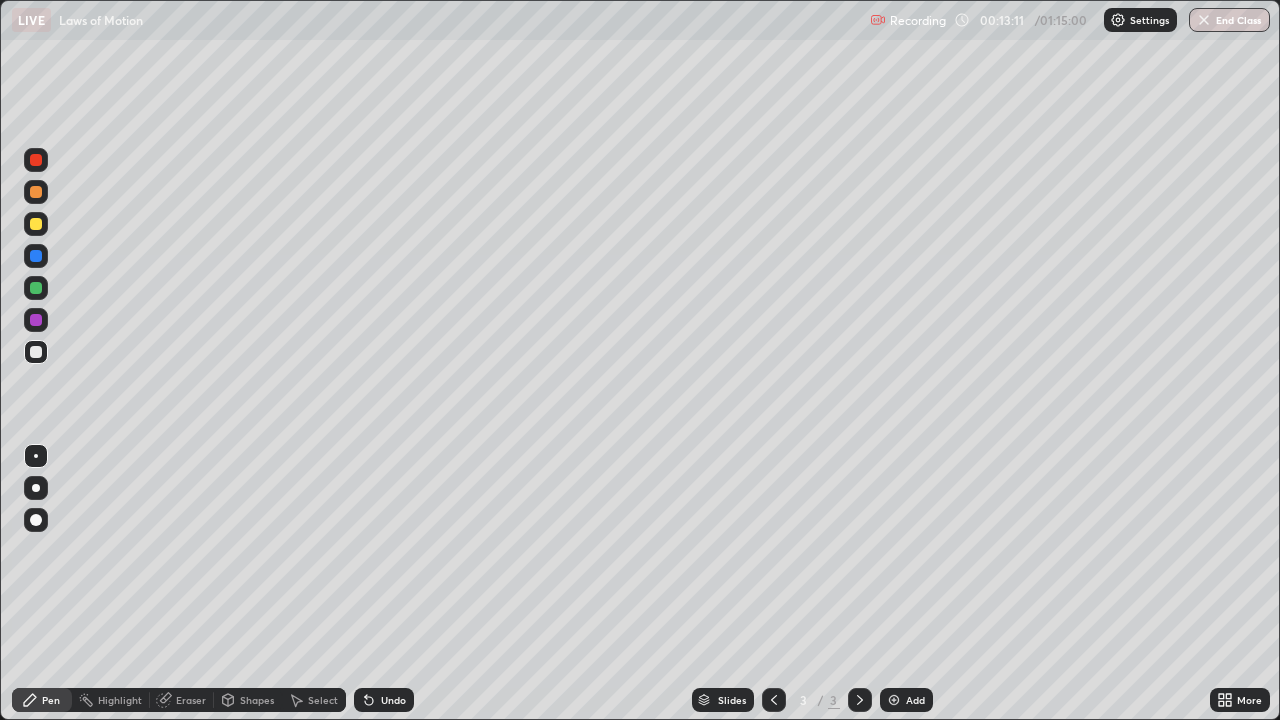 click 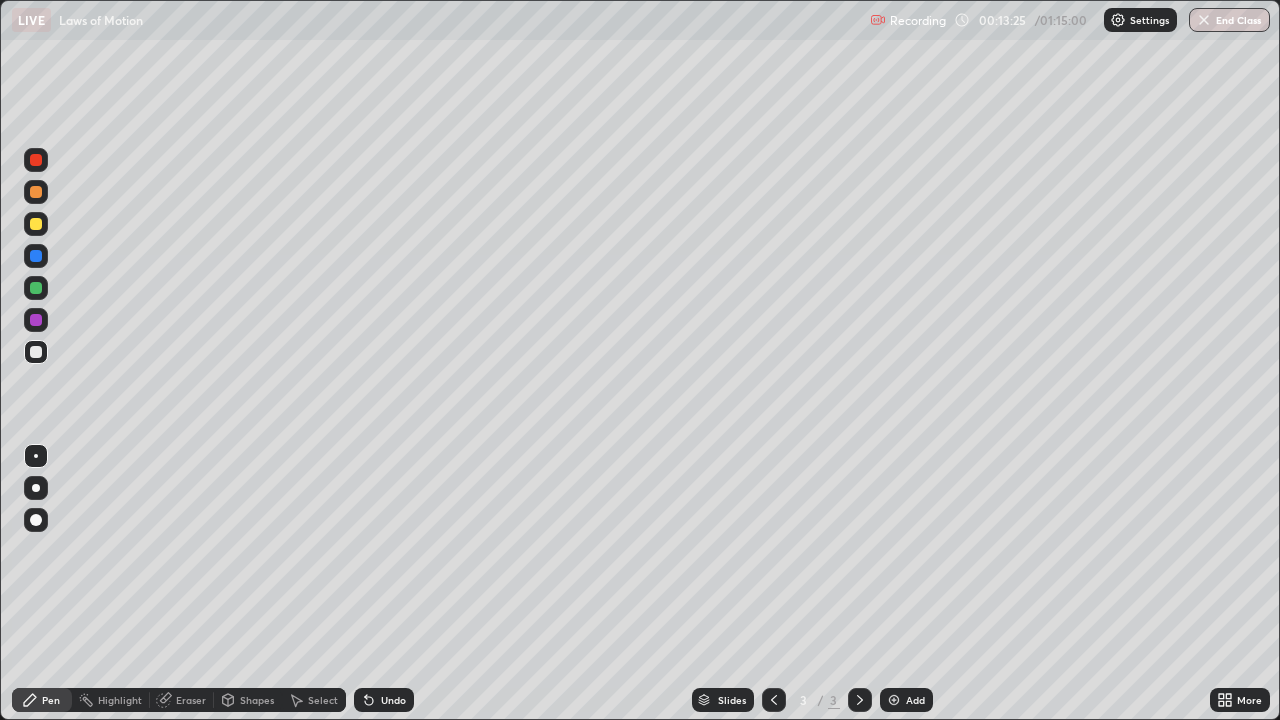 click at bounding box center (36, 288) 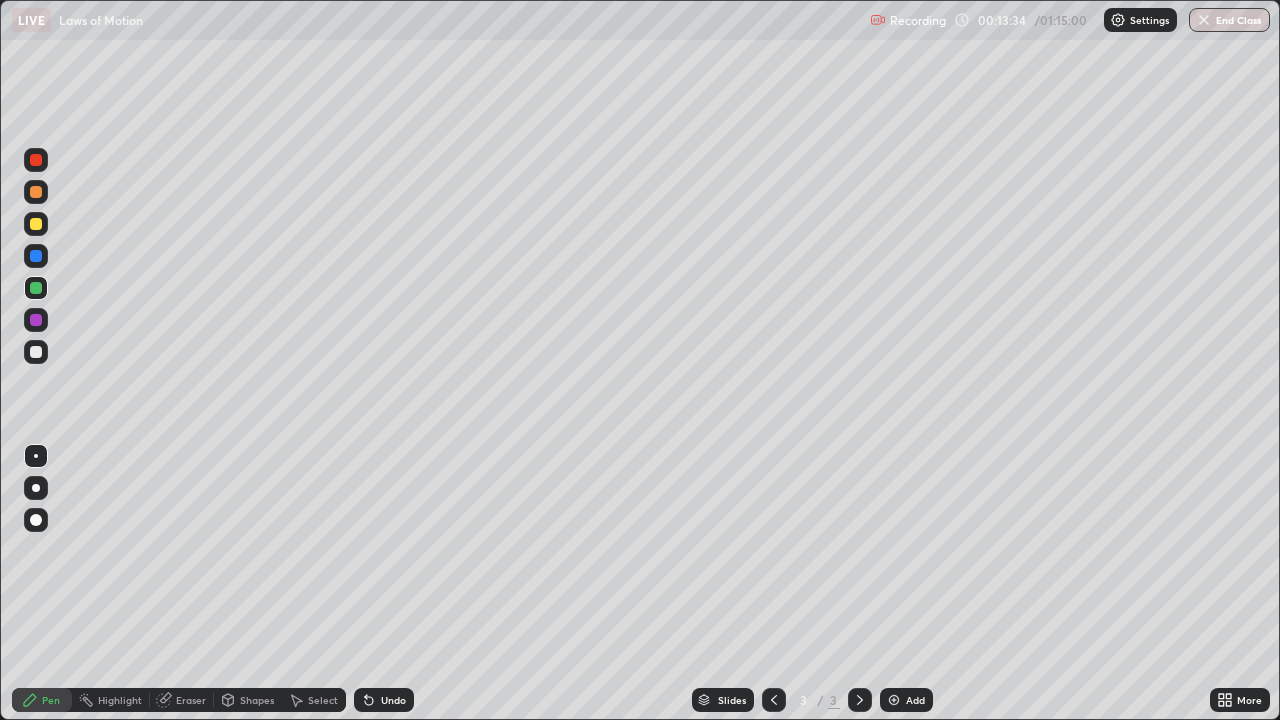 click on "Eraser" at bounding box center (182, 700) 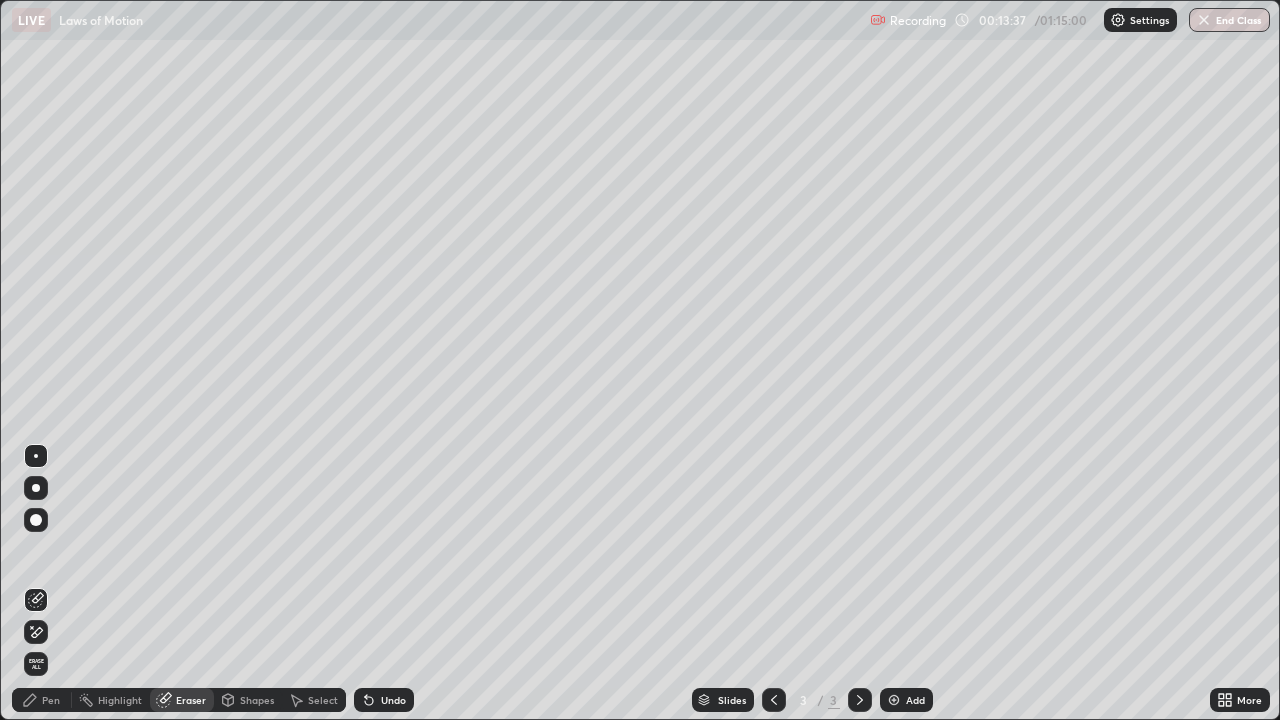 click on "Pen" at bounding box center [42, 700] 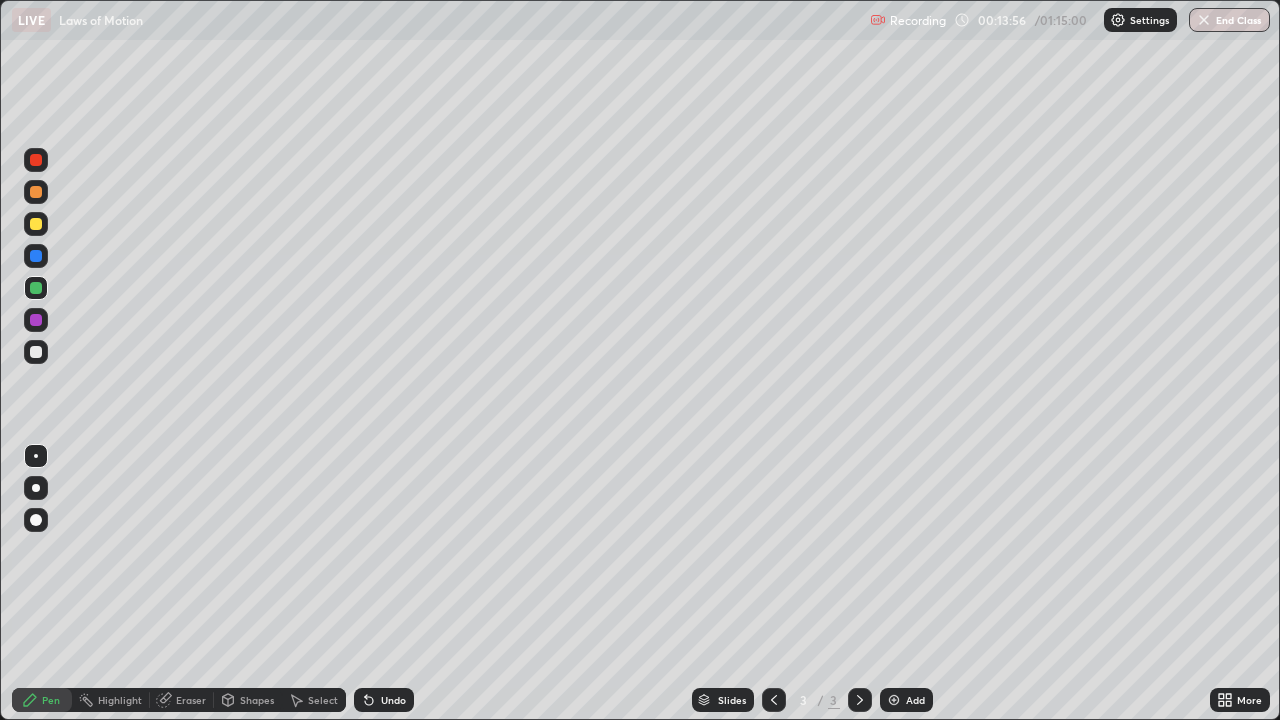 click at bounding box center (36, 352) 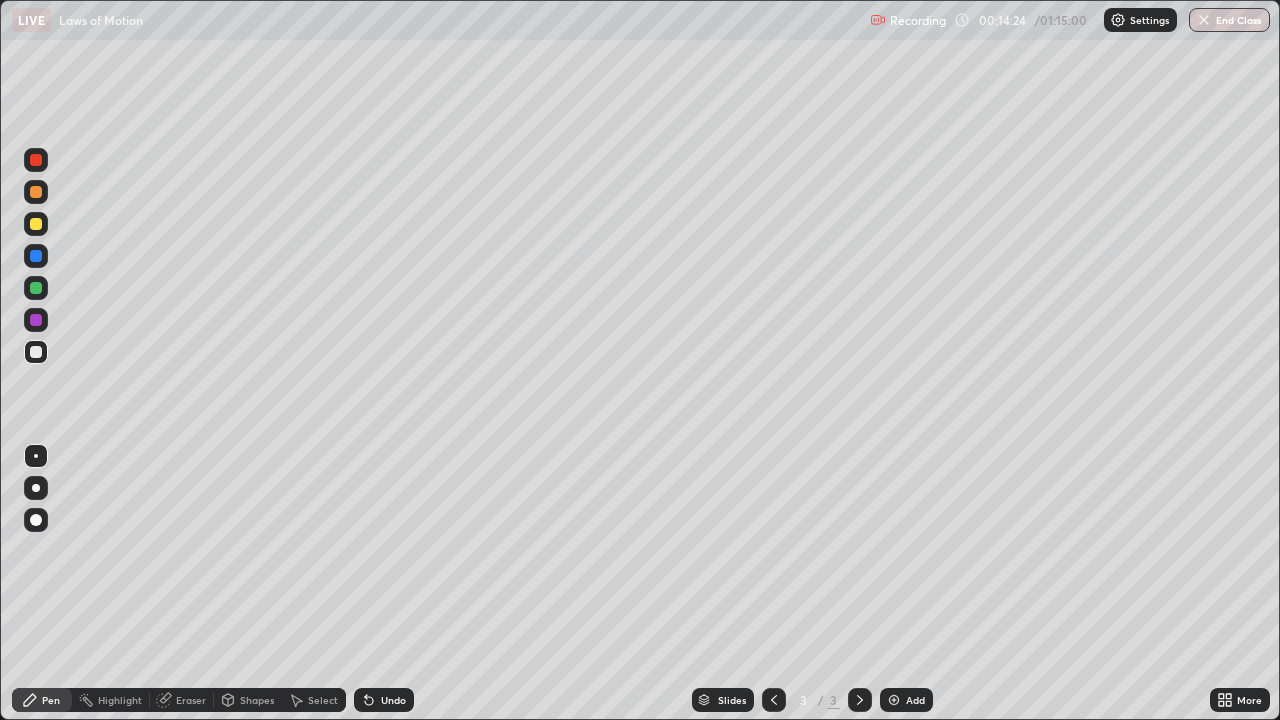click at bounding box center (36, 288) 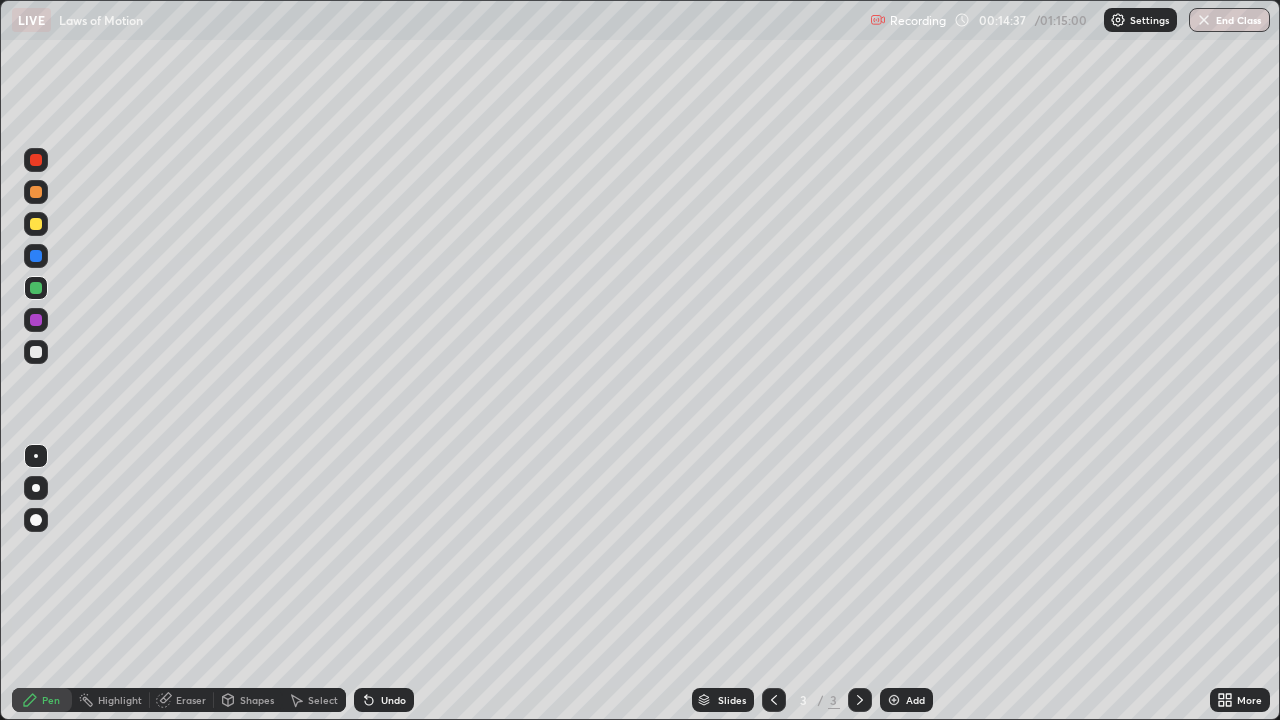click at bounding box center (36, 192) 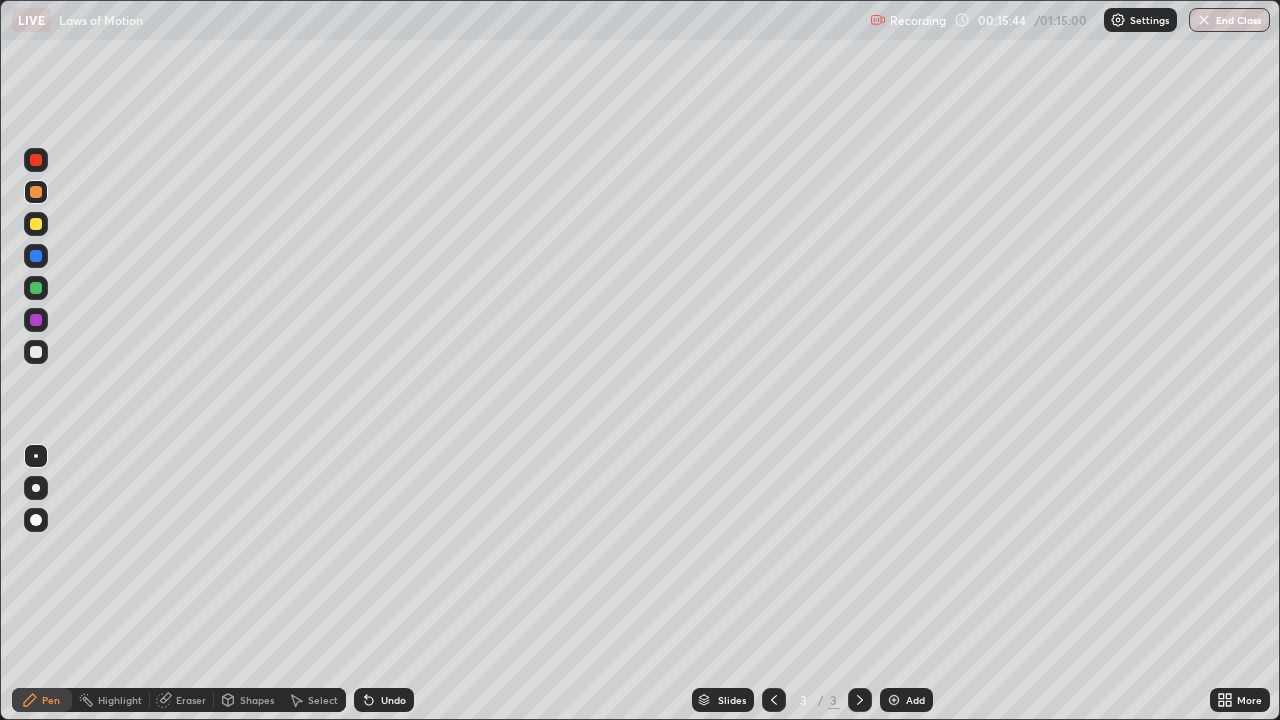 click at bounding box center [36, 352] 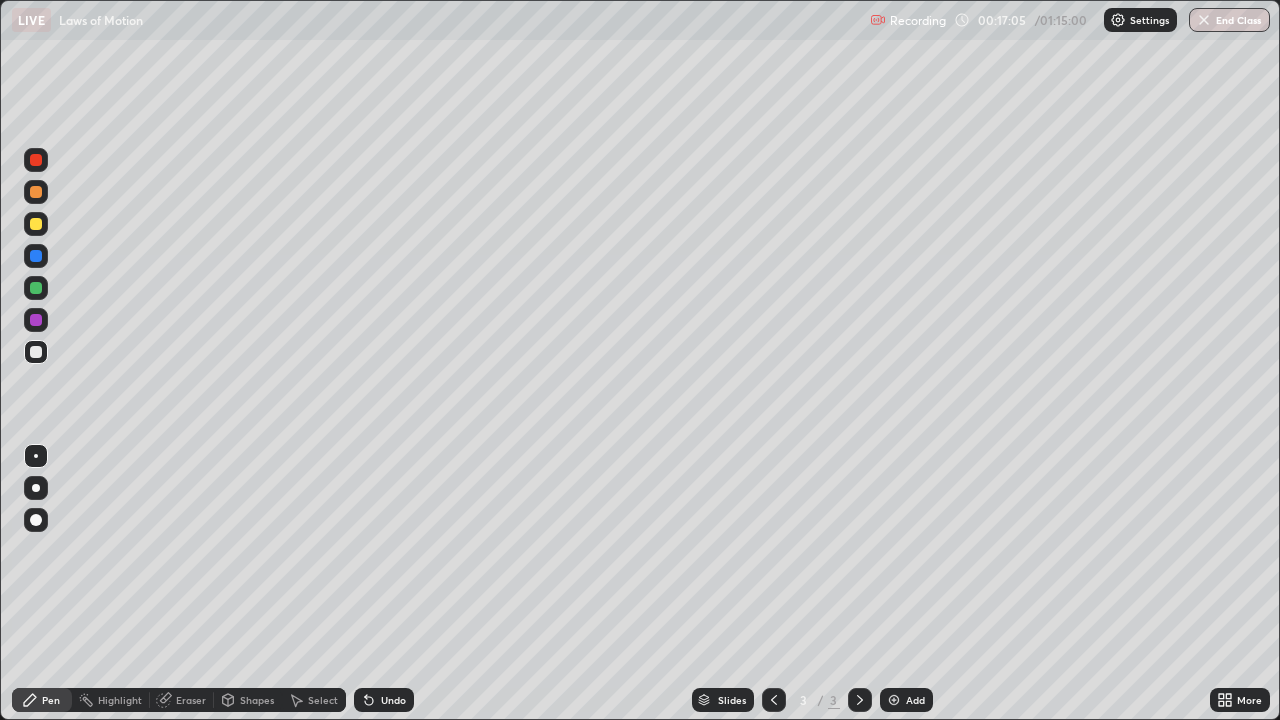 click at bounding box center [36, 288] 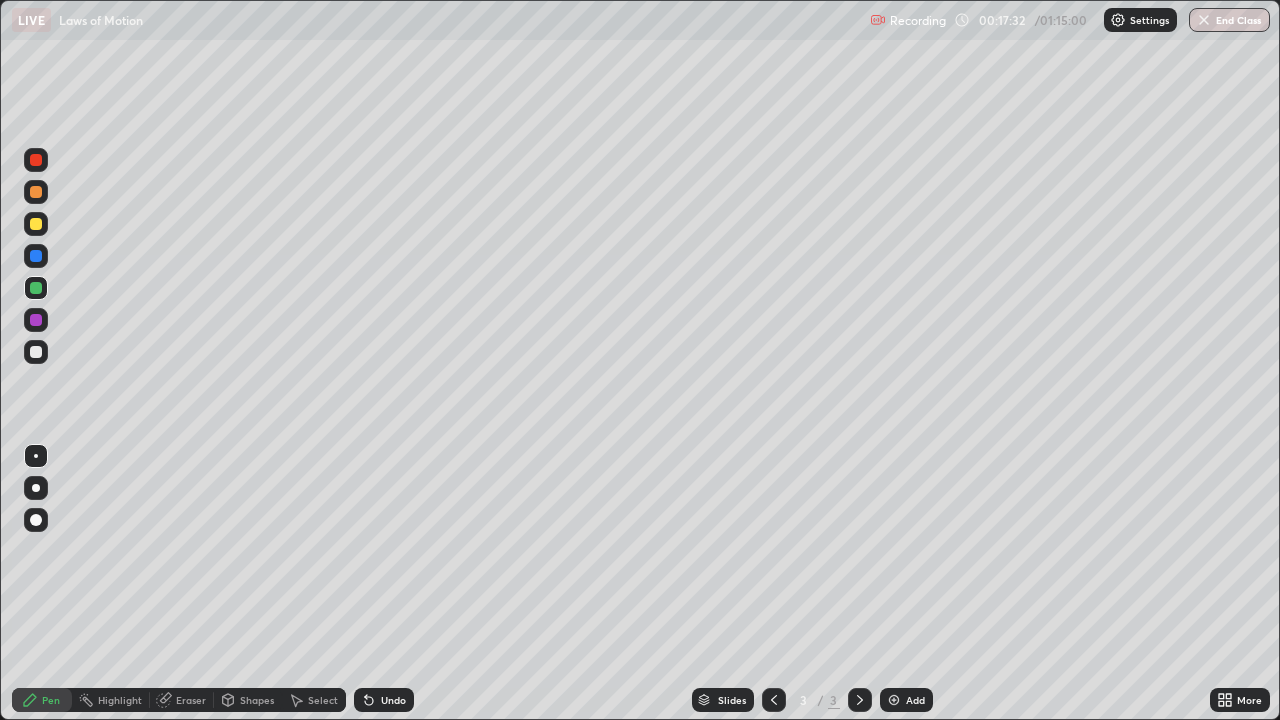 click at bounding box center (36, 352) 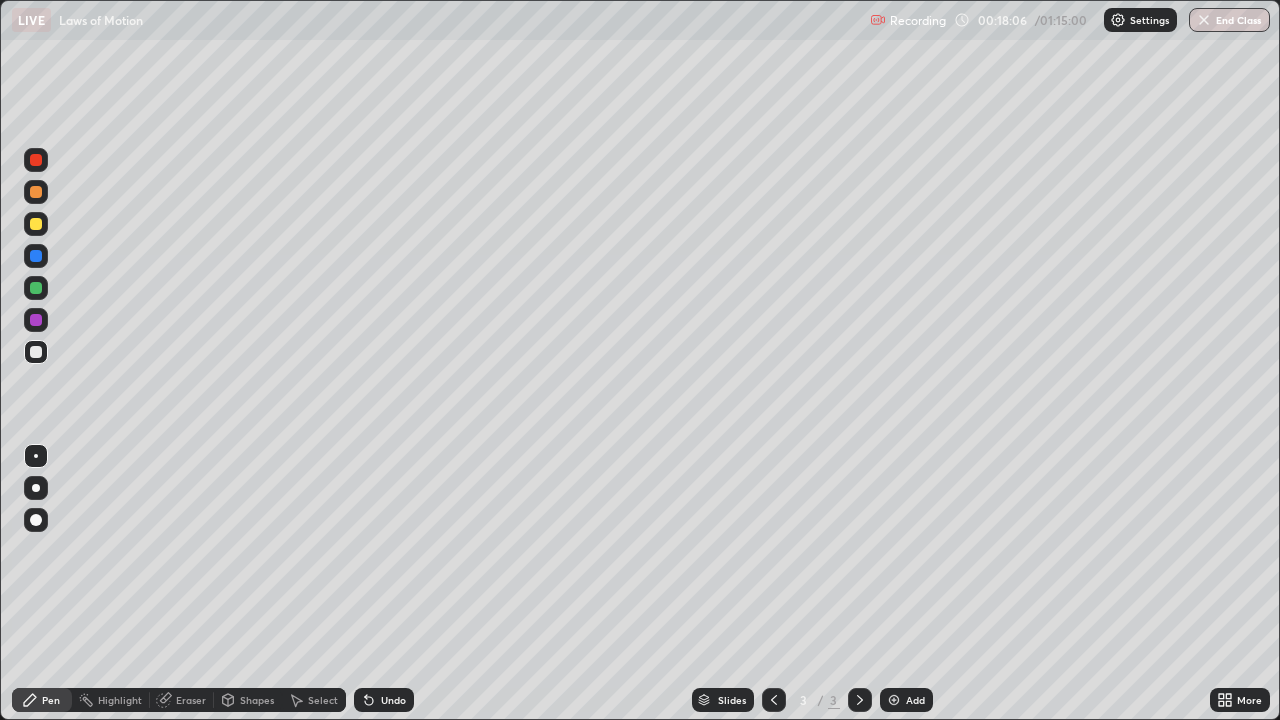 click at bounding box center (36, 224) 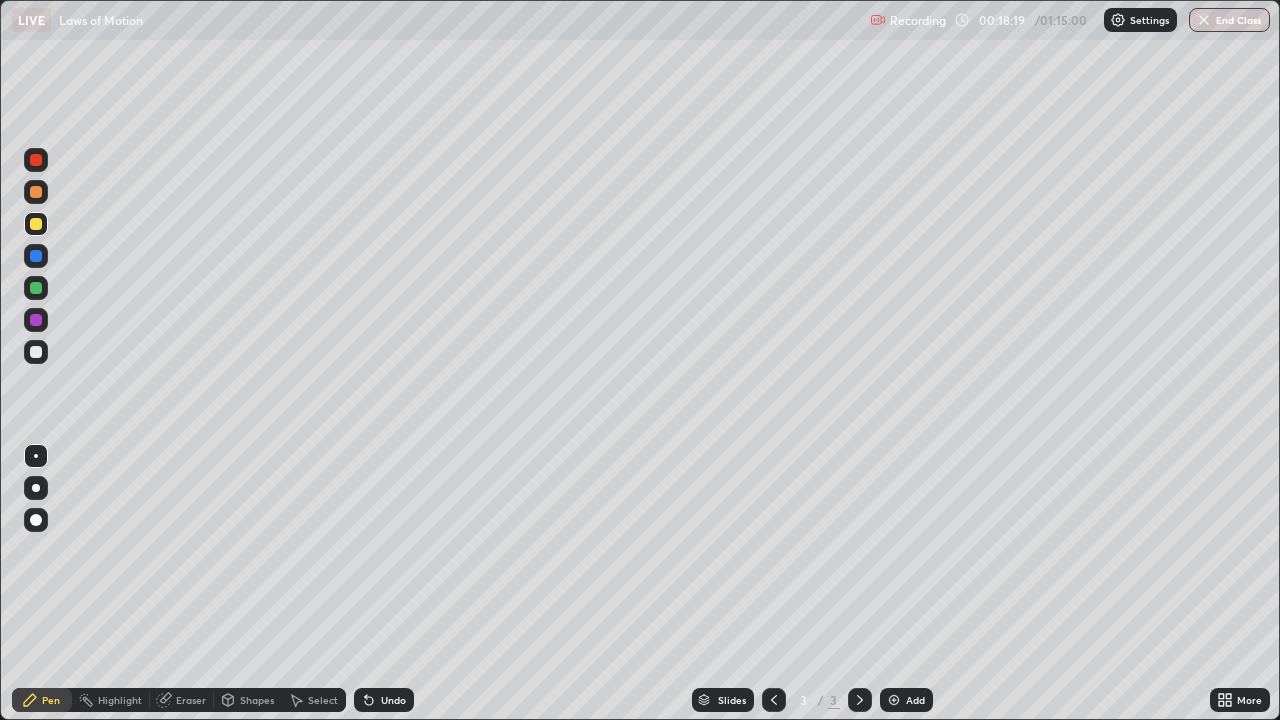 click at bounding box center (36, 352) 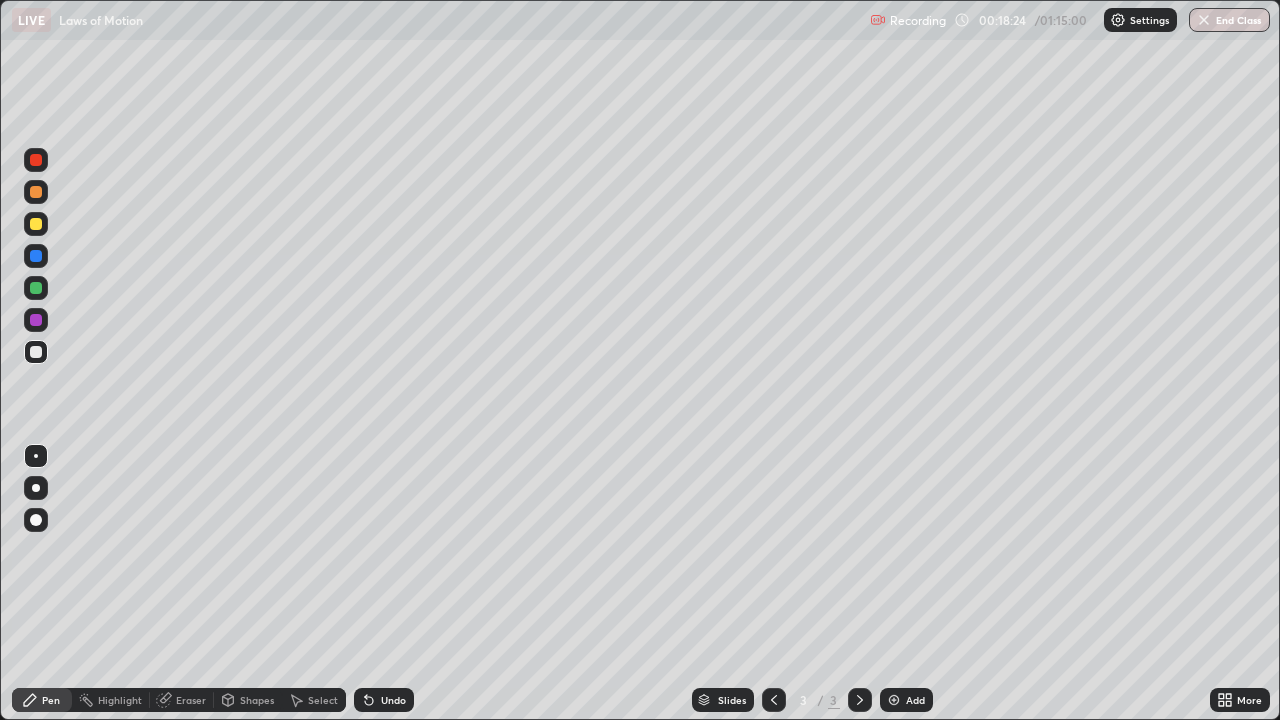 click on "Eraser" at bounding box center [191, 700] 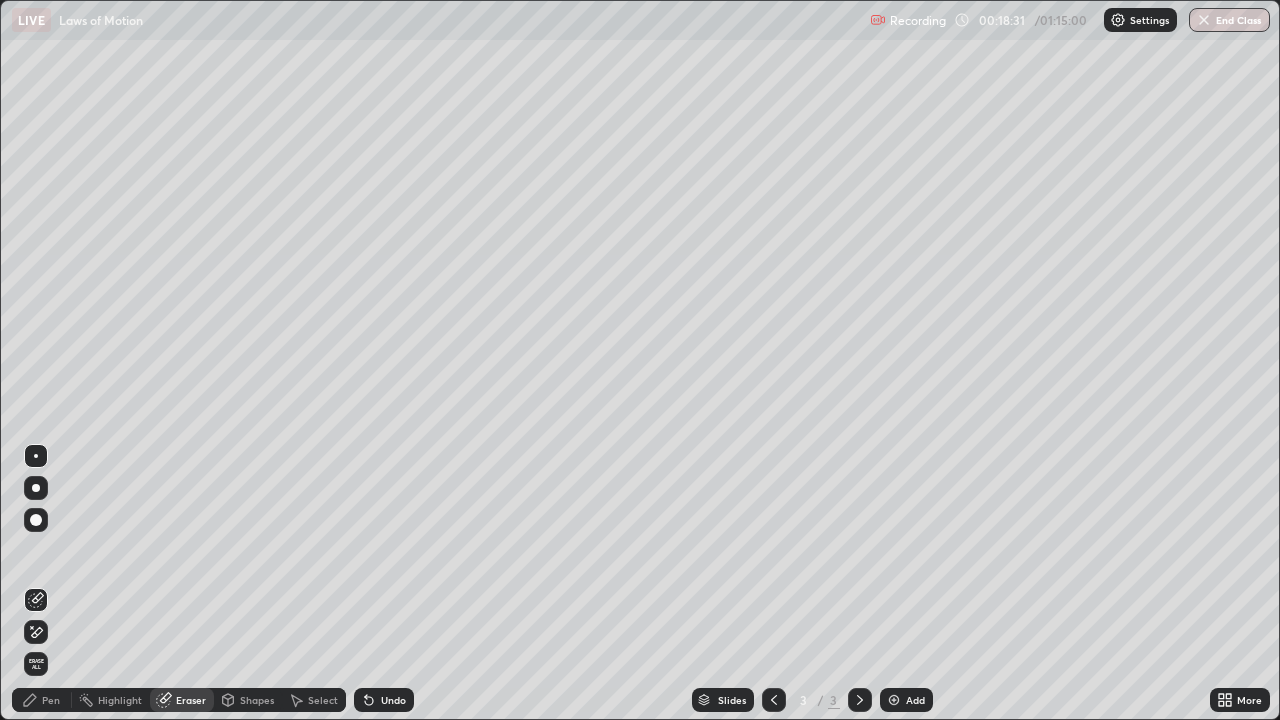 click on "Pen" at bounding box center (51, 700) 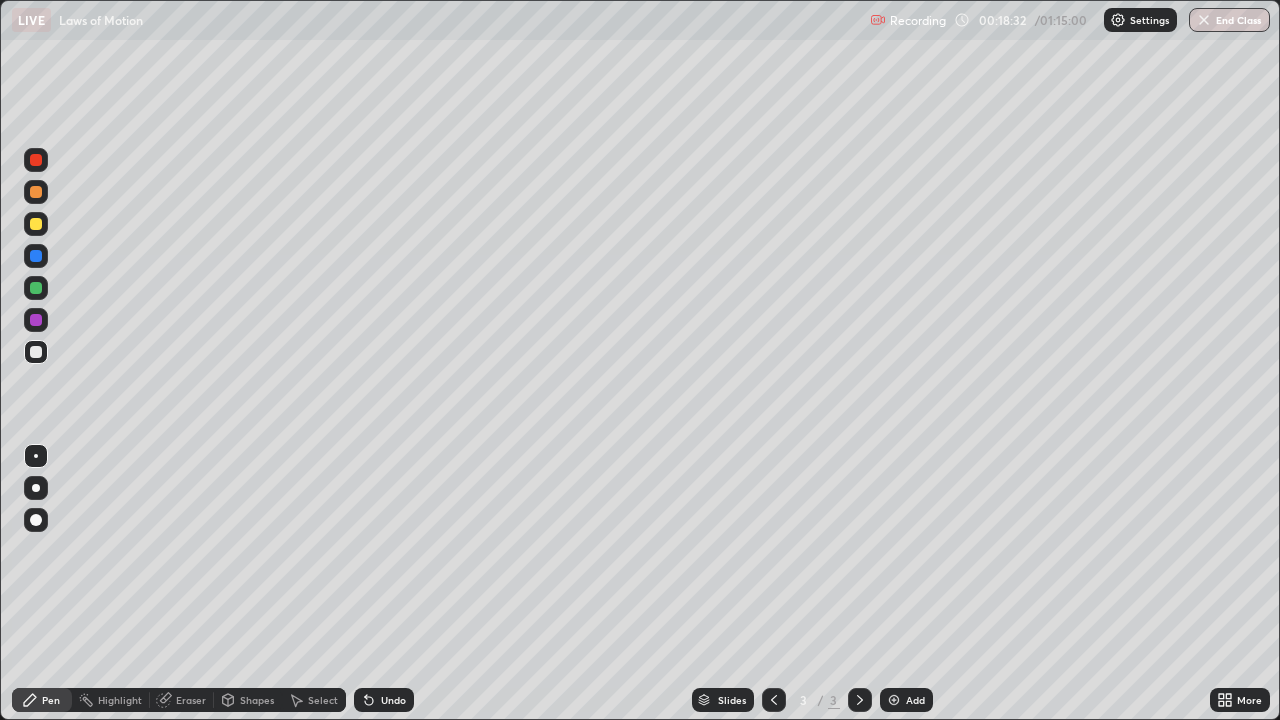 click at bounding box center (36, 352) 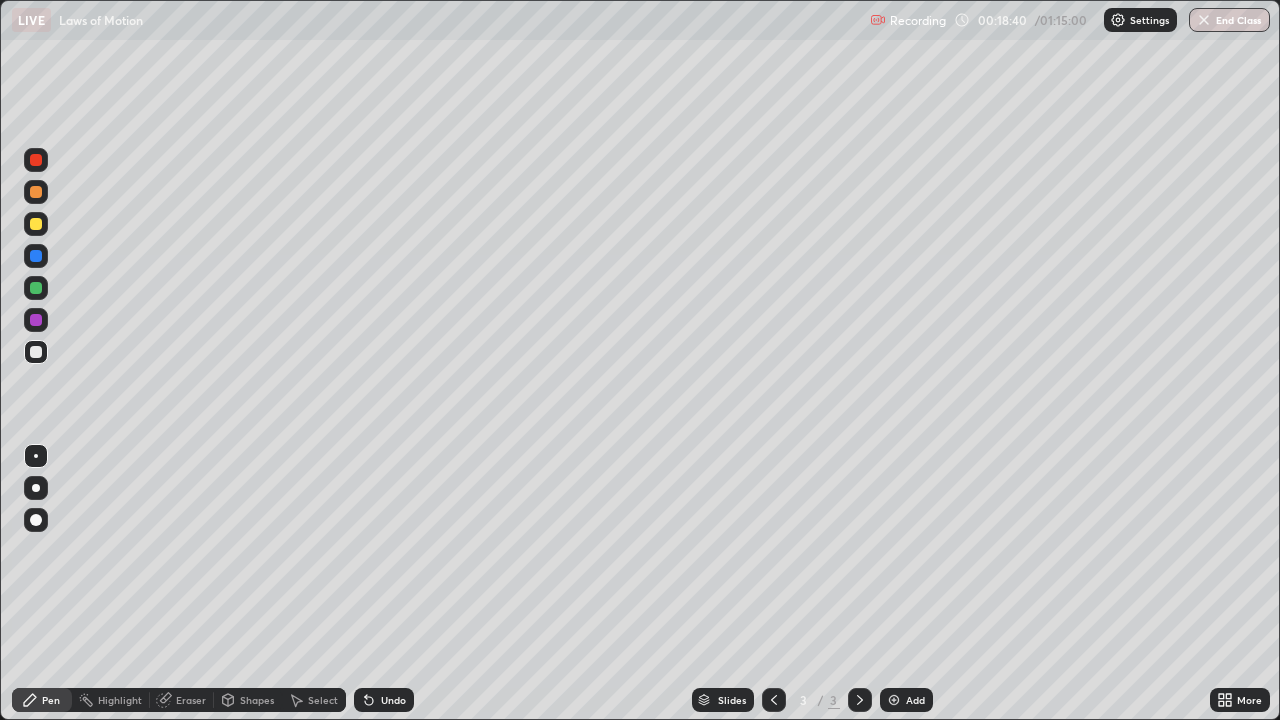 click at bounding box center [36, 192] 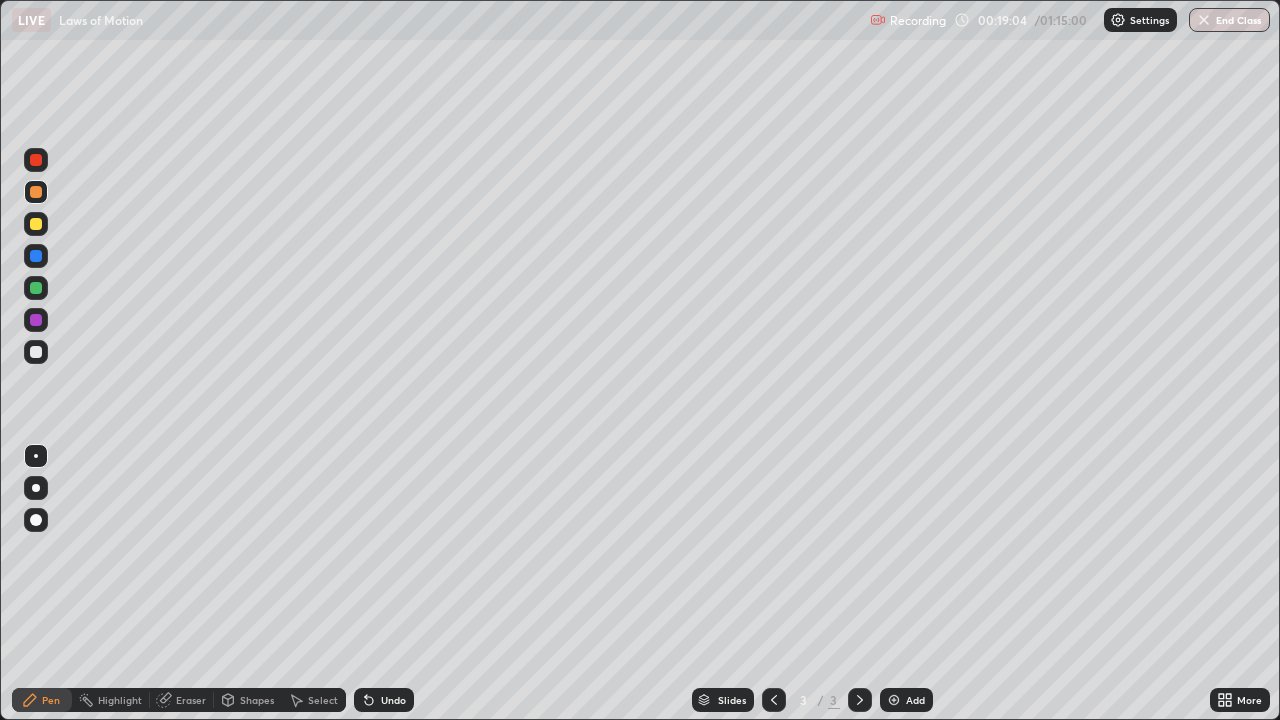 click at bounding box center [36, 352] 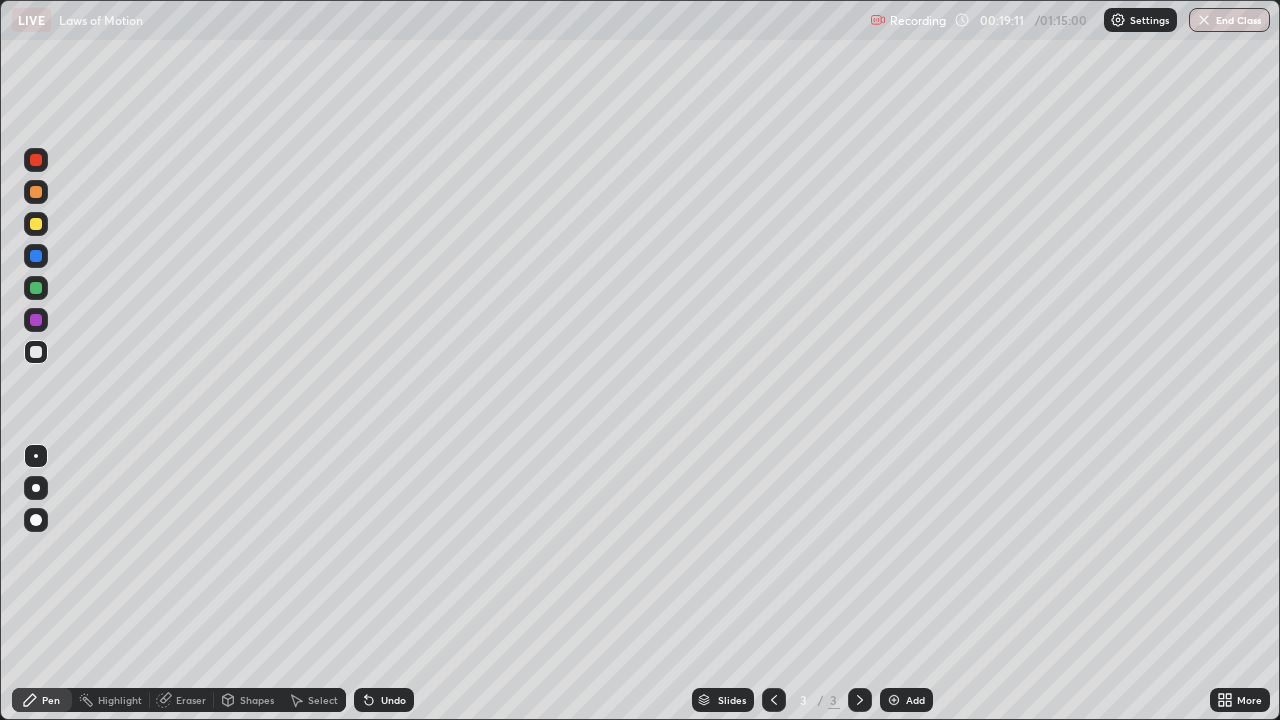 click at bounding box center (36, 256) 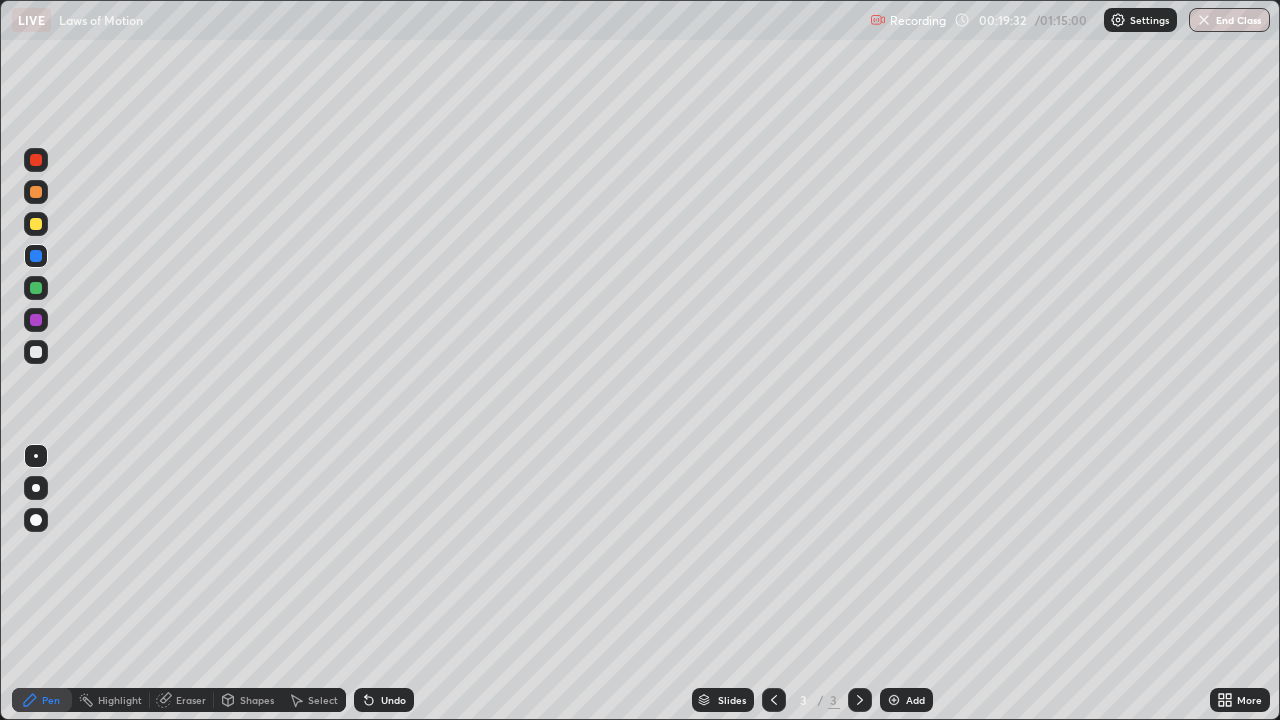 click at bounding box center (36, 352) 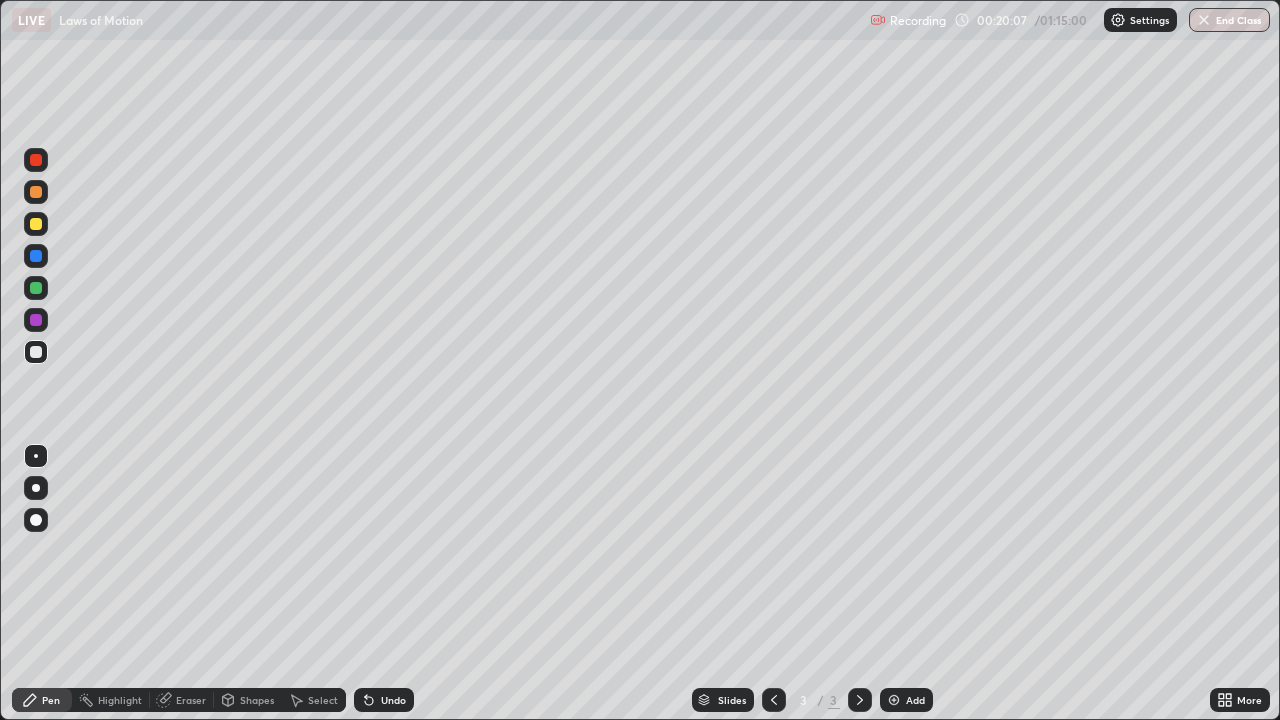 click on "Undo" at bounding box center (393, 700) 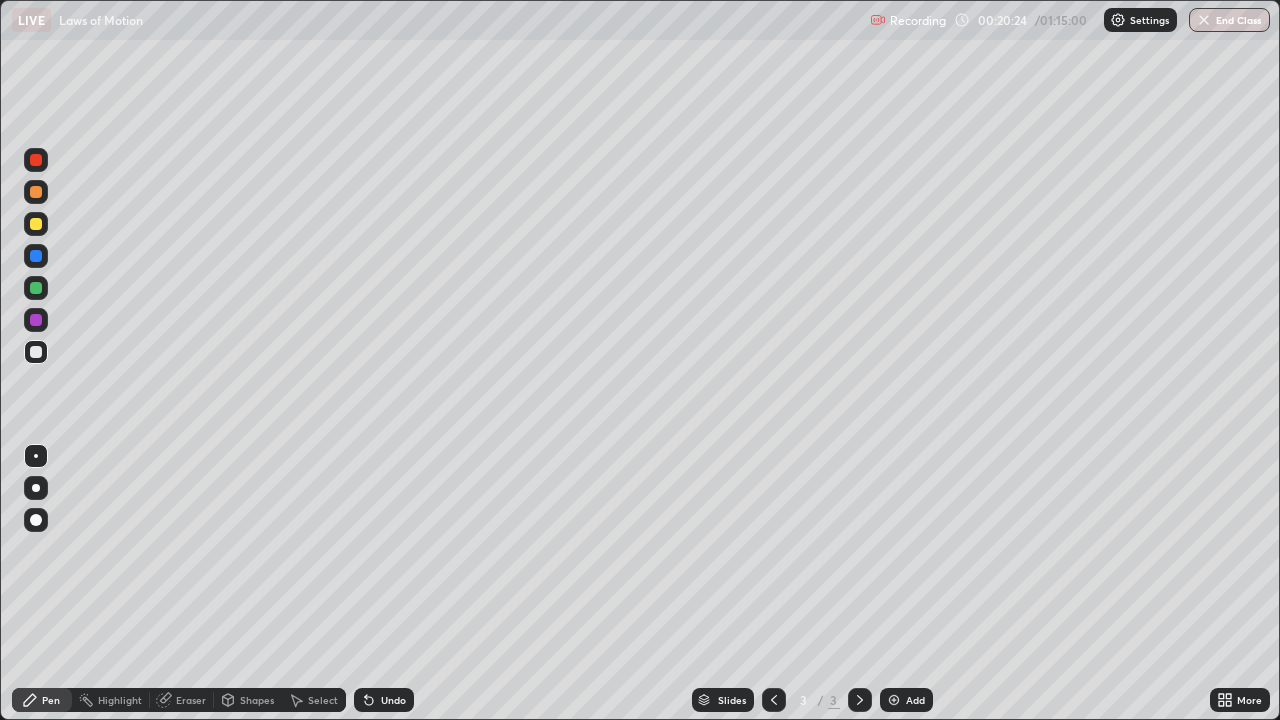 click at bounding box center [36, 288] 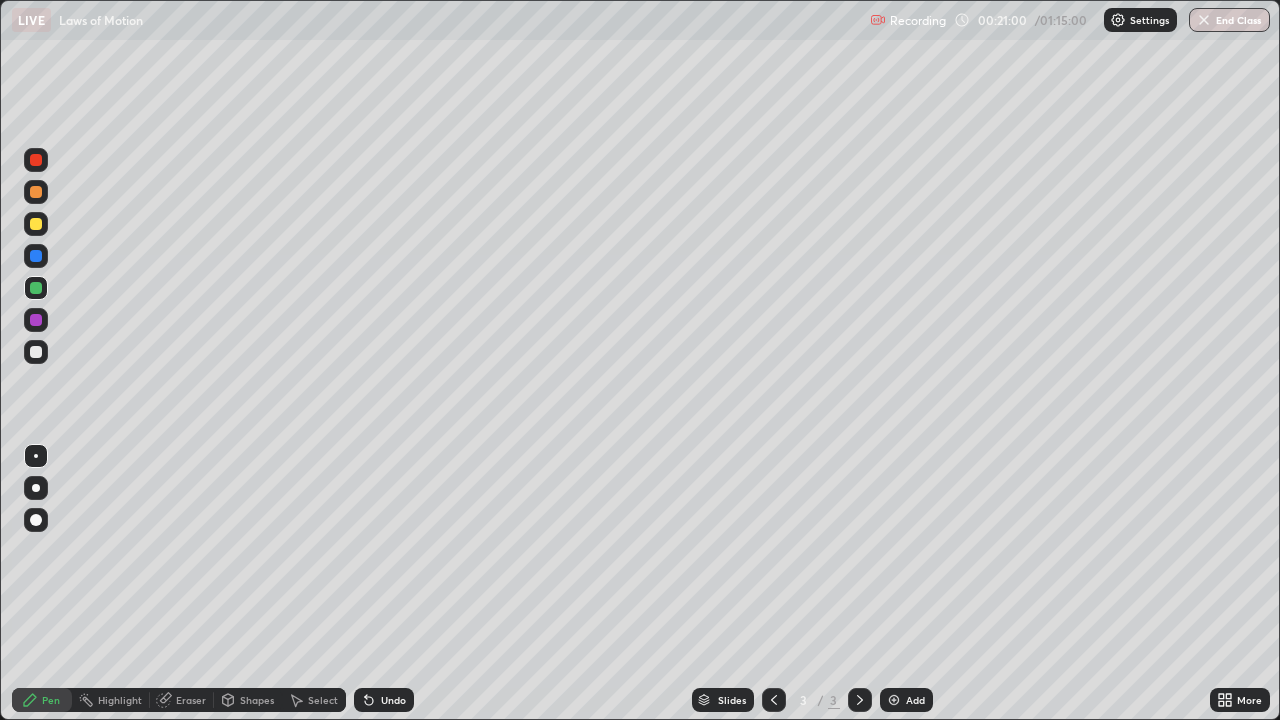 click at bounding box center (36, 520) 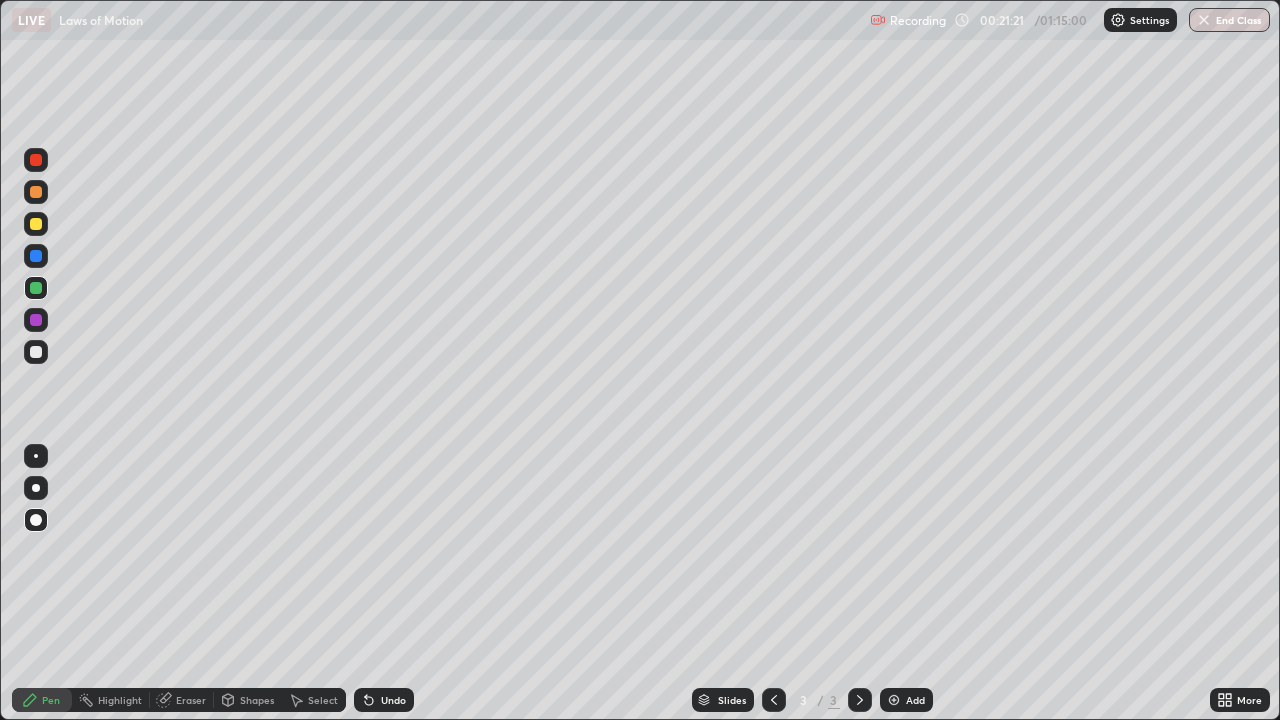 click on "Undo" at bounding box center (384, 700) 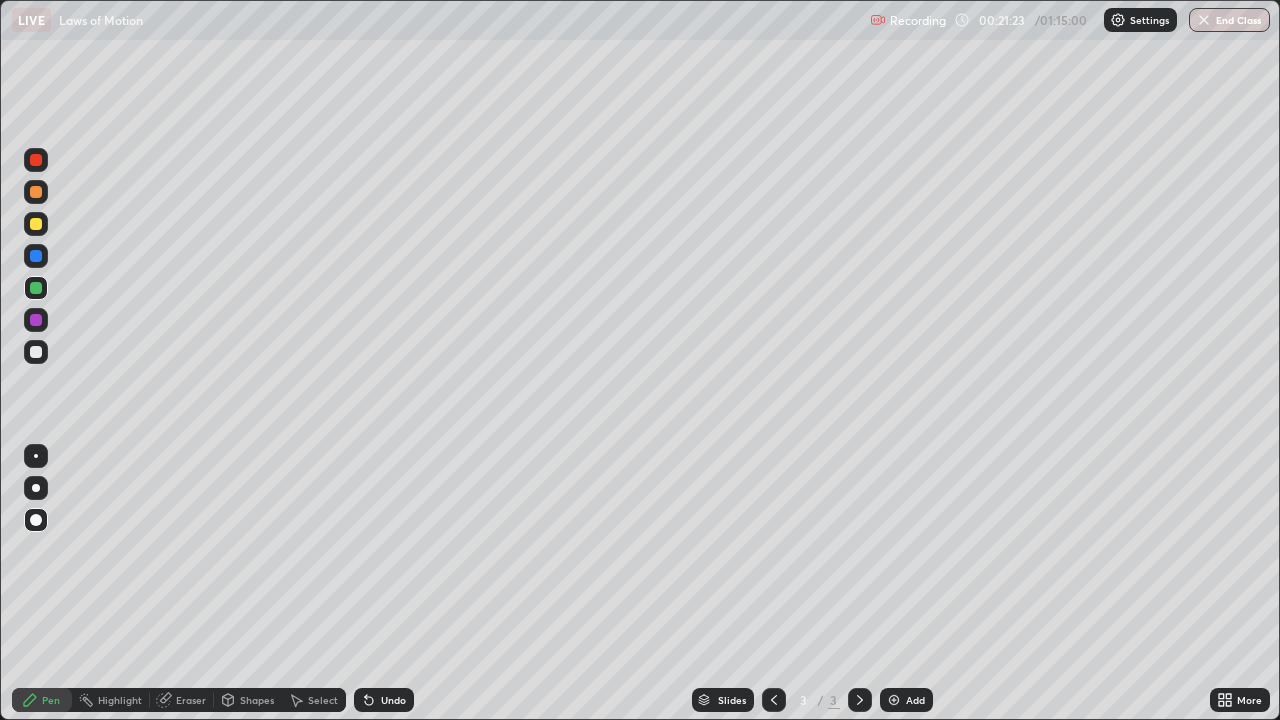 click on "Select" at bounding box center (314, 700) 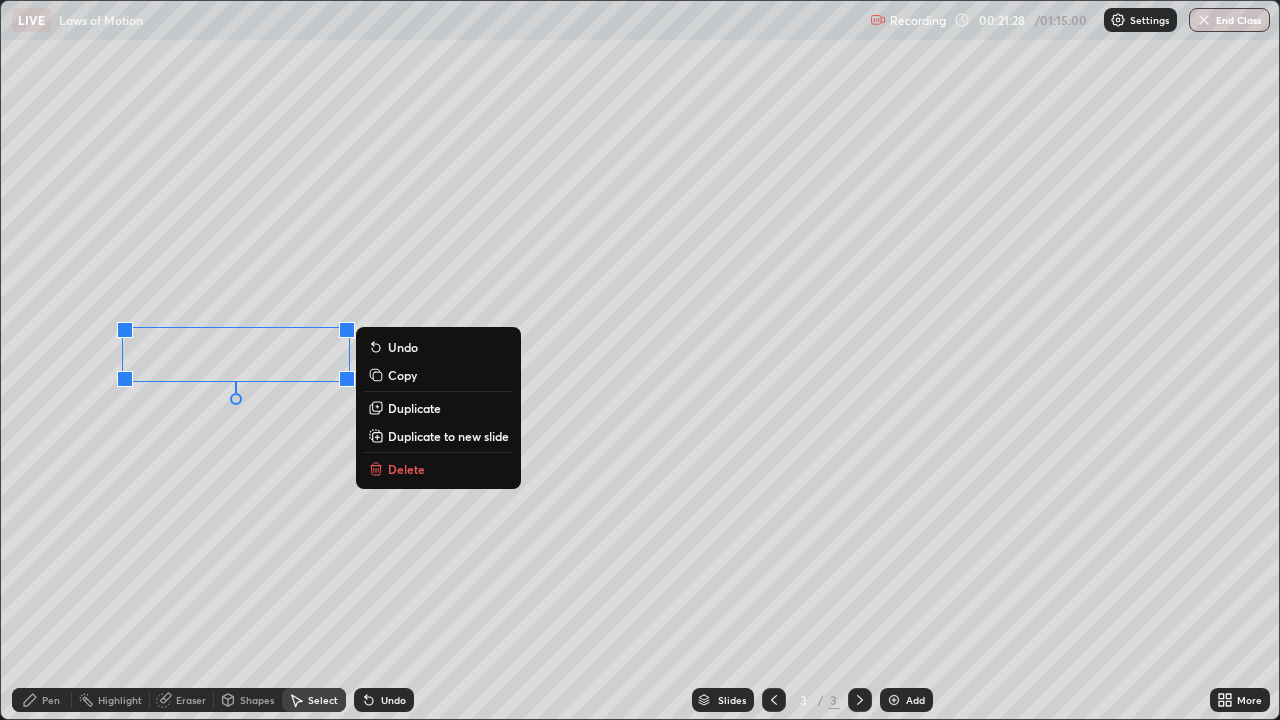 click on "0 ° Undo Copy Duplicate Duplicate to new slide Delete" at bounding box center [640, 360] 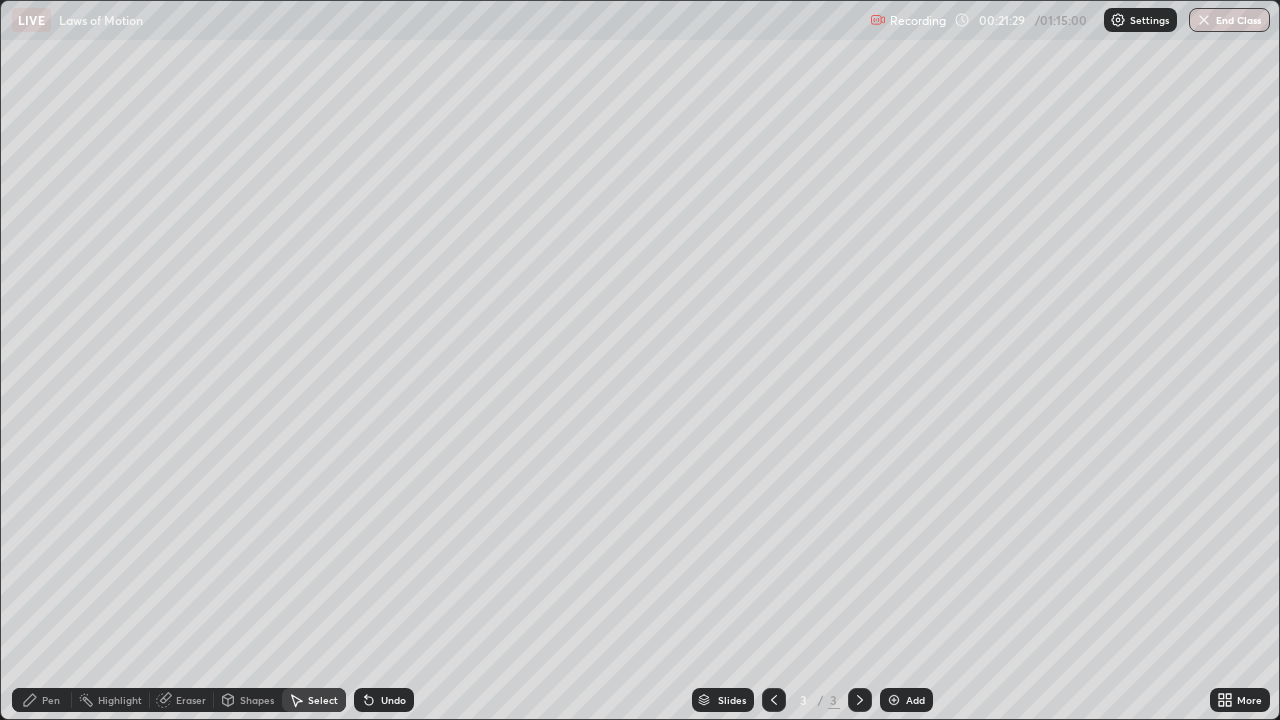 click on "Pen" at bounding box center [42, 700] 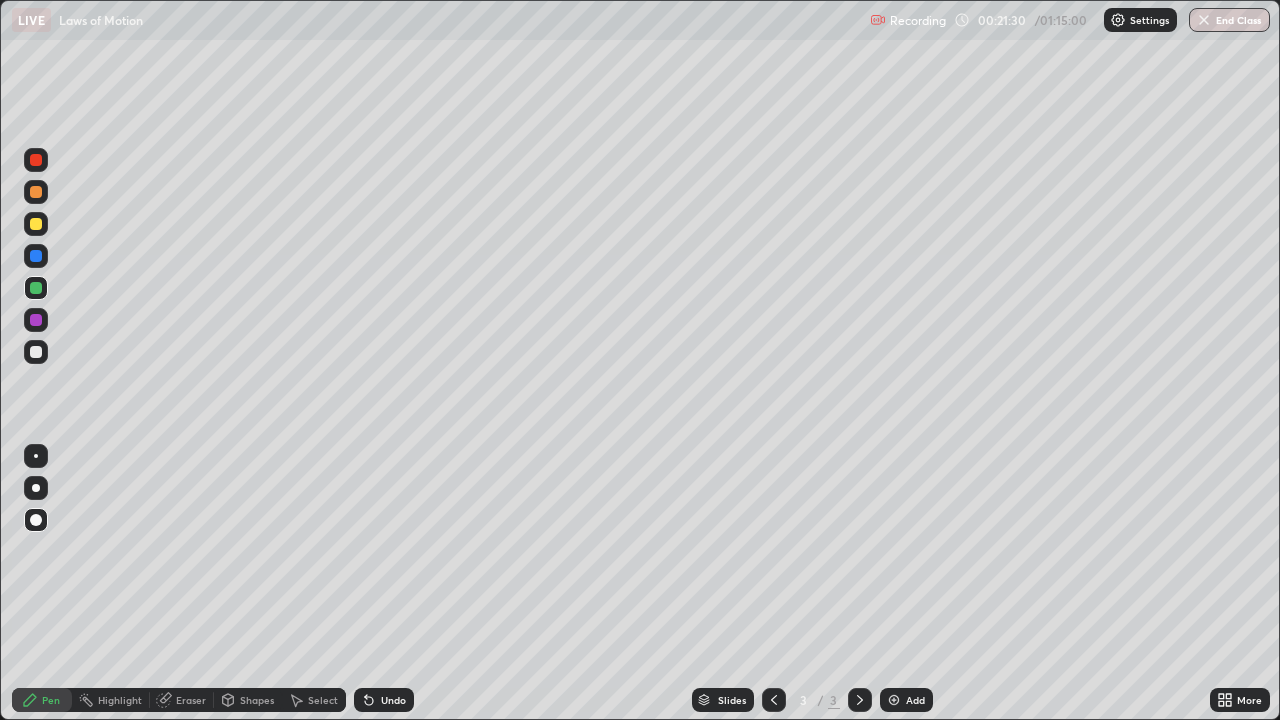 click at bounding box center [36, 352] 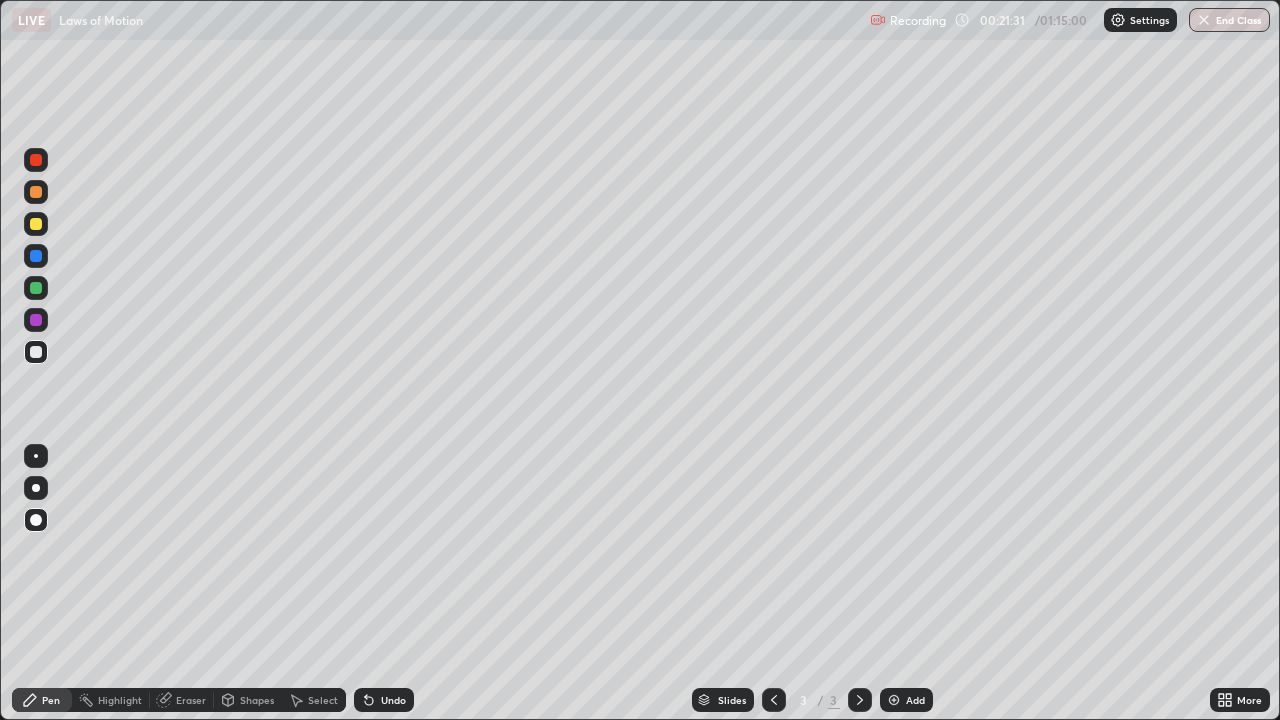 click at bounding box center [36, 488] 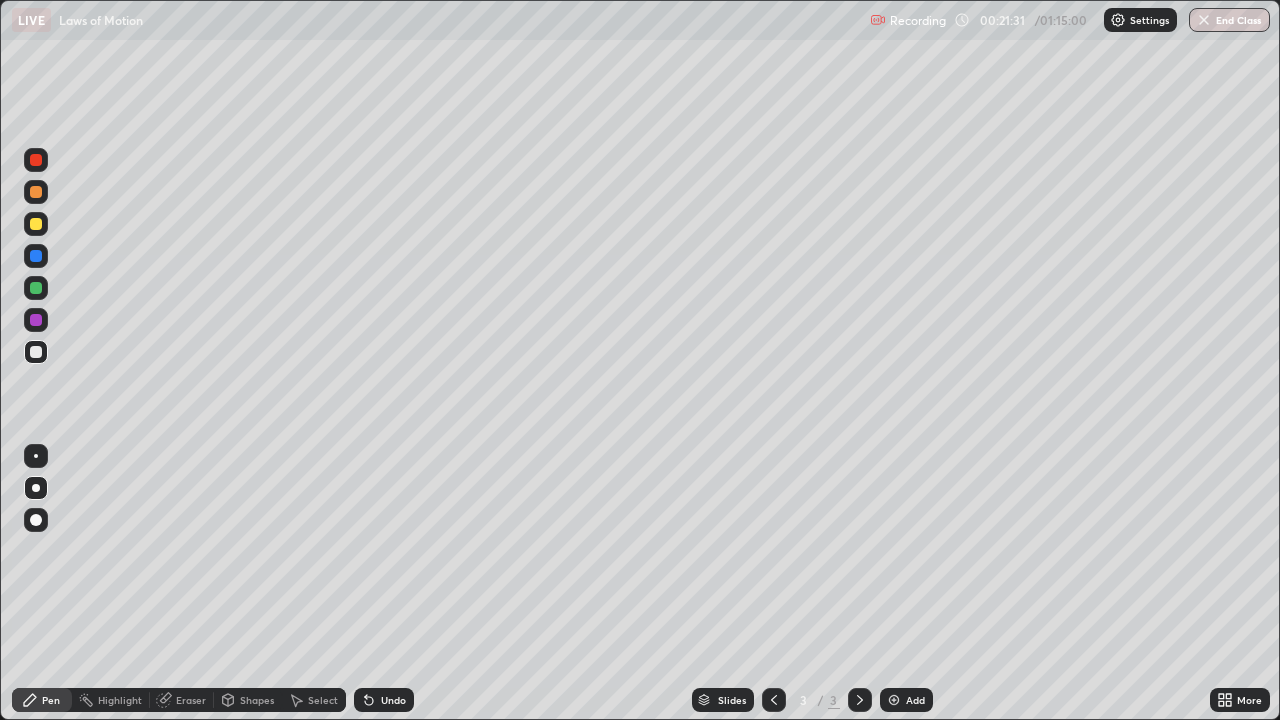 click at bounding box center [36, 456] 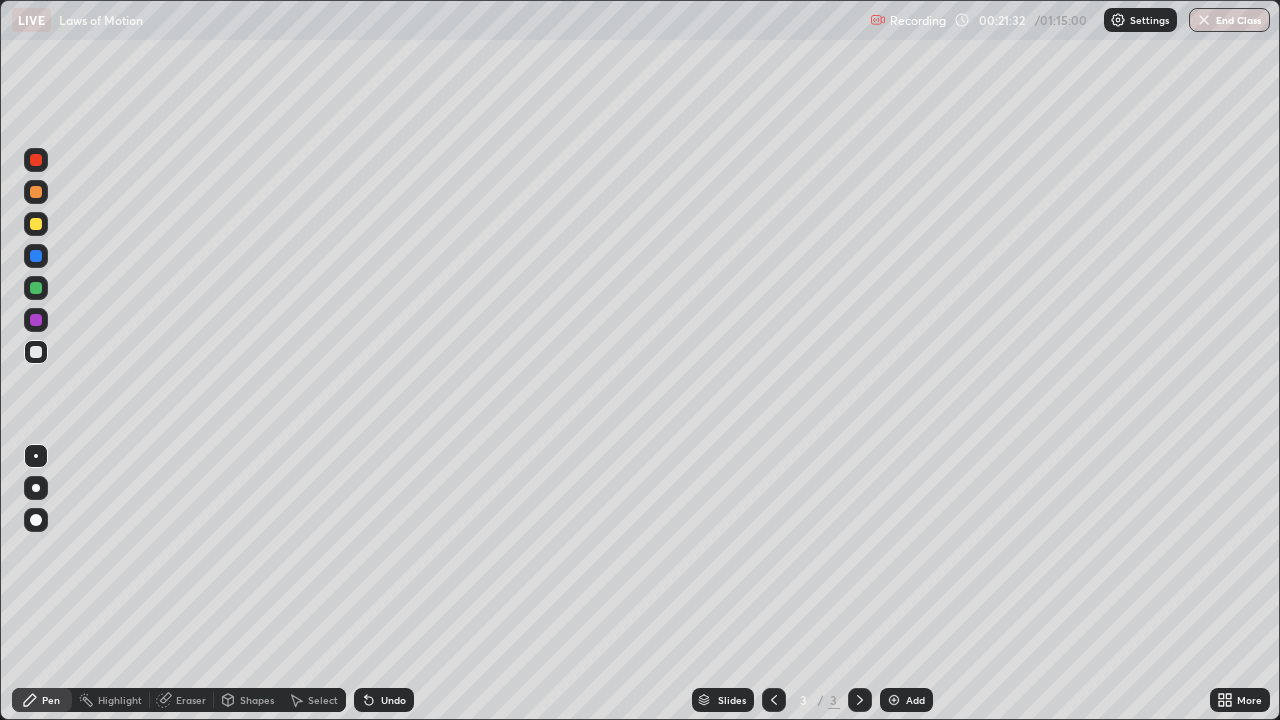 click at bounding box center [36, 488] 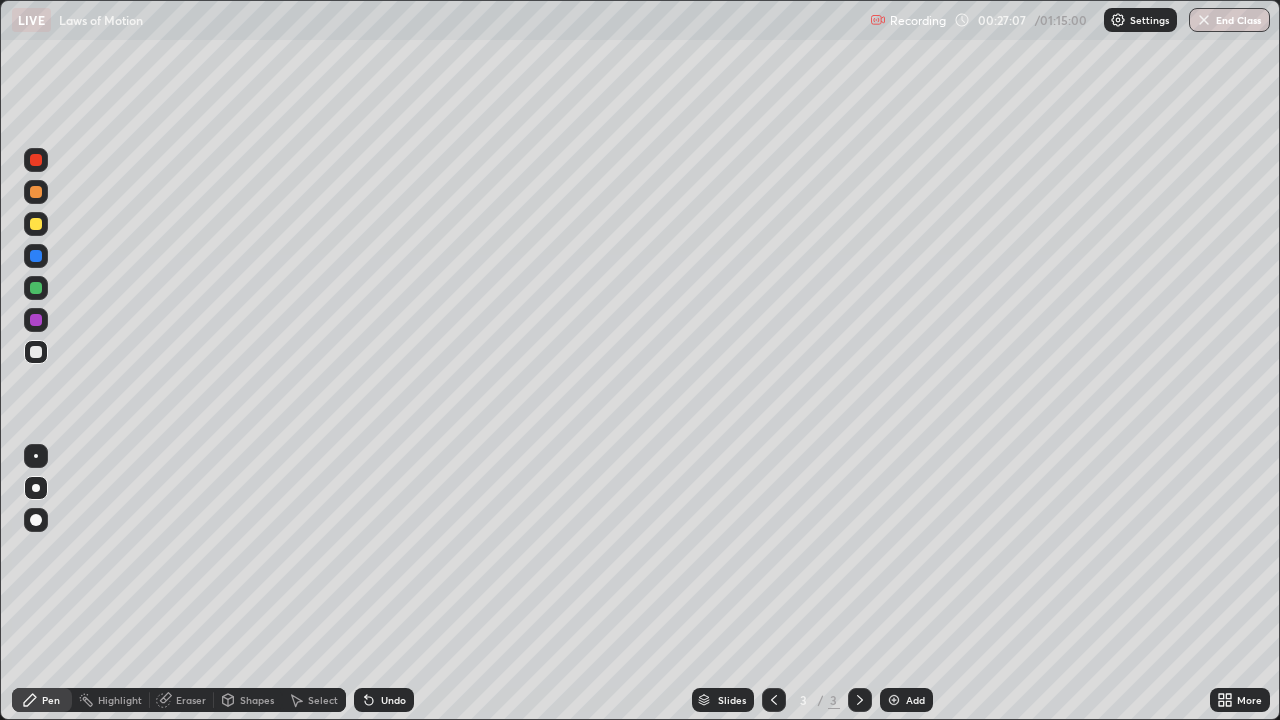 click at bounding box center [36, 320] 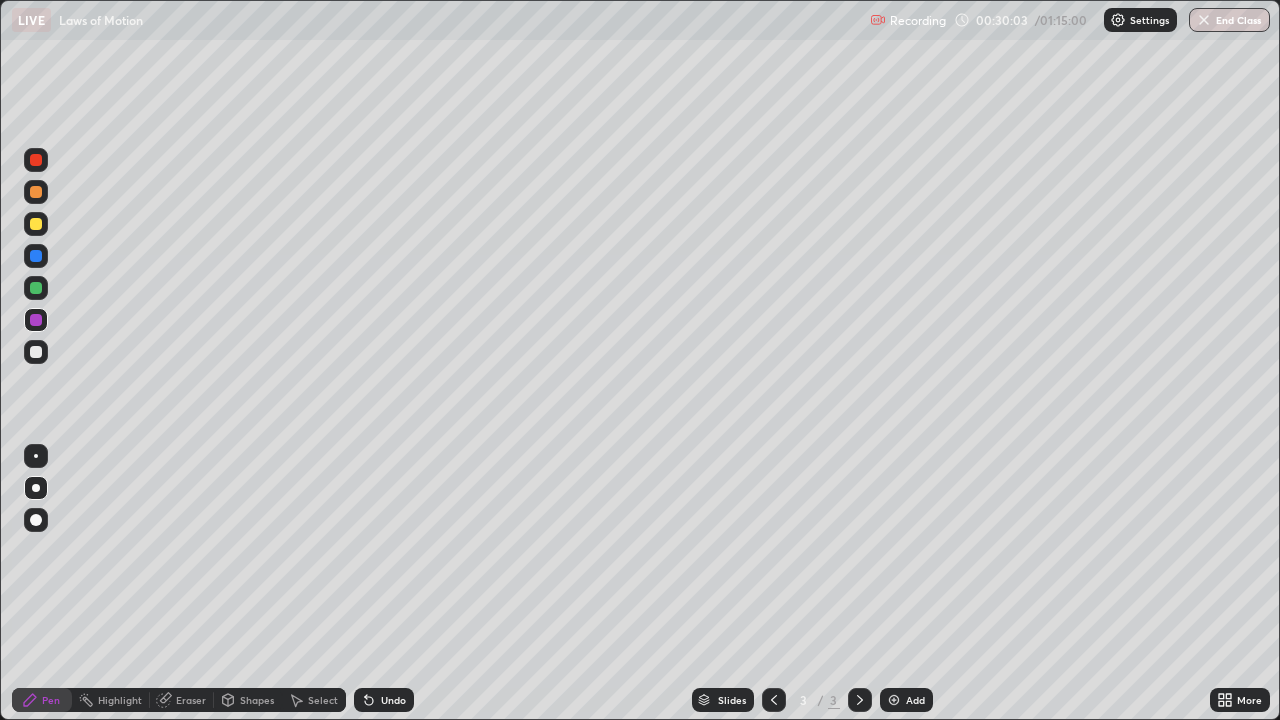 click on "Add" at bounding box center (915, 700) 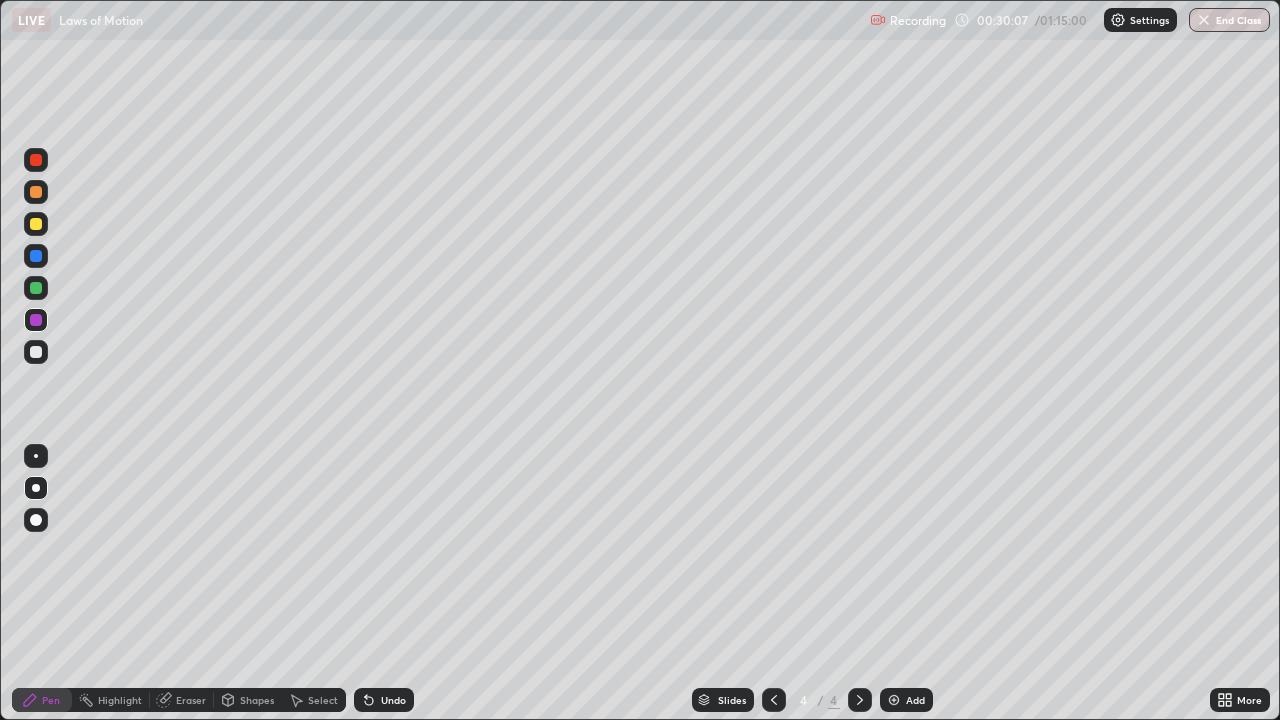 click at bounding box center [36, 520] 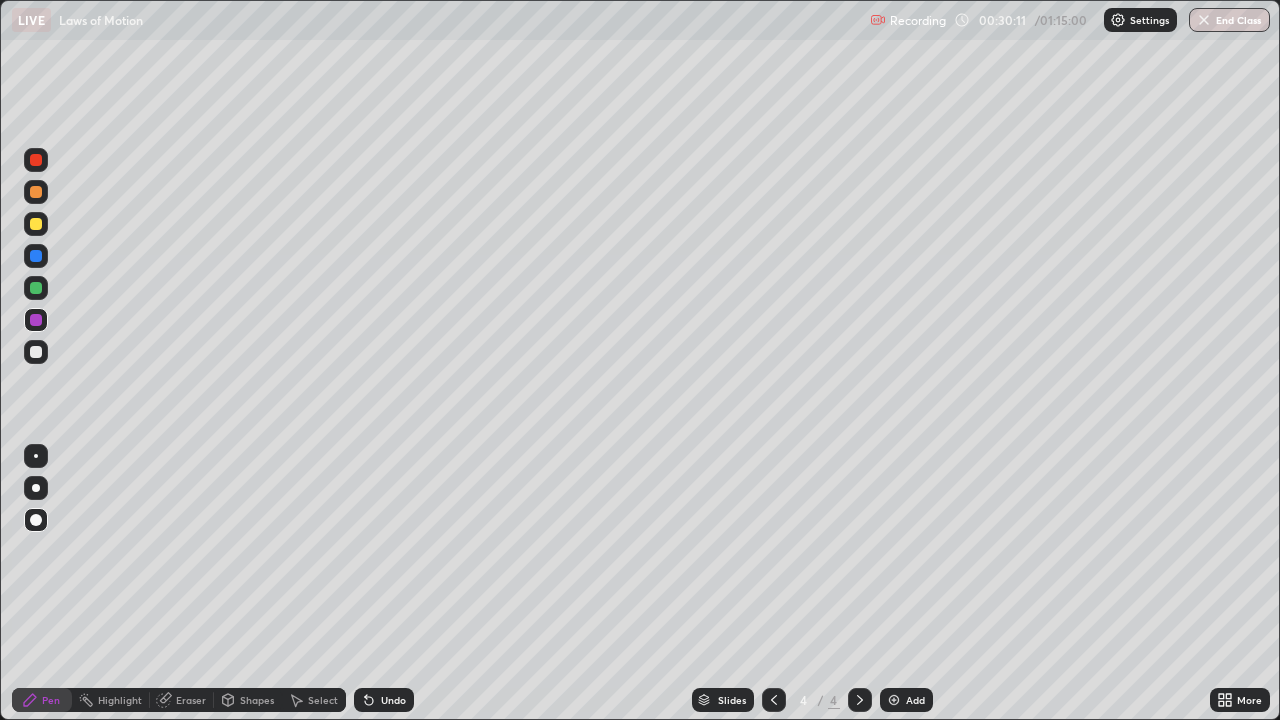 click 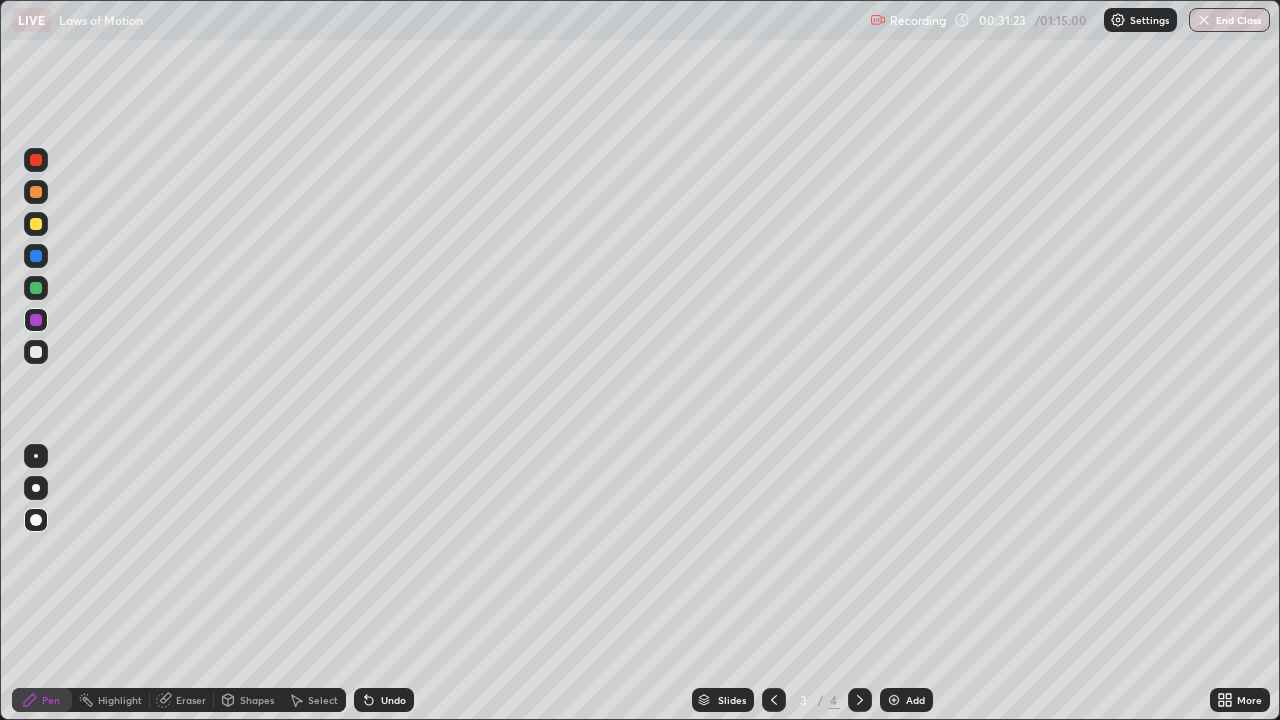 click 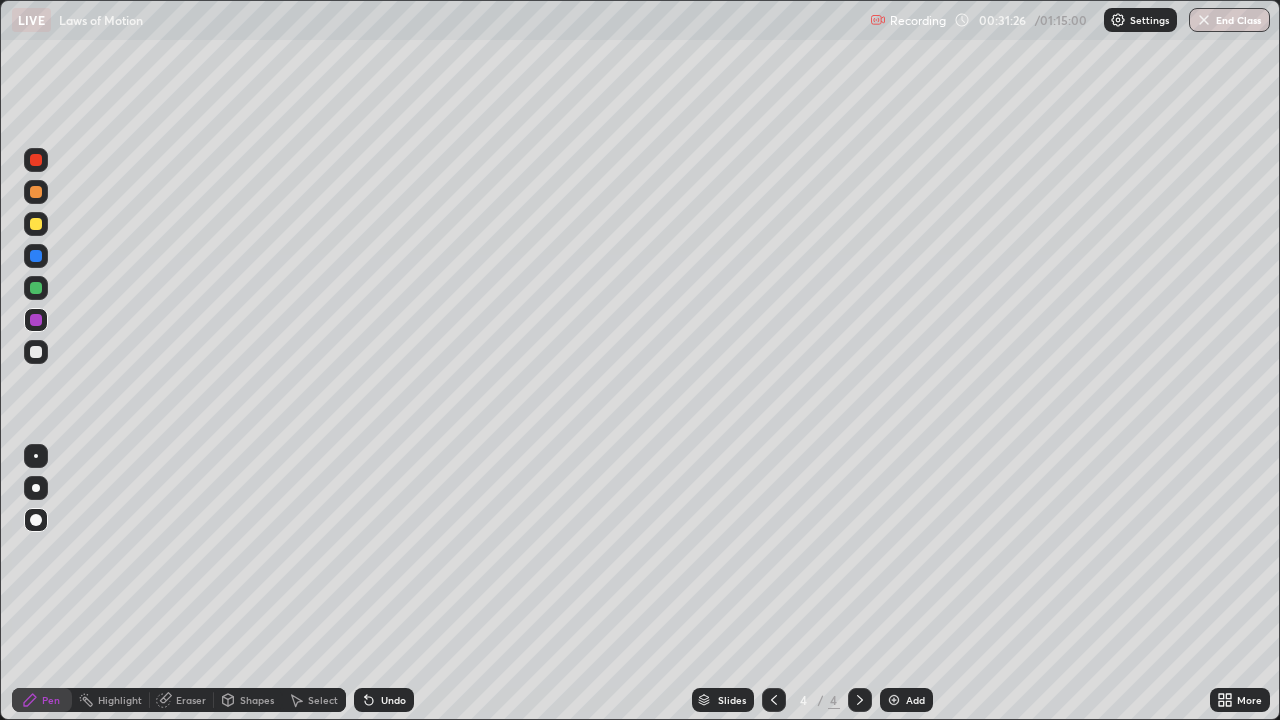 click at bounding box center [36, 352] 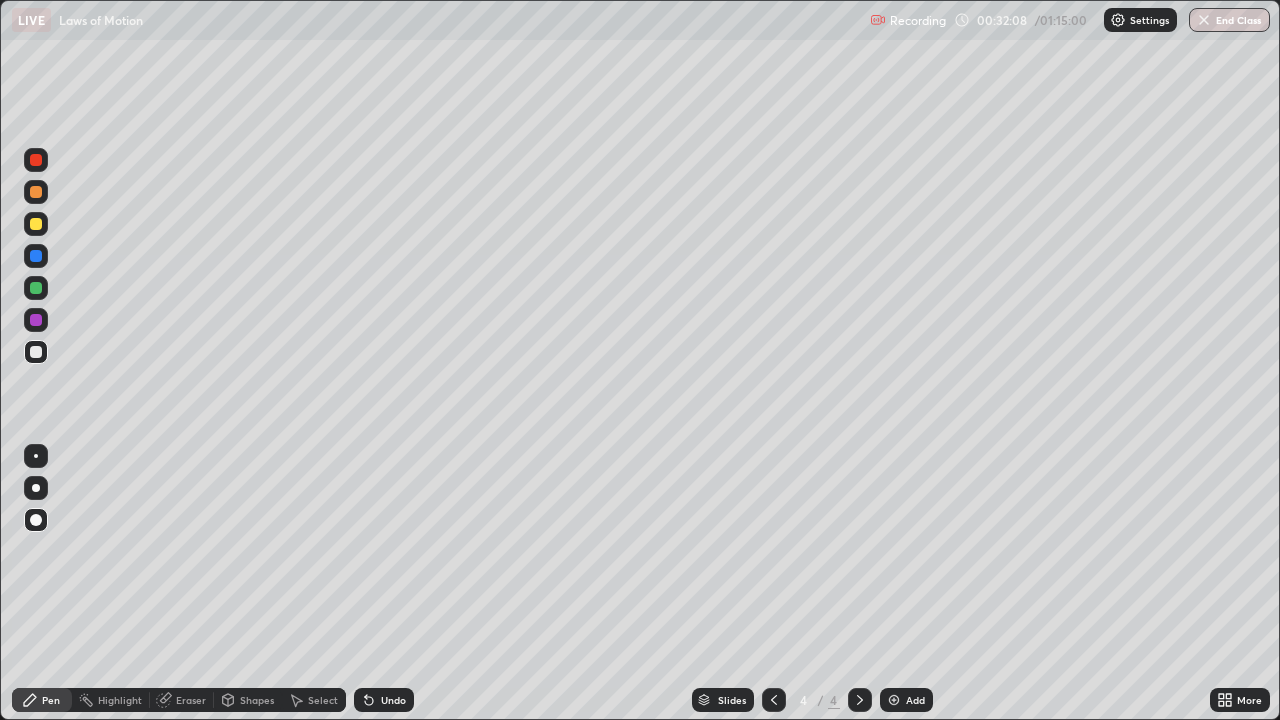 click at bounding box center [36, 288] 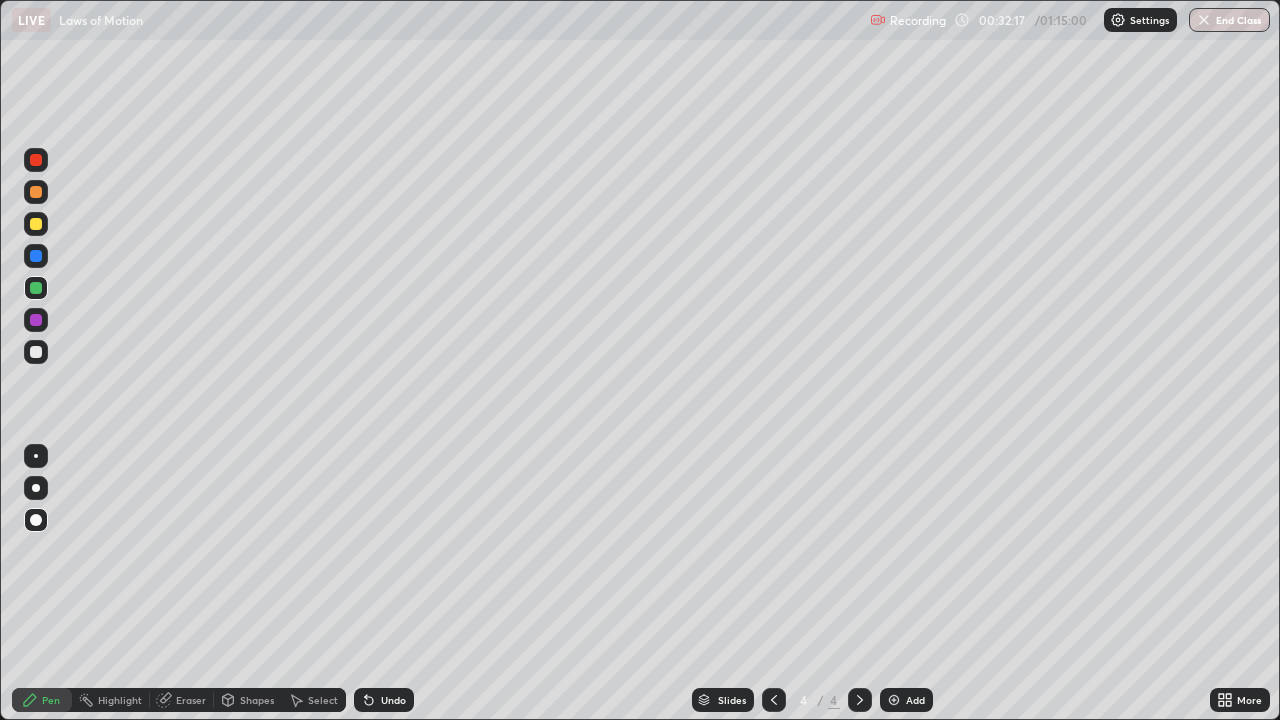 click at bounding box center [36, 352] 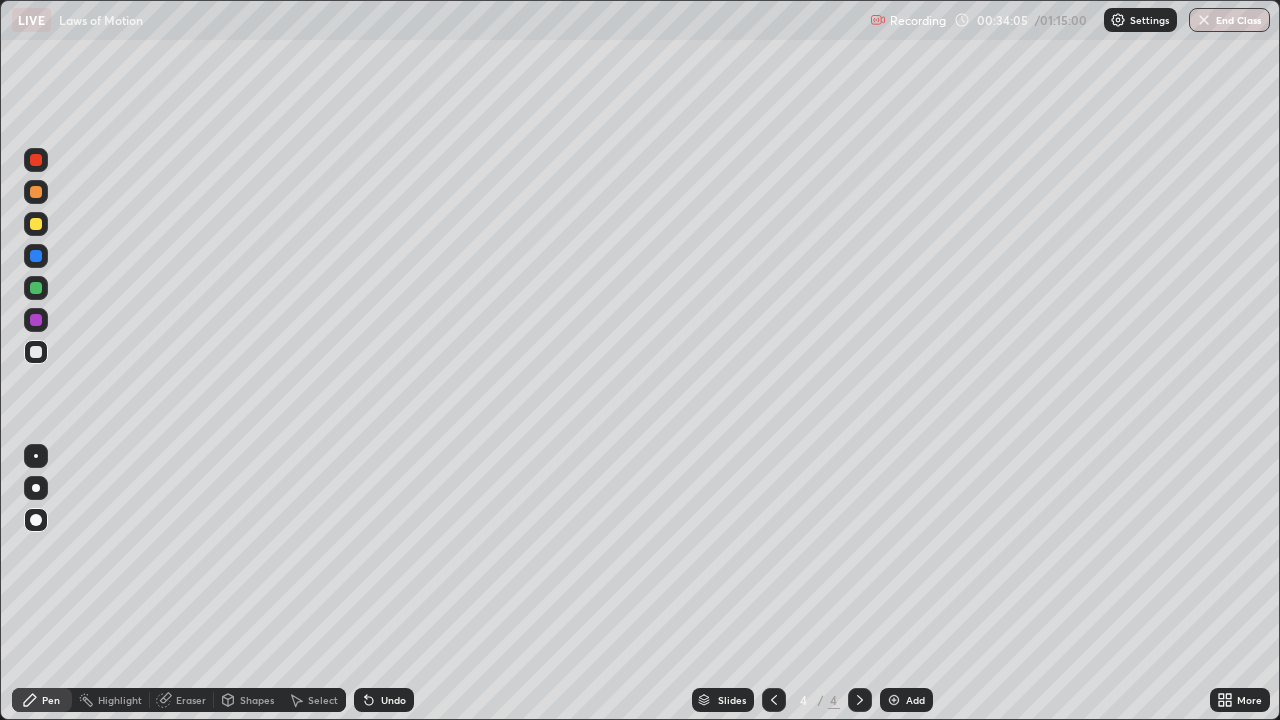 click on "Undo" at bounding box center (384, 700) 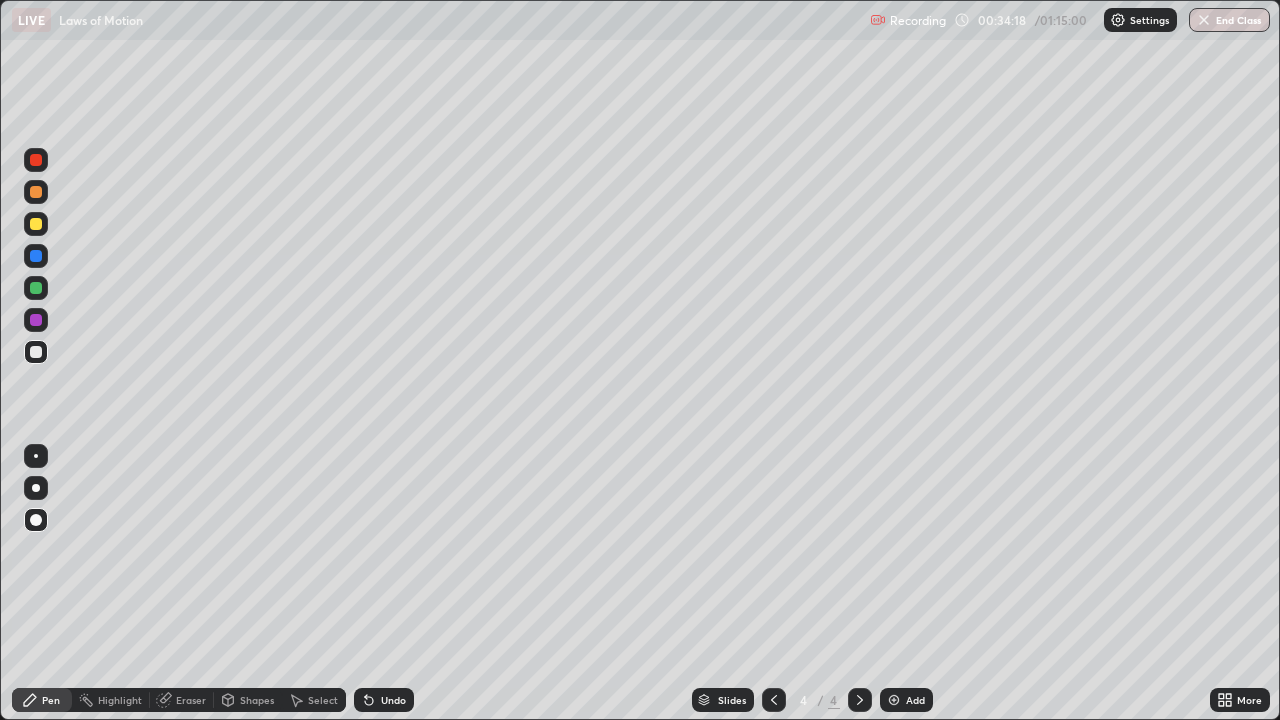 click on "Undo" at bounding box center [393, 700] 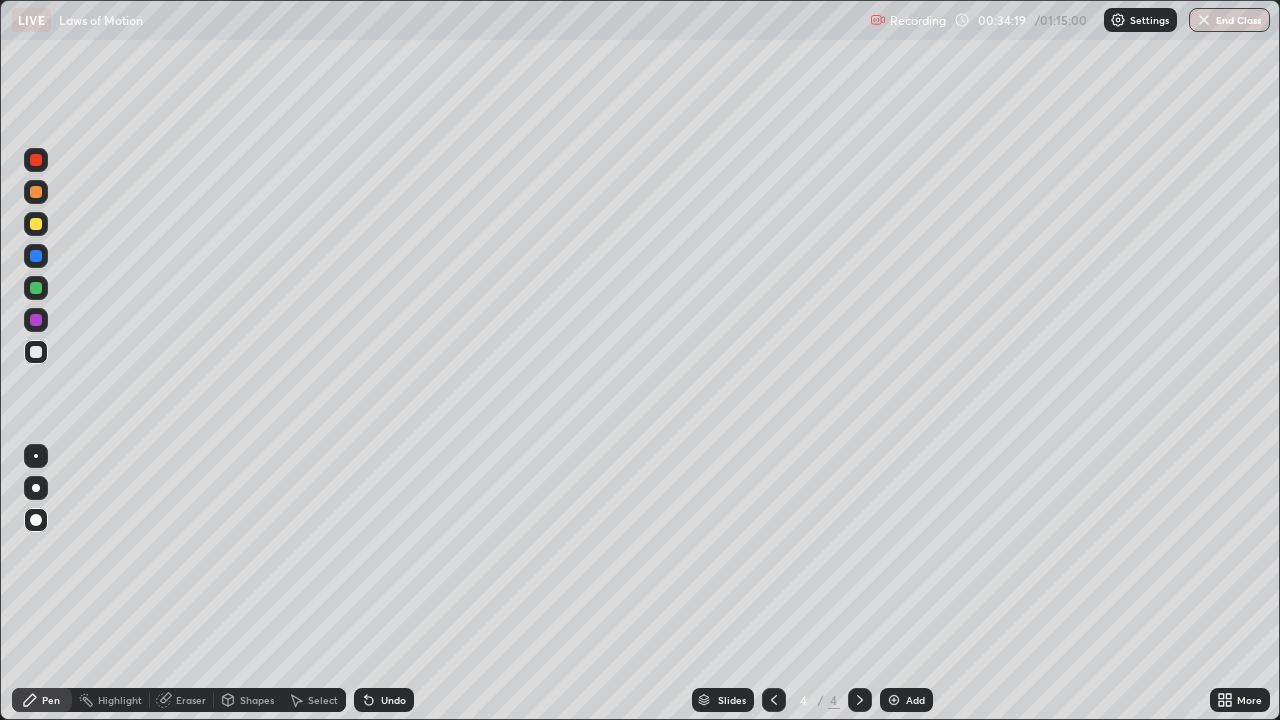 click on "Undo" at bounding box center (393, 700) 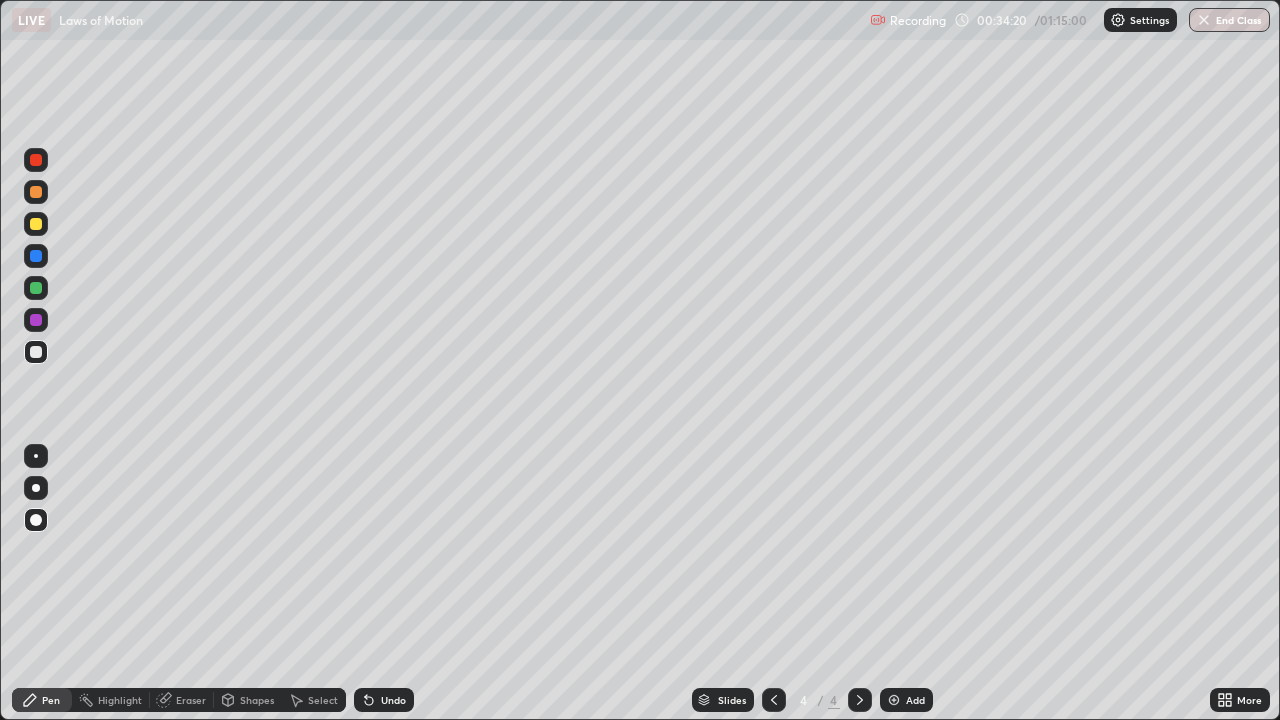 click on "Undo" at bounding box center (393, 700) 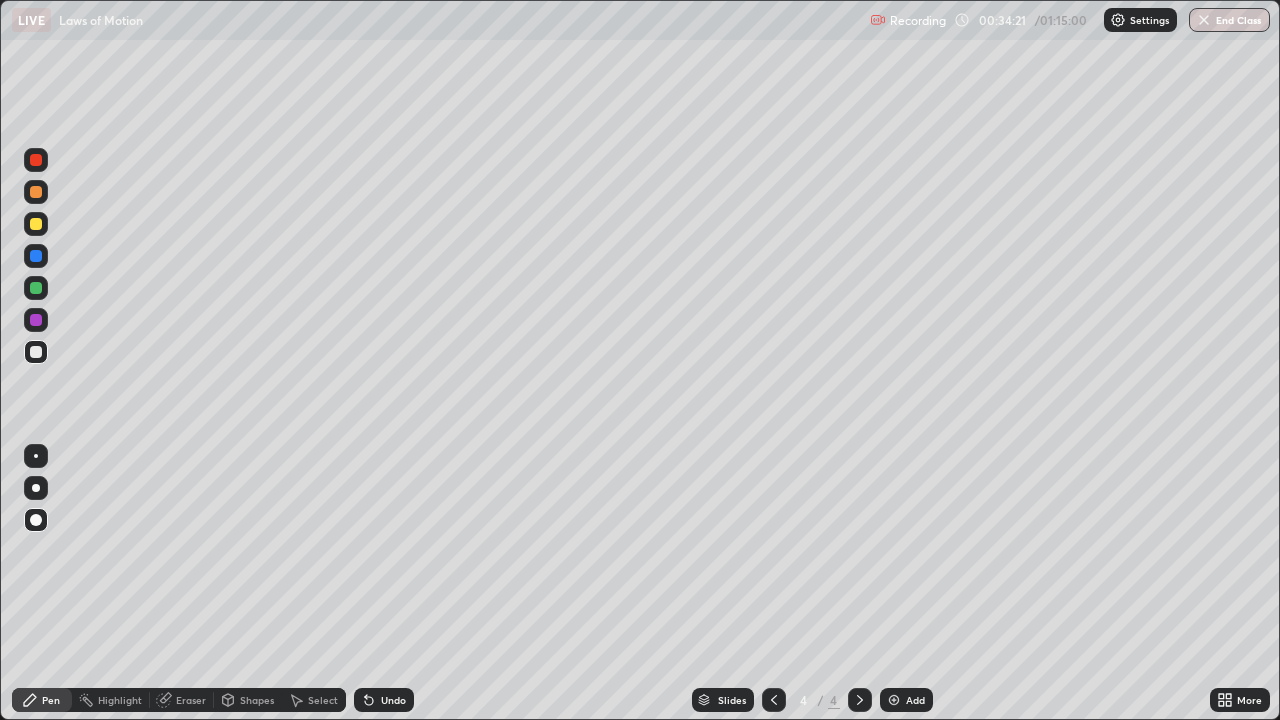 click on "Undo" at bounding box center [384, 700] 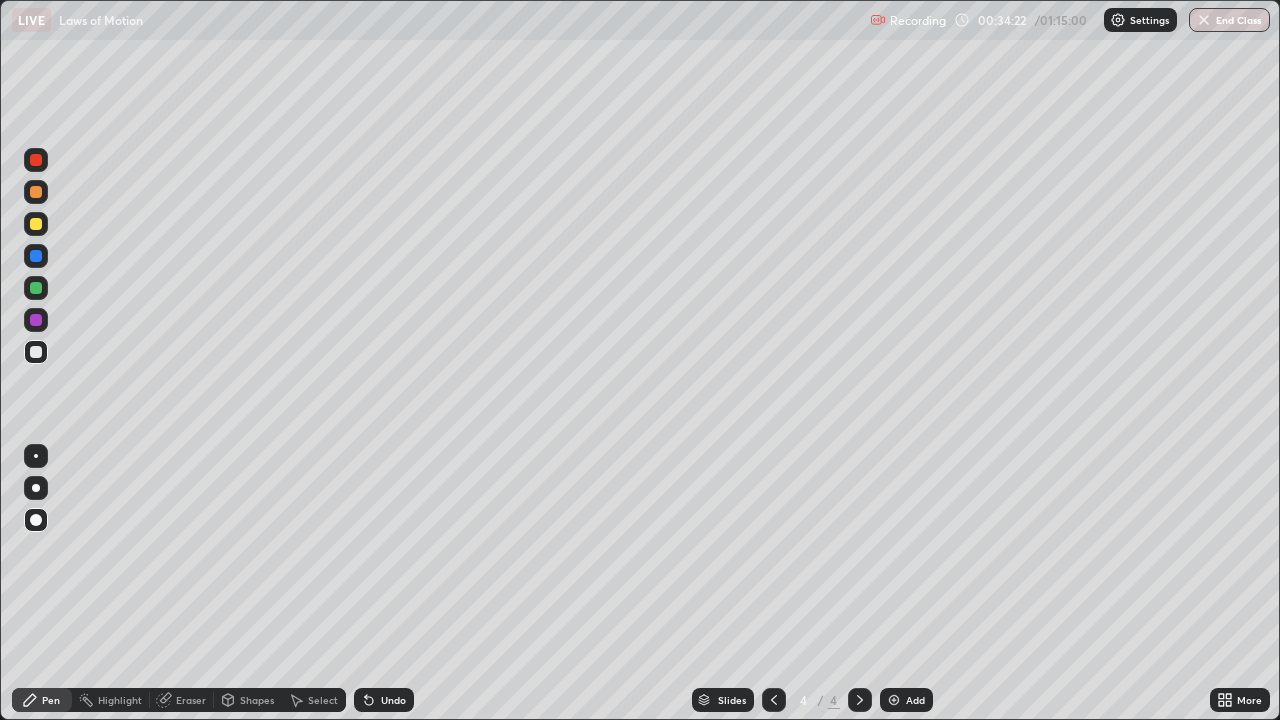 click on "Undo" at bounding box center [384, 700] 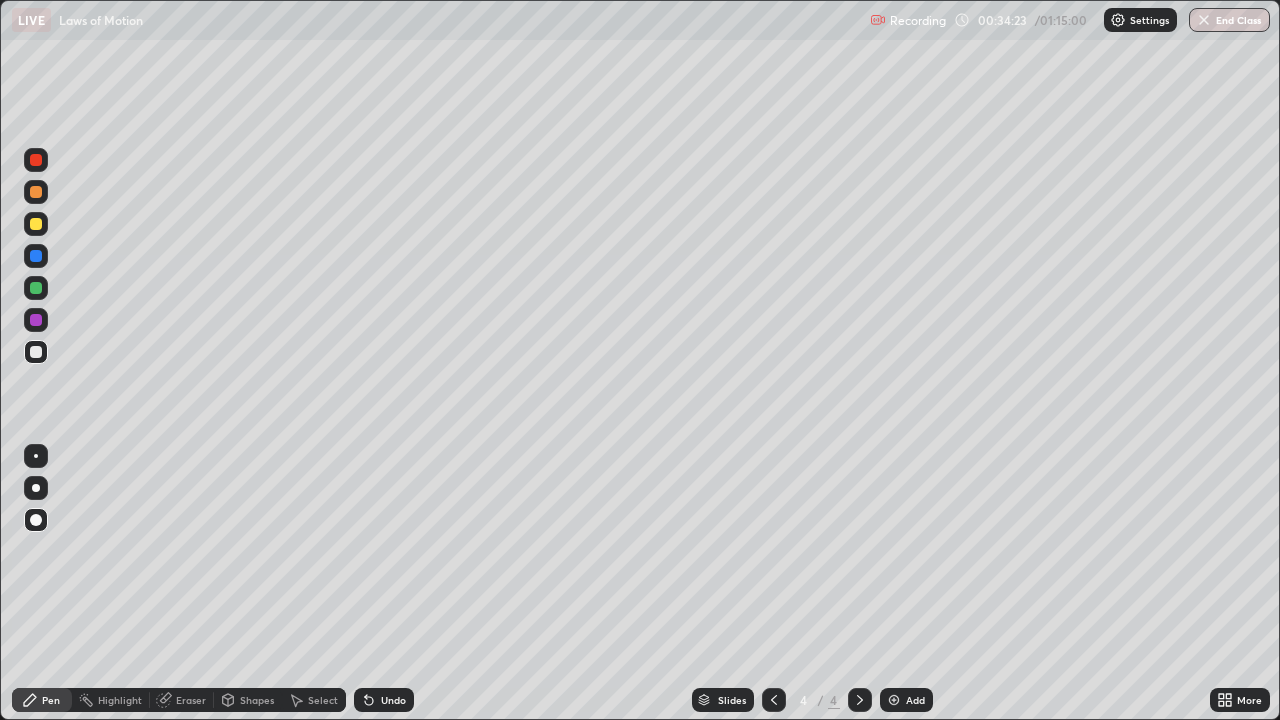 click on "Undo" at bounding box center (384, 700) 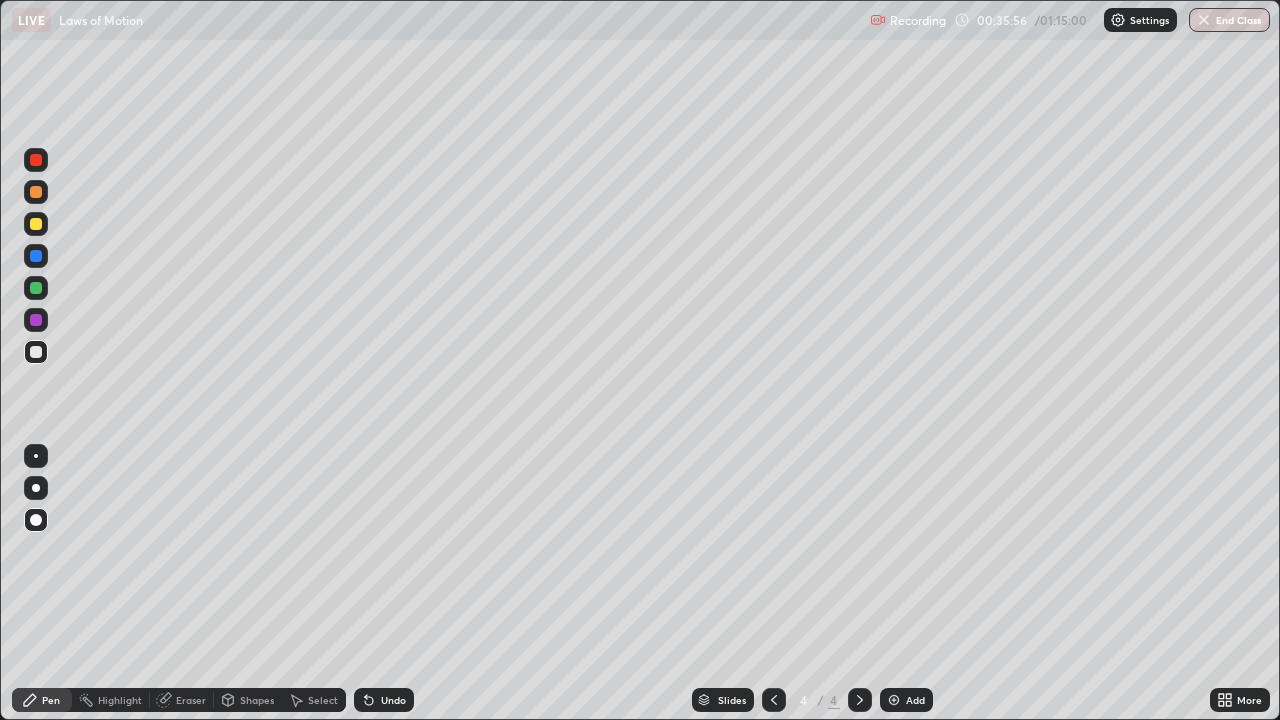click at bounding box center (36, 224) 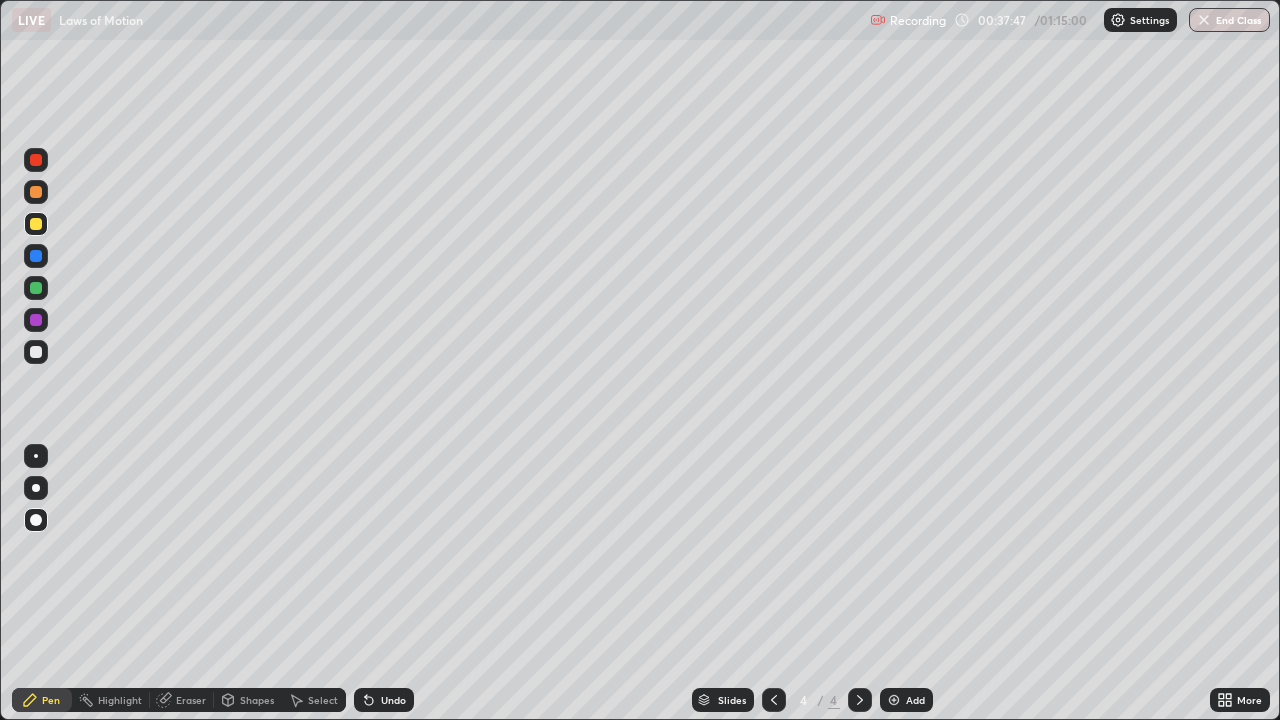 click at bounding box center [36, 352] 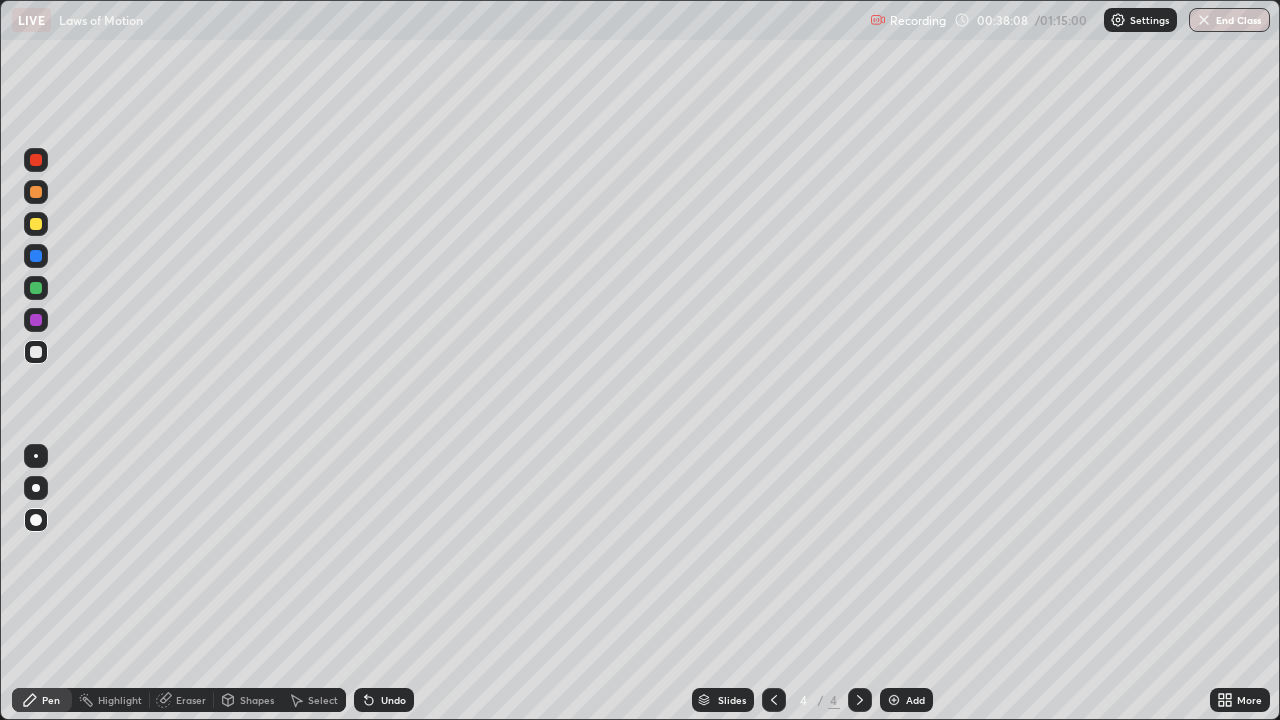 click at bounding box center (36, 352) 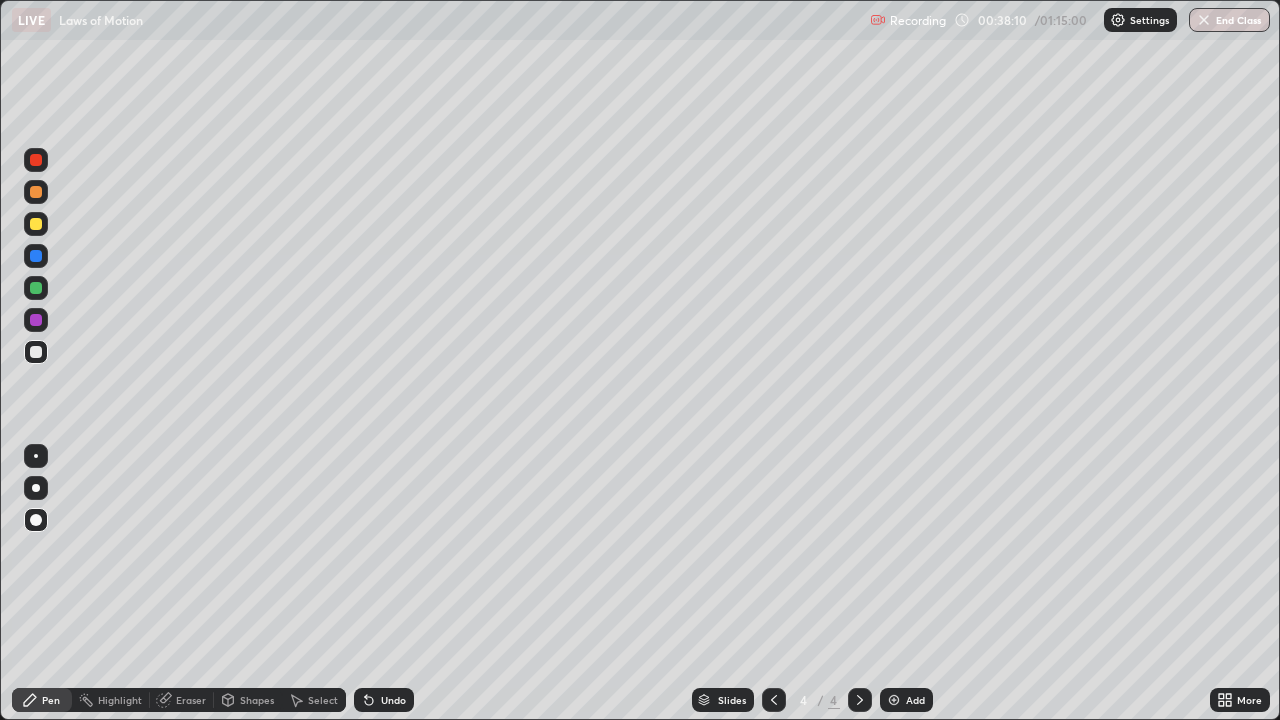 click at bounding box center [36, 288] 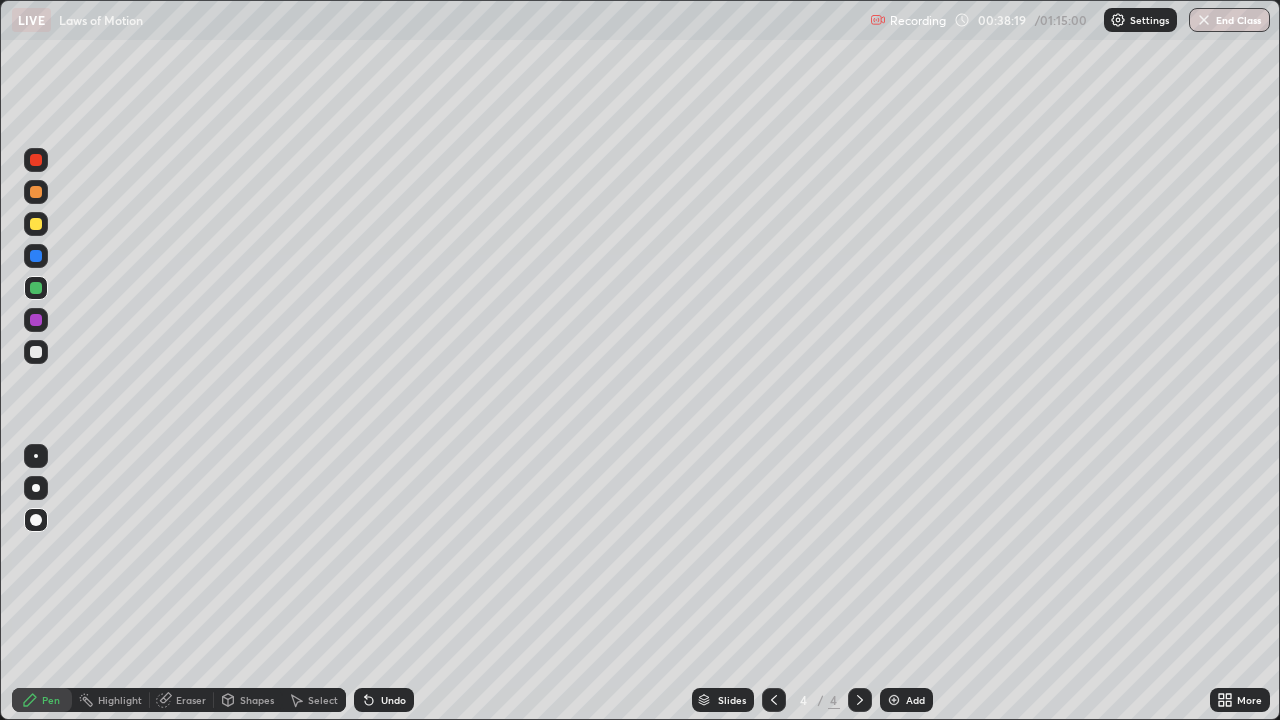 click at bounding box center (36, 352) 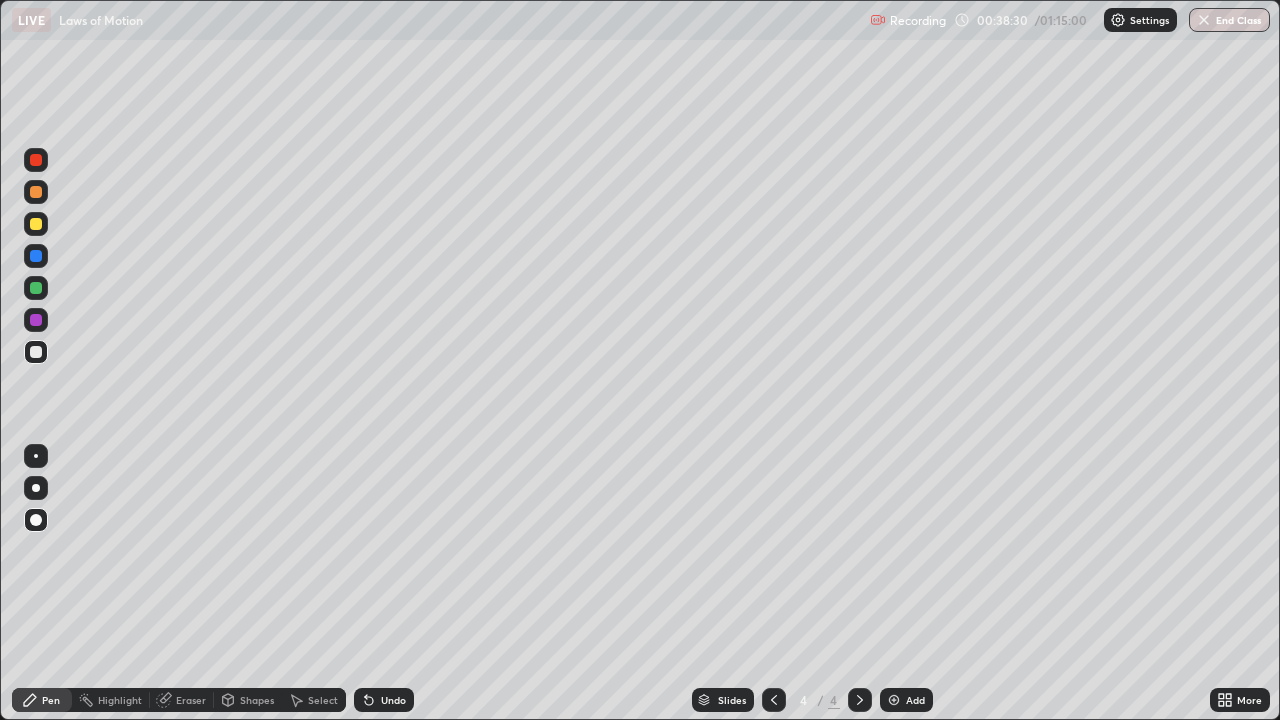 click at bounding box center (36, 224) 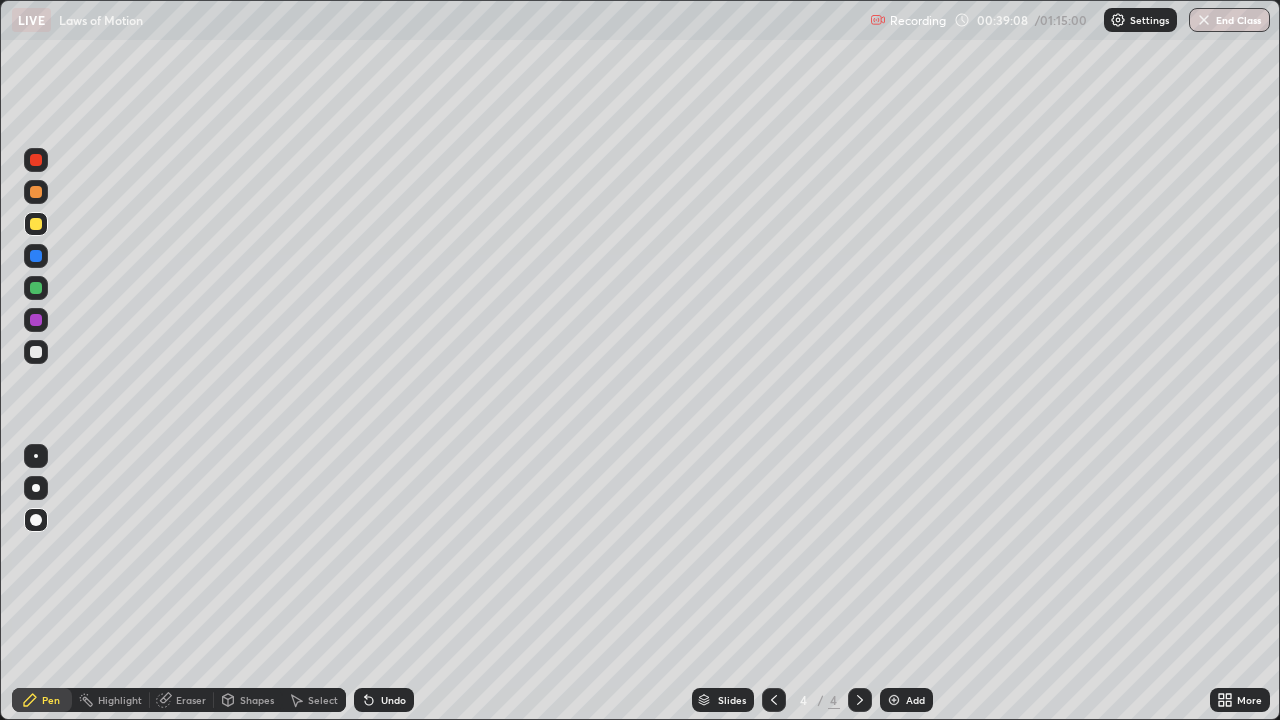 click at bounding box center (36, 352) 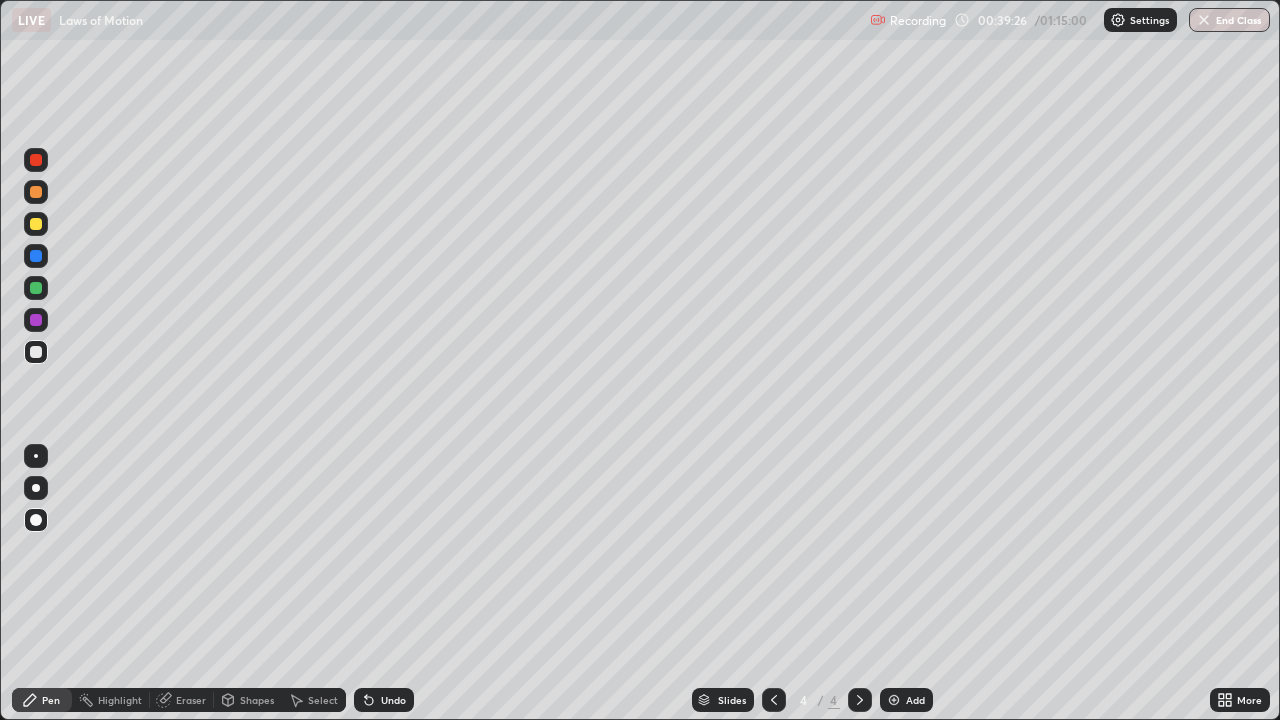 click at bounding box center [36, 520] 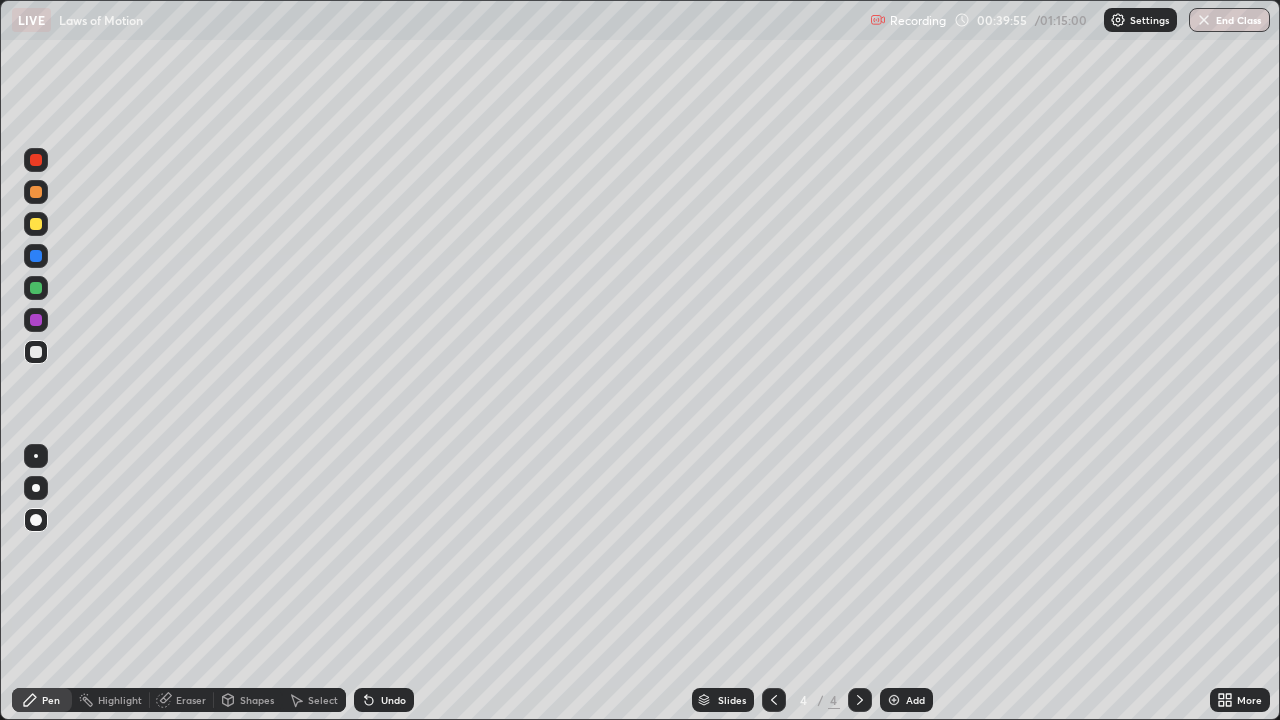 click at bounding box center (36, 288) 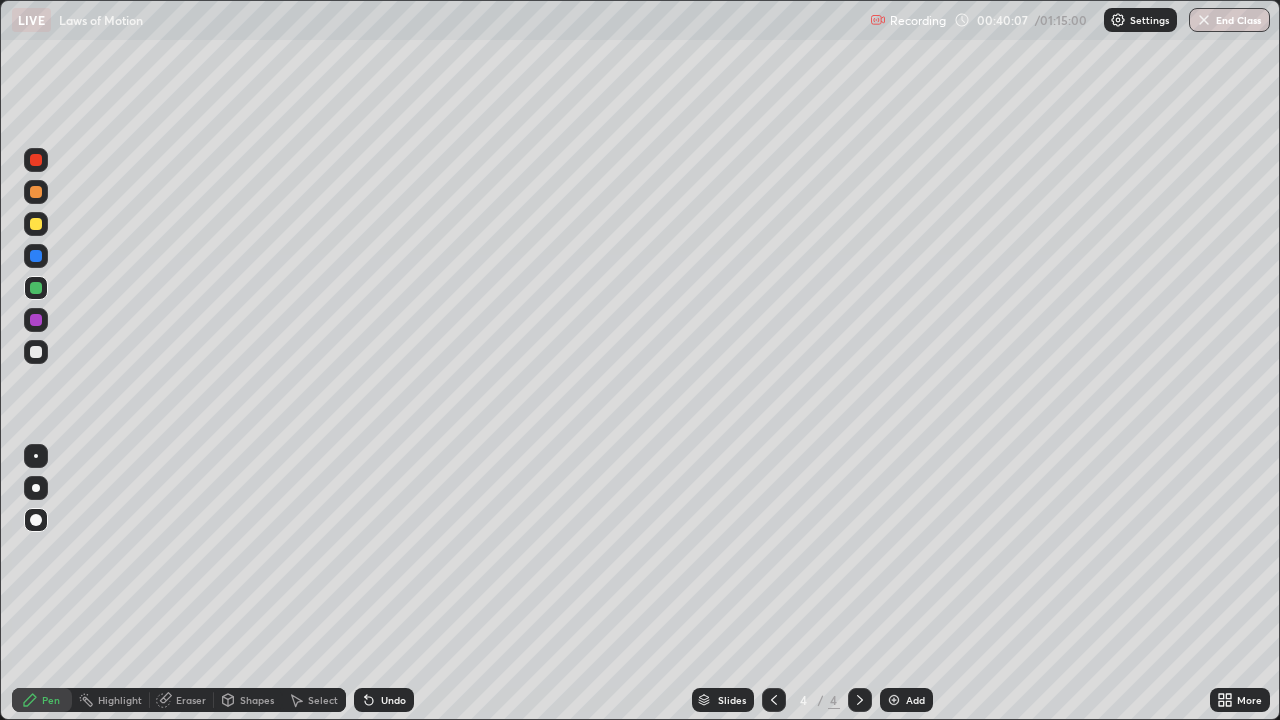 click at bounding box center (36, 352) 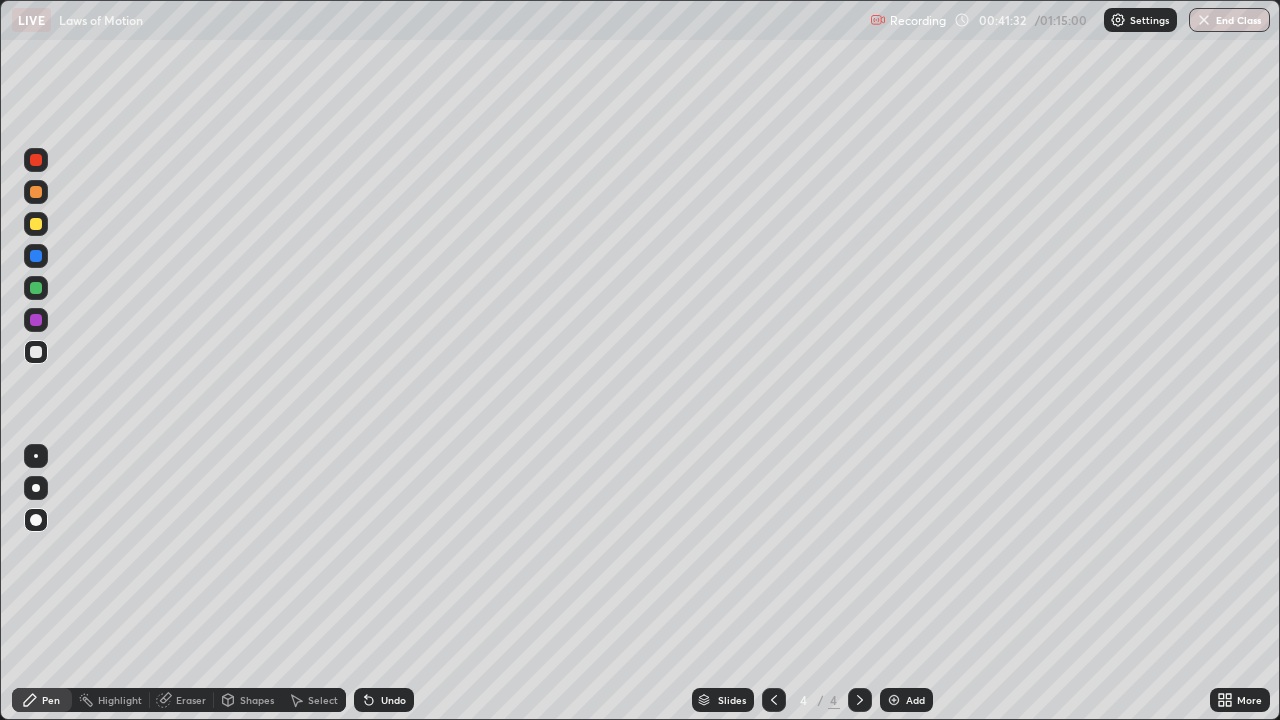 click on "Eraser" at bounding box center (191, 700) 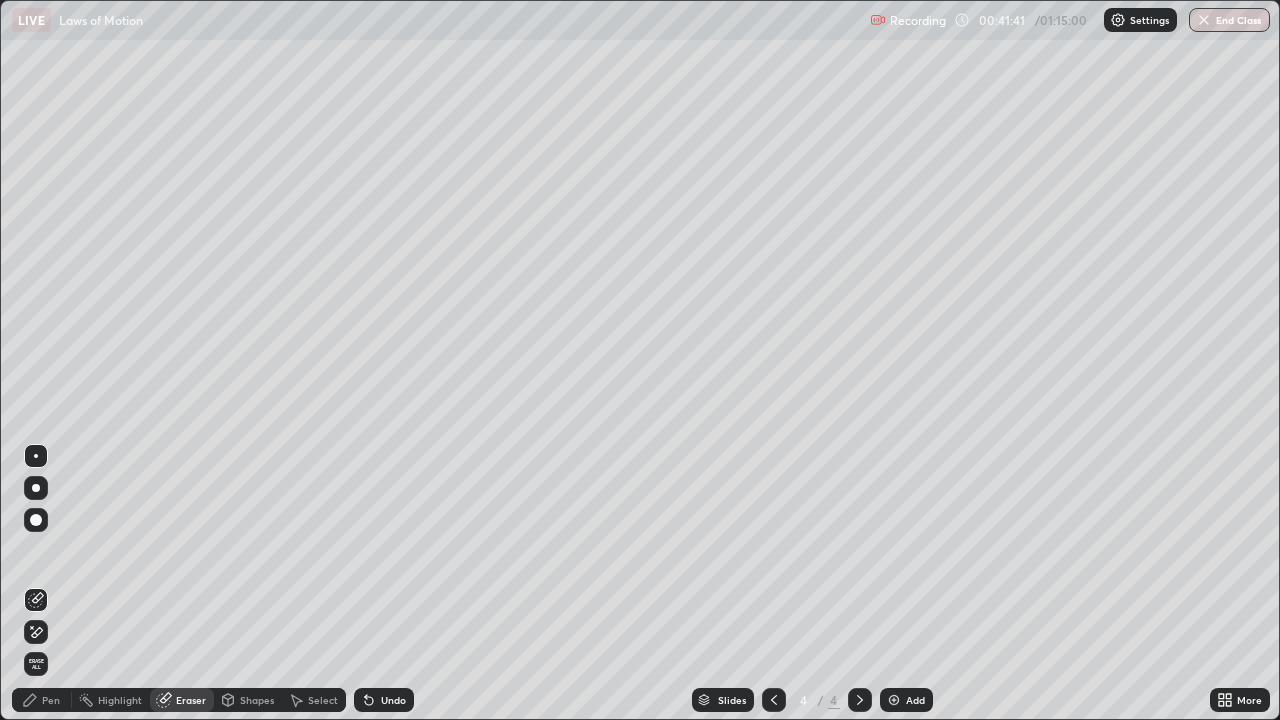click on "Pen" at bounding box center [51, 700] 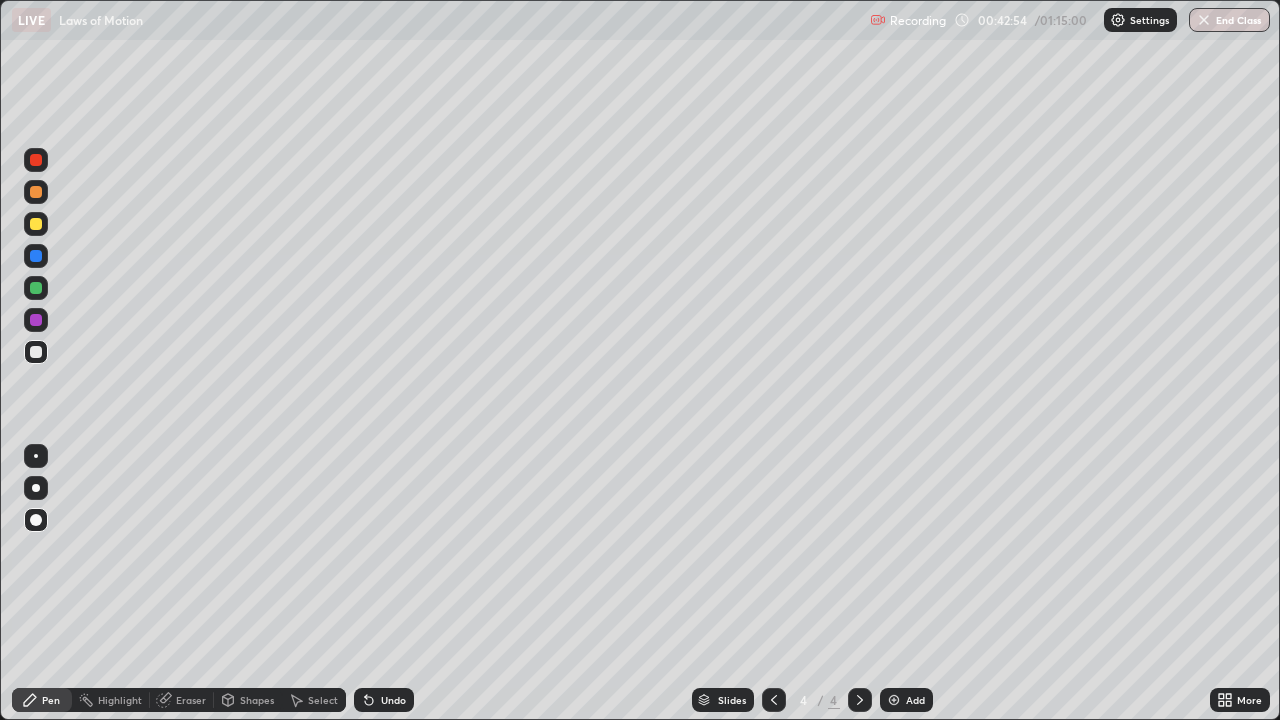 click on "Eraser" at bounding box center [191, 700] 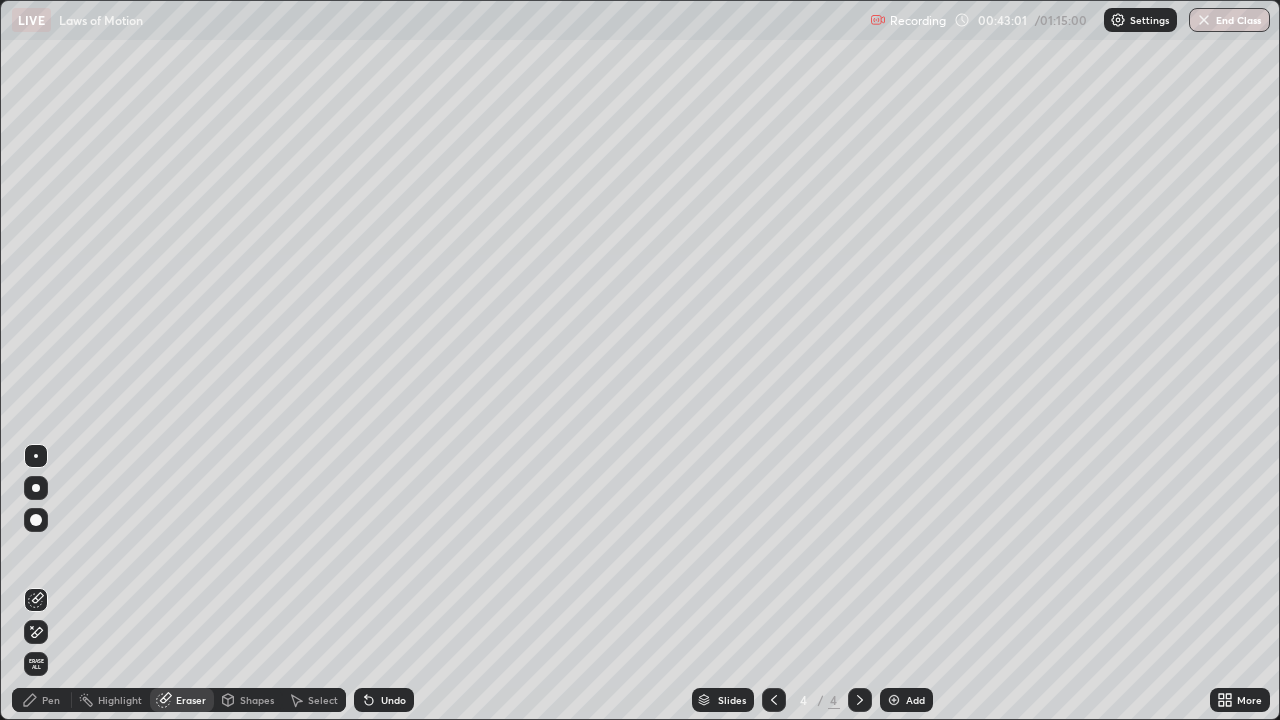 click on "Pen" at bounding box center [51, 700] 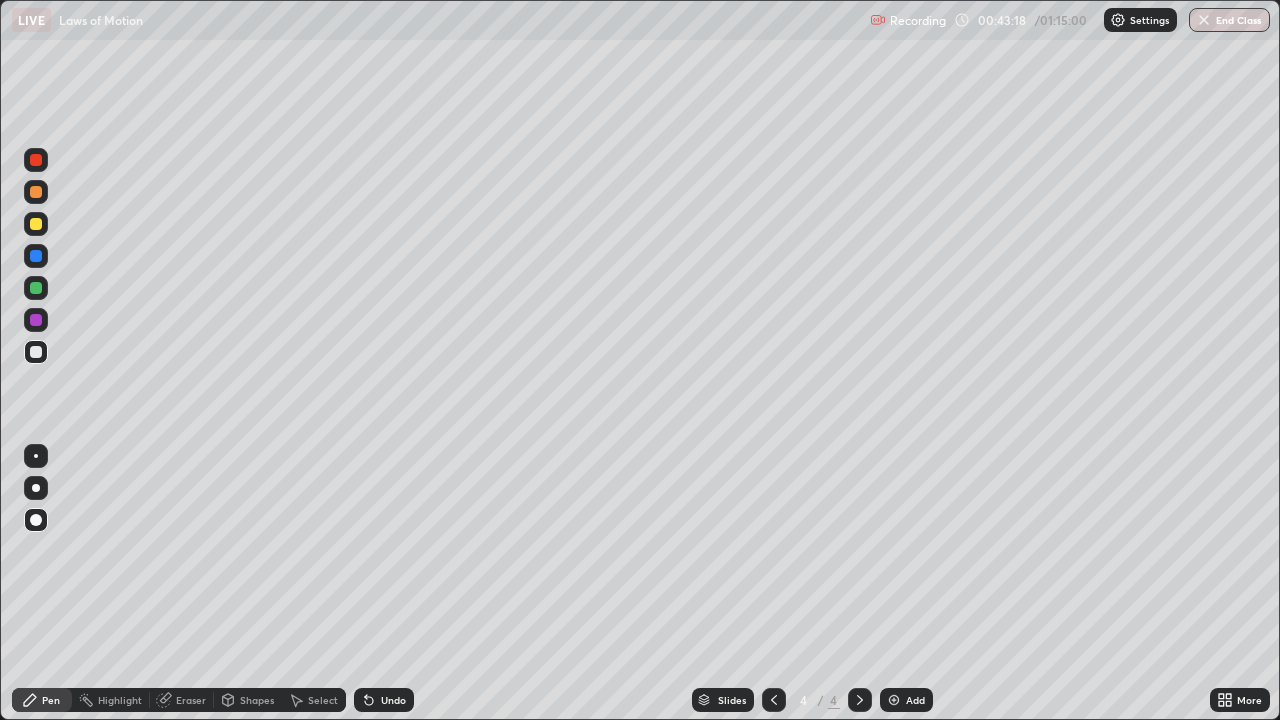 click on "Eraser" at bounding box center (191, 700) 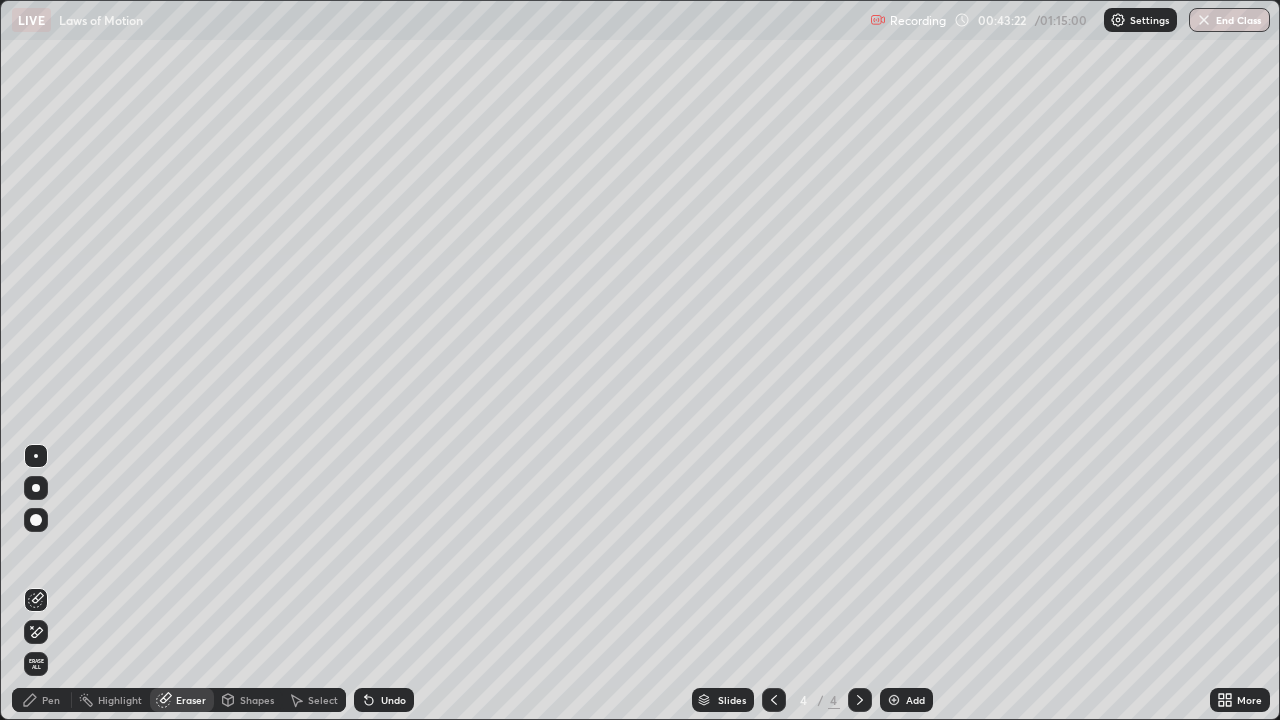 click on "Pen" at bounding box center [51, 700] 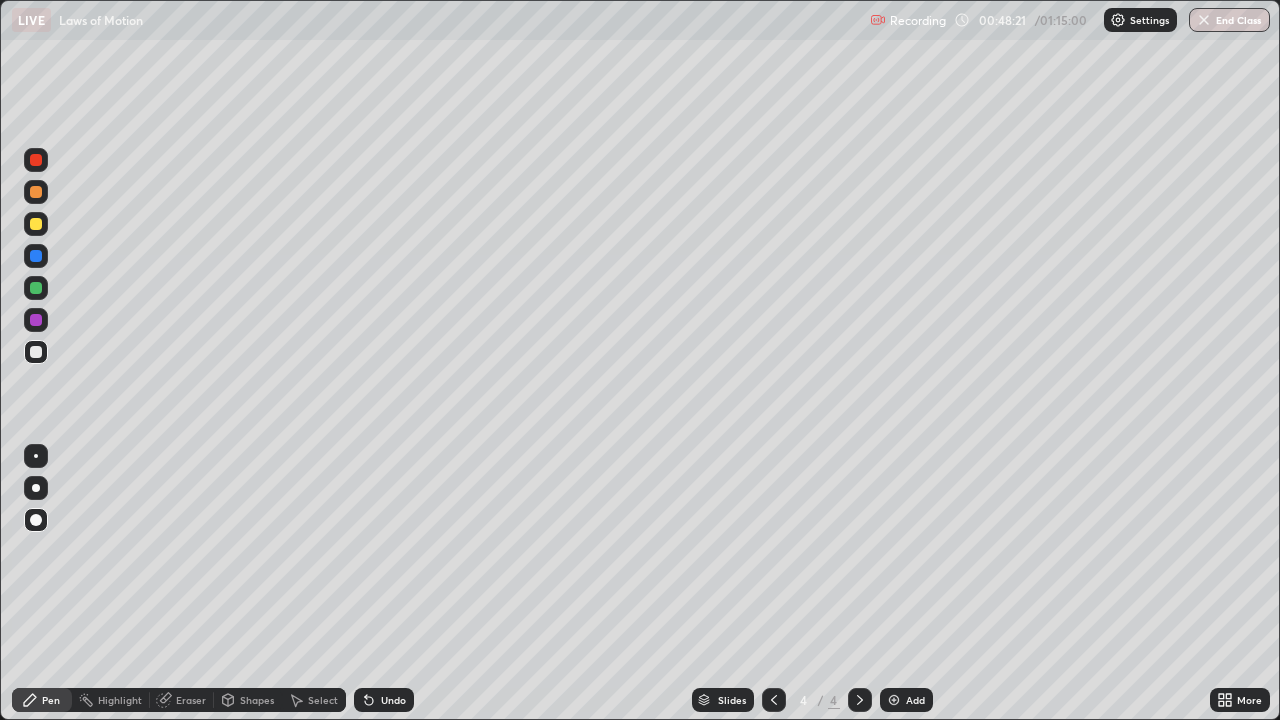 click on "Add" at bounding box center (915, 700) 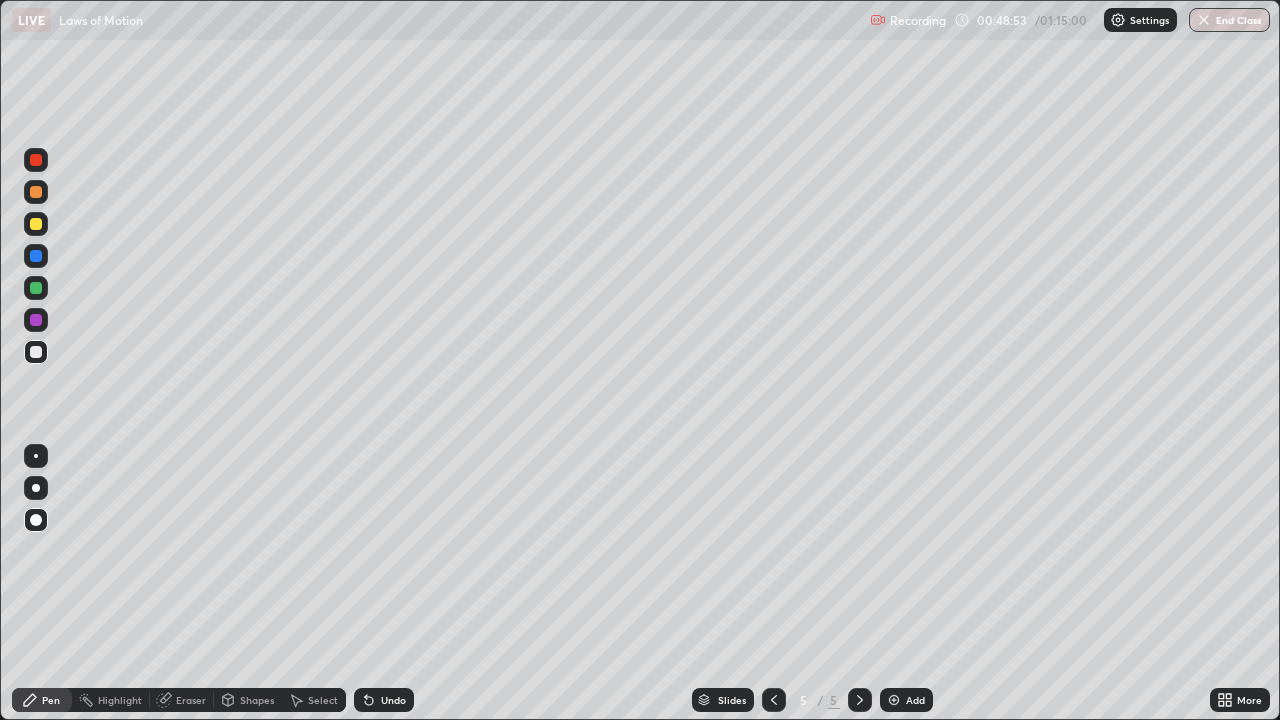 click on "Undo" at bounding box center (393, 700) 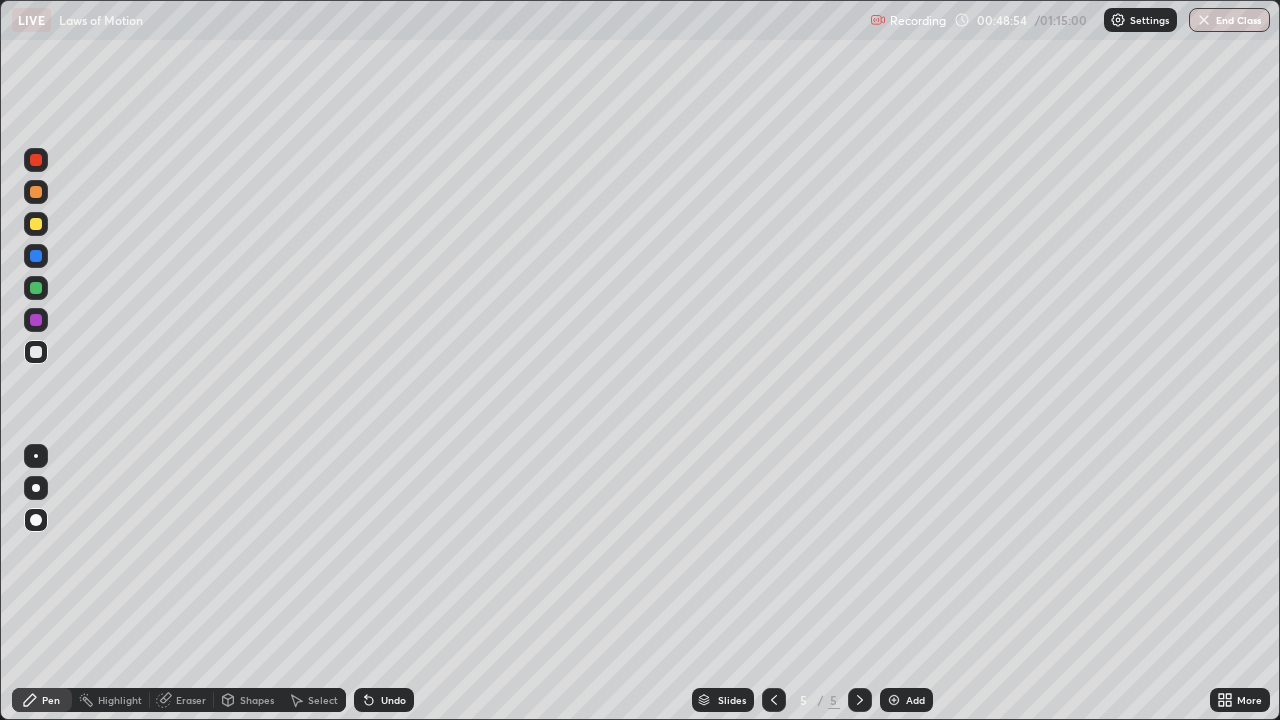 click on "Undo" at bounding box center [384, 700] 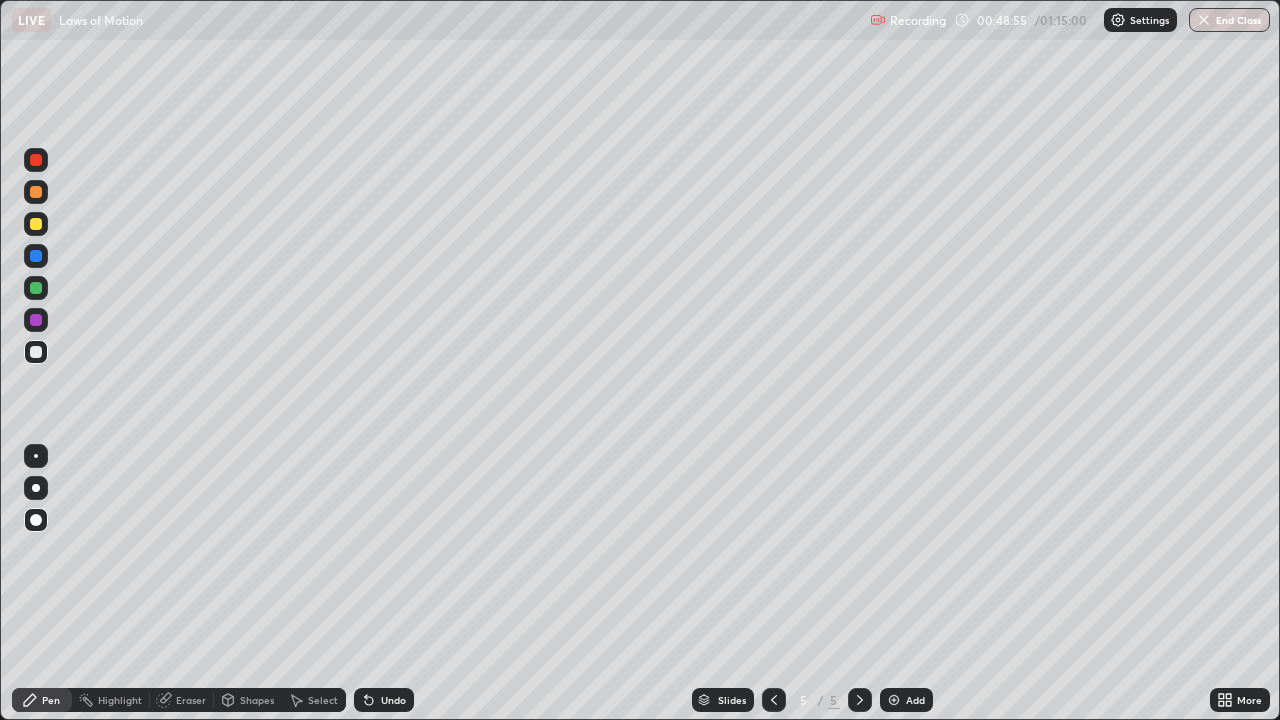 click on "Undo" at bounding box center (393, 700) 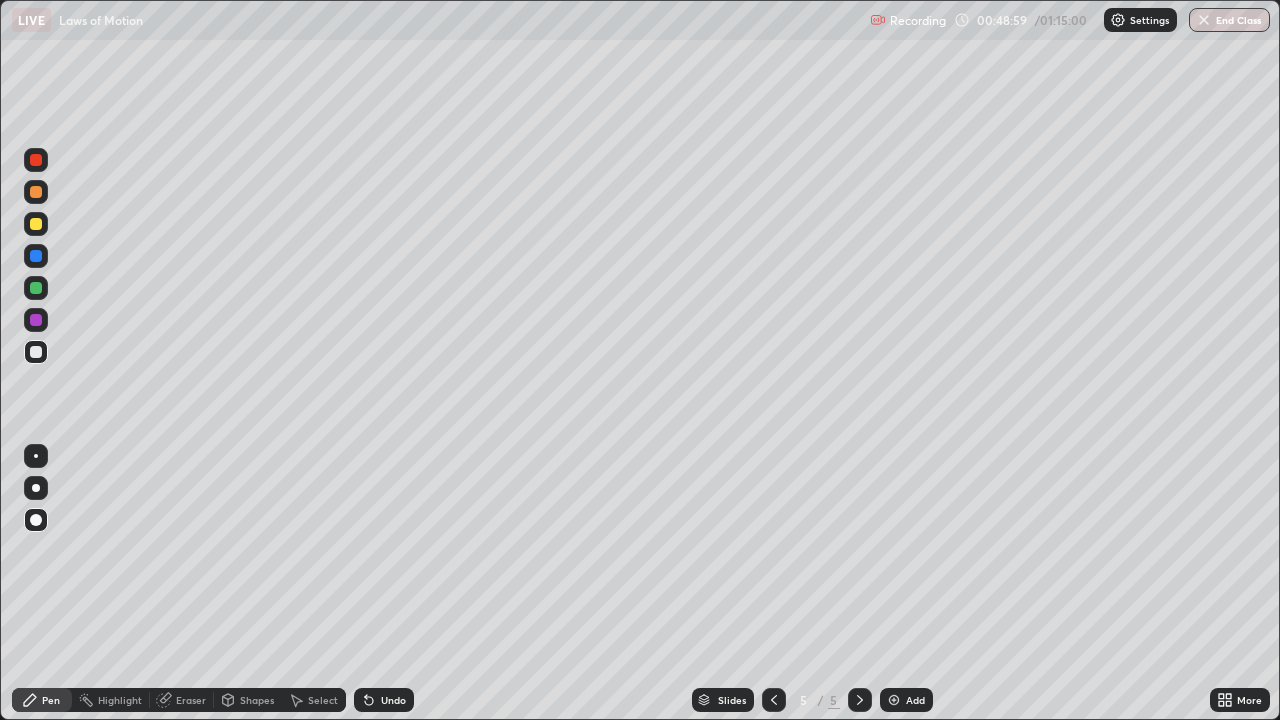 click on "Undo" at bounding box center (393, 700) 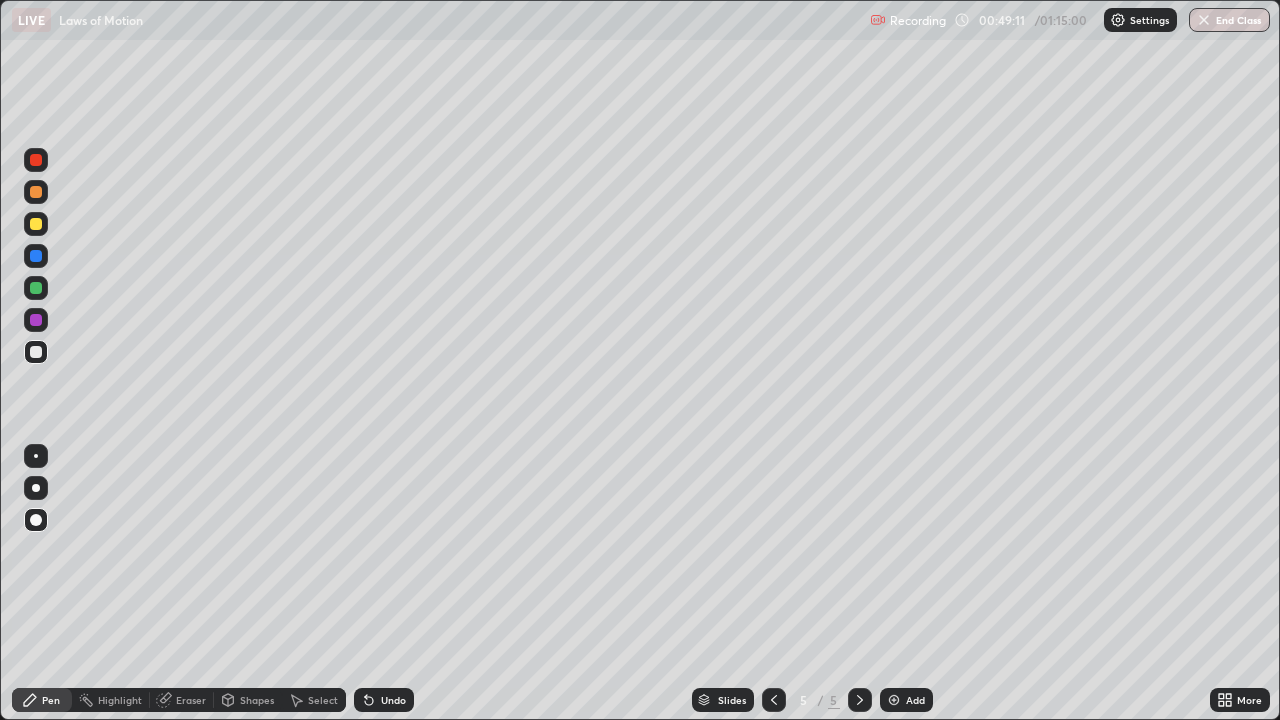 click at bounding box center (36, 488) 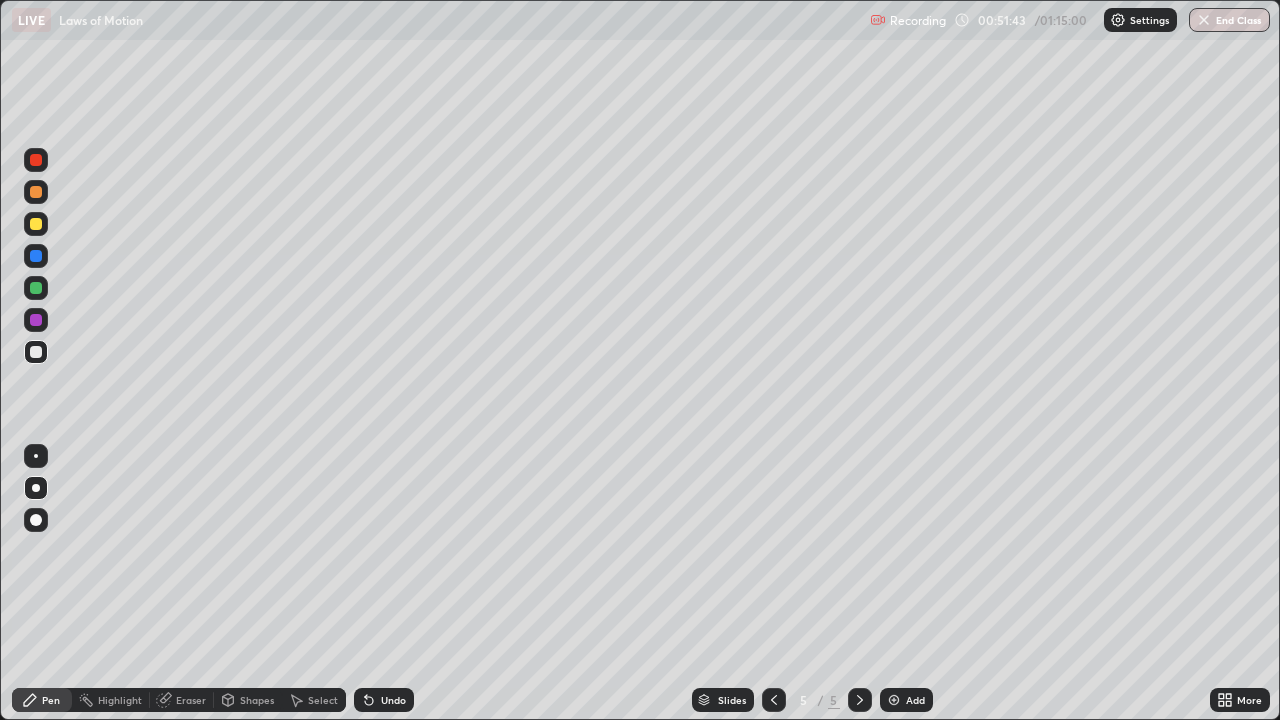 click 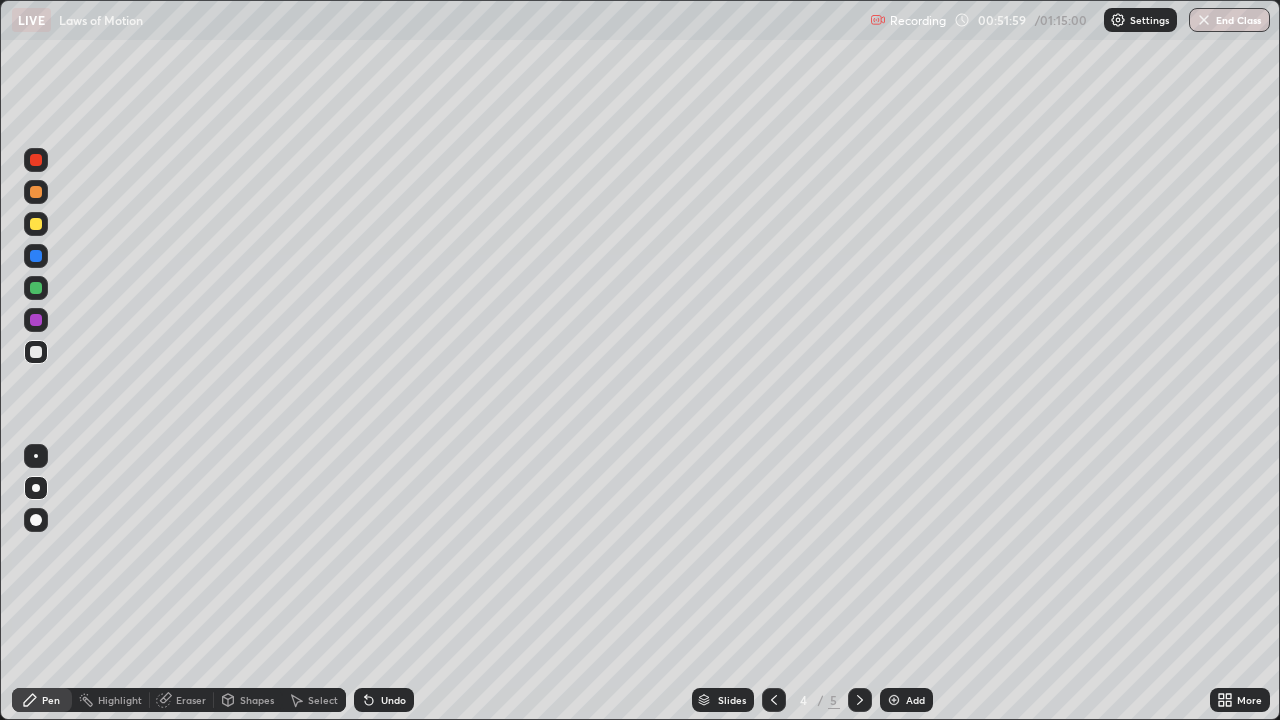 click 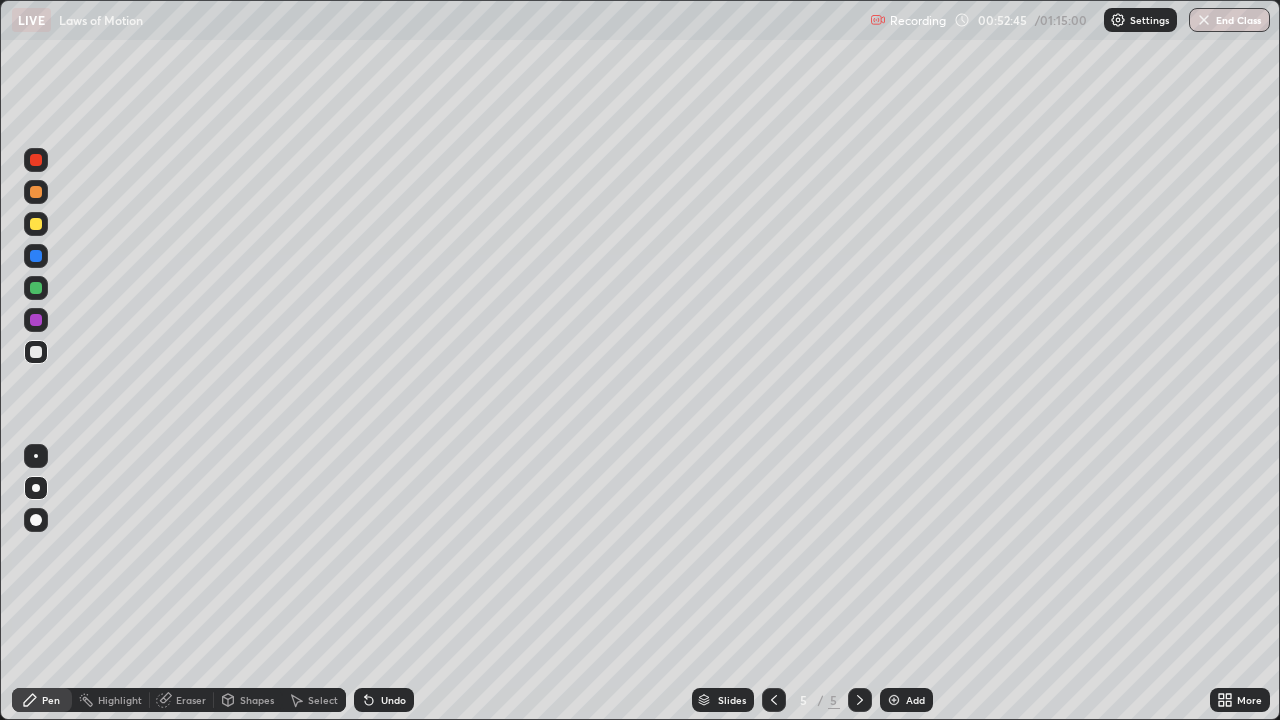 click 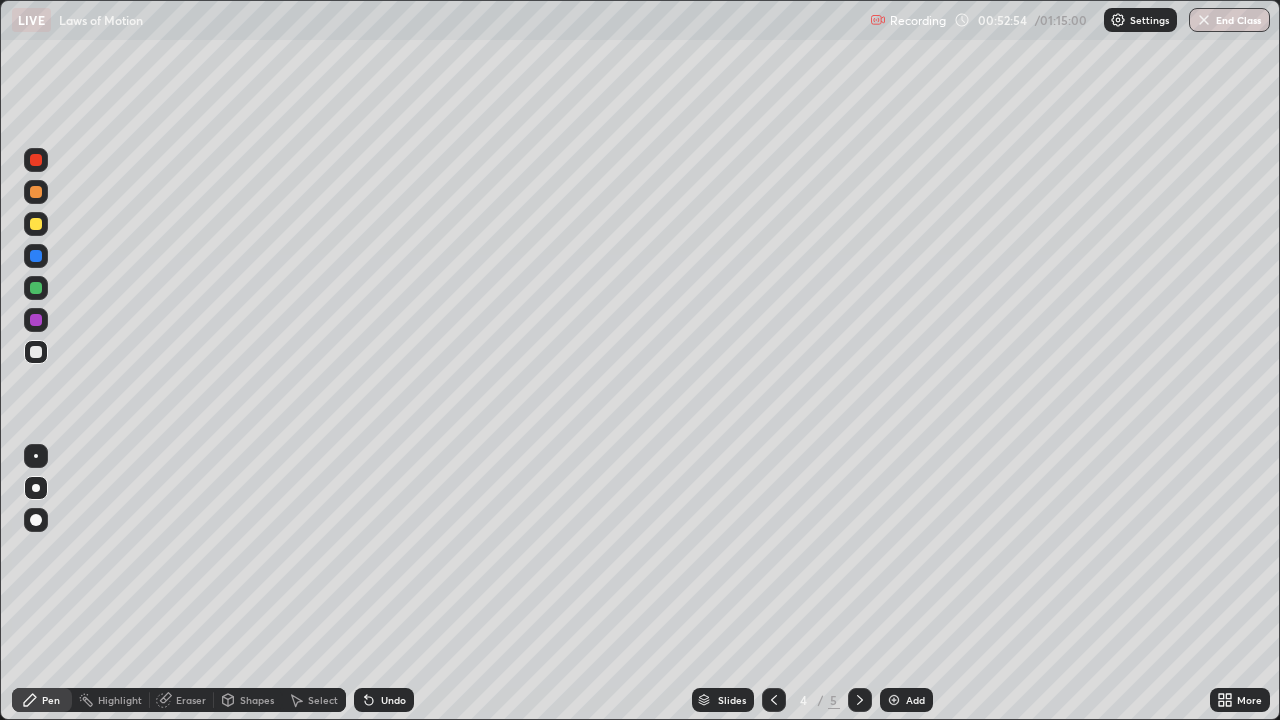 click 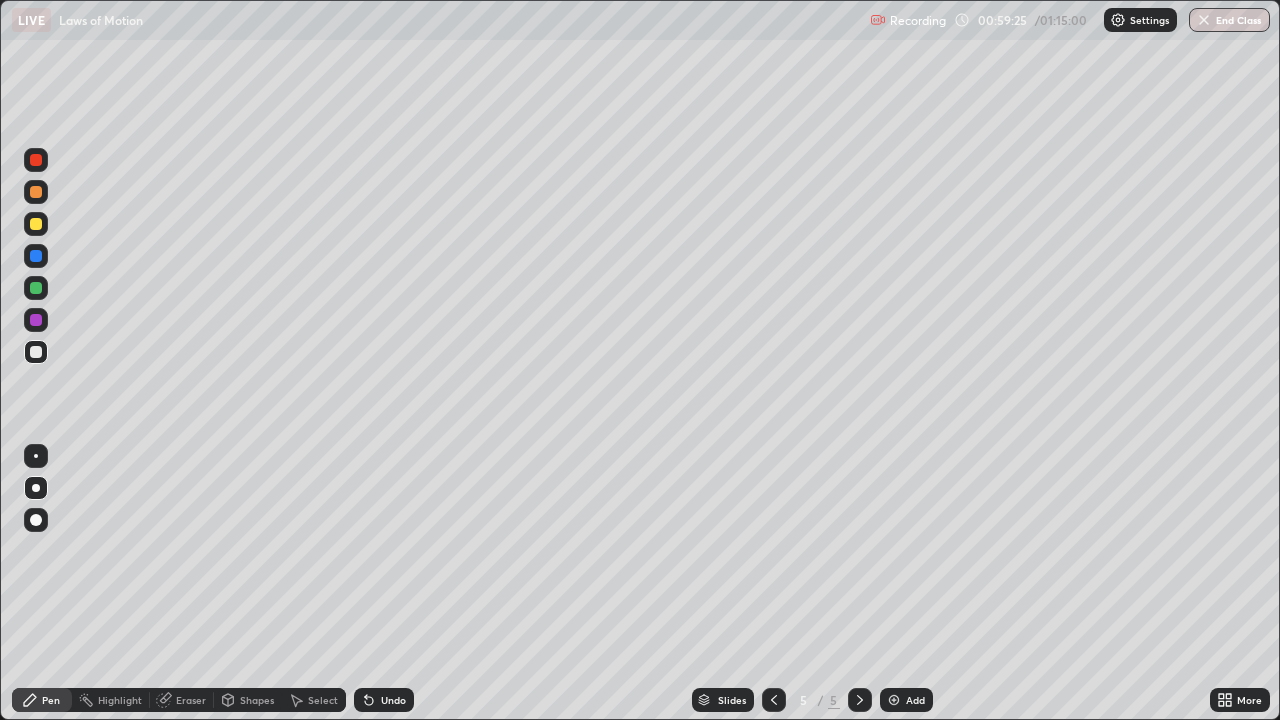 click at bounding box center (894, 700) 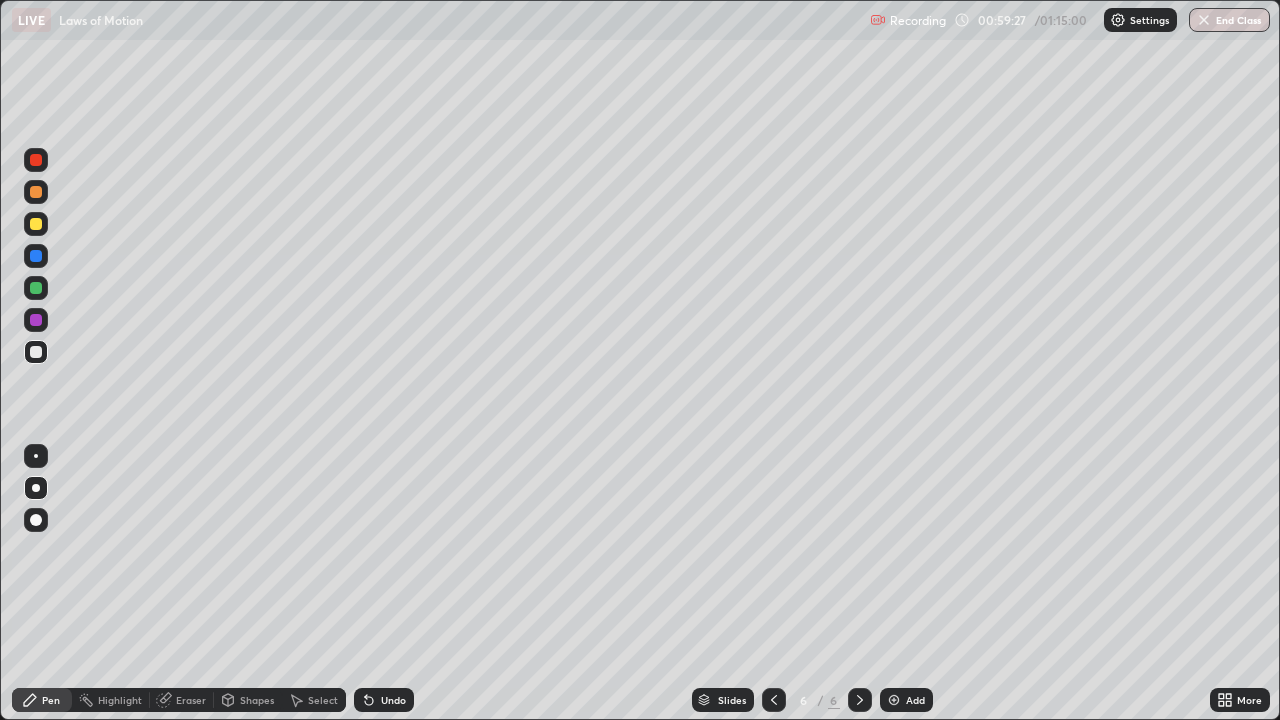 click at bounding box center (36, 352) 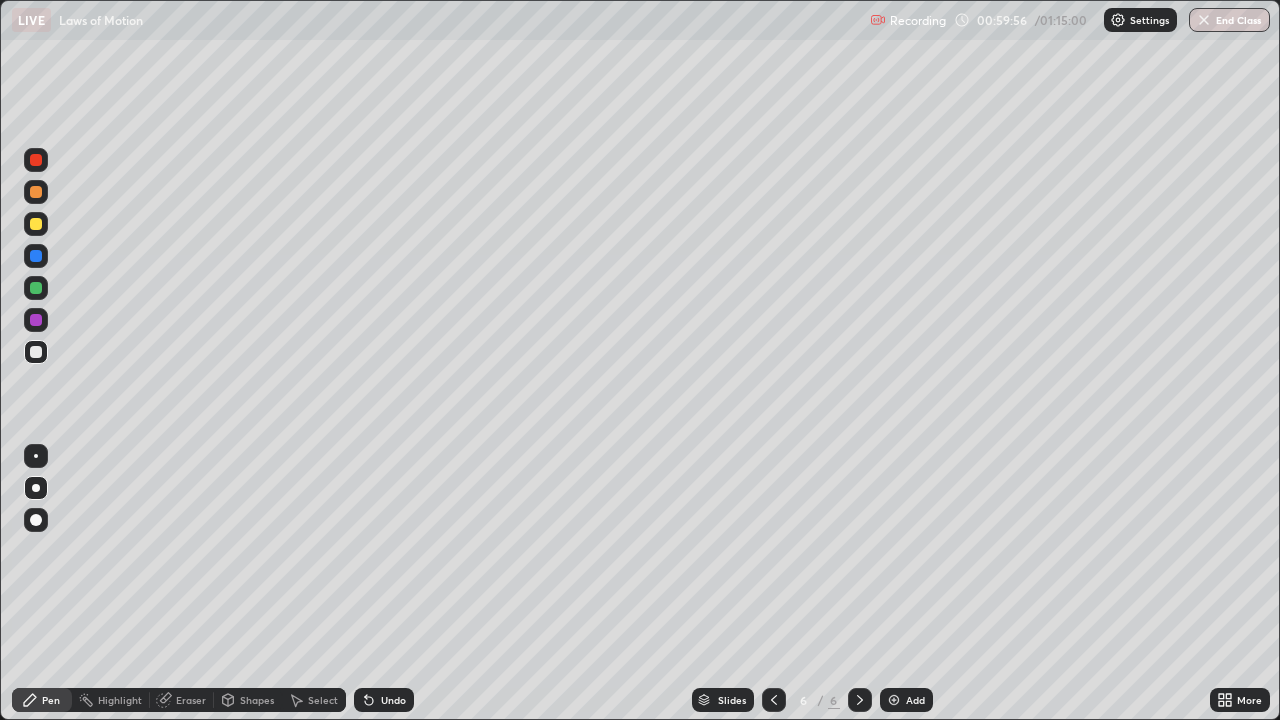 click on "Undo" at bounding box center (393, 700) 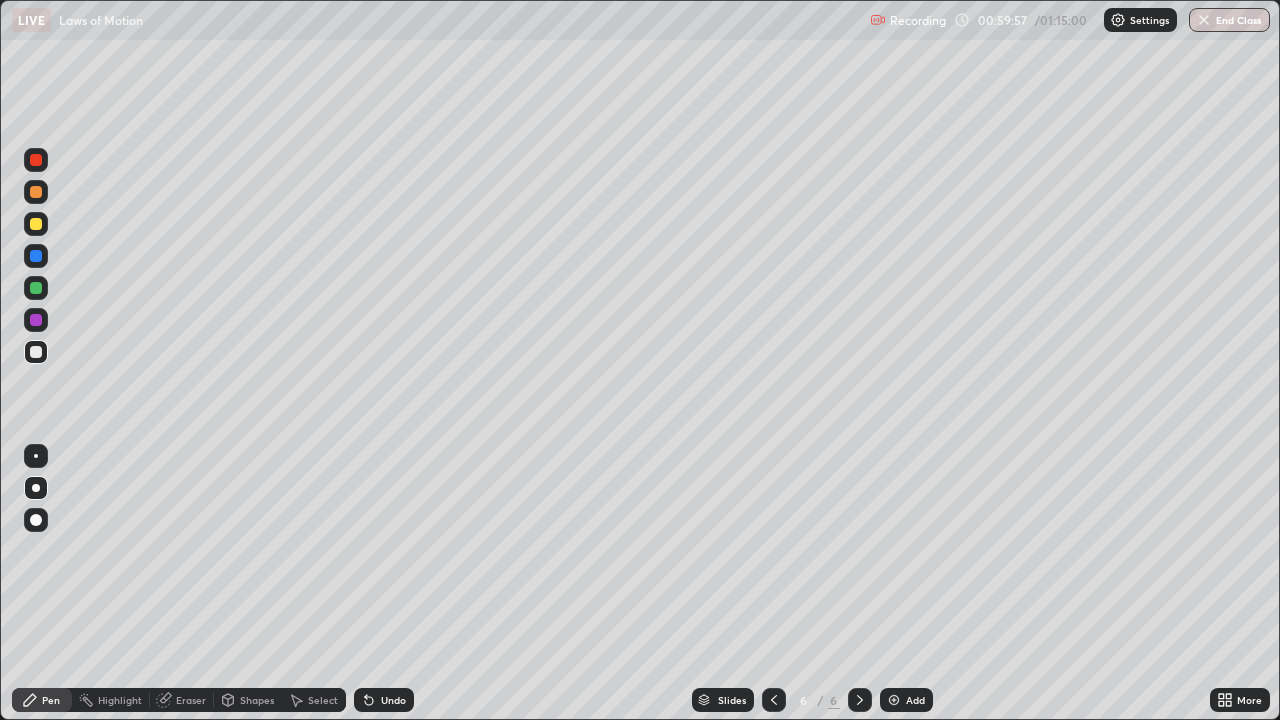 click on "Undo" at bounding box center [393, 700] 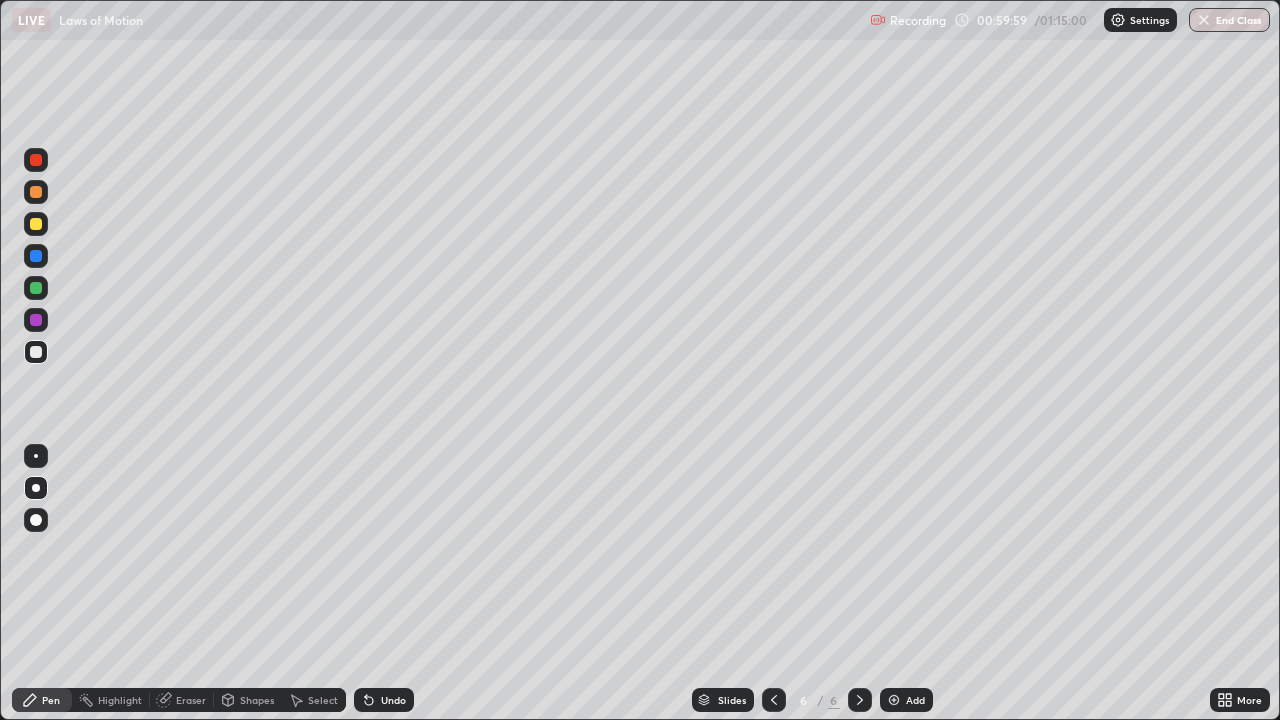click at bounding box center [36, 320] 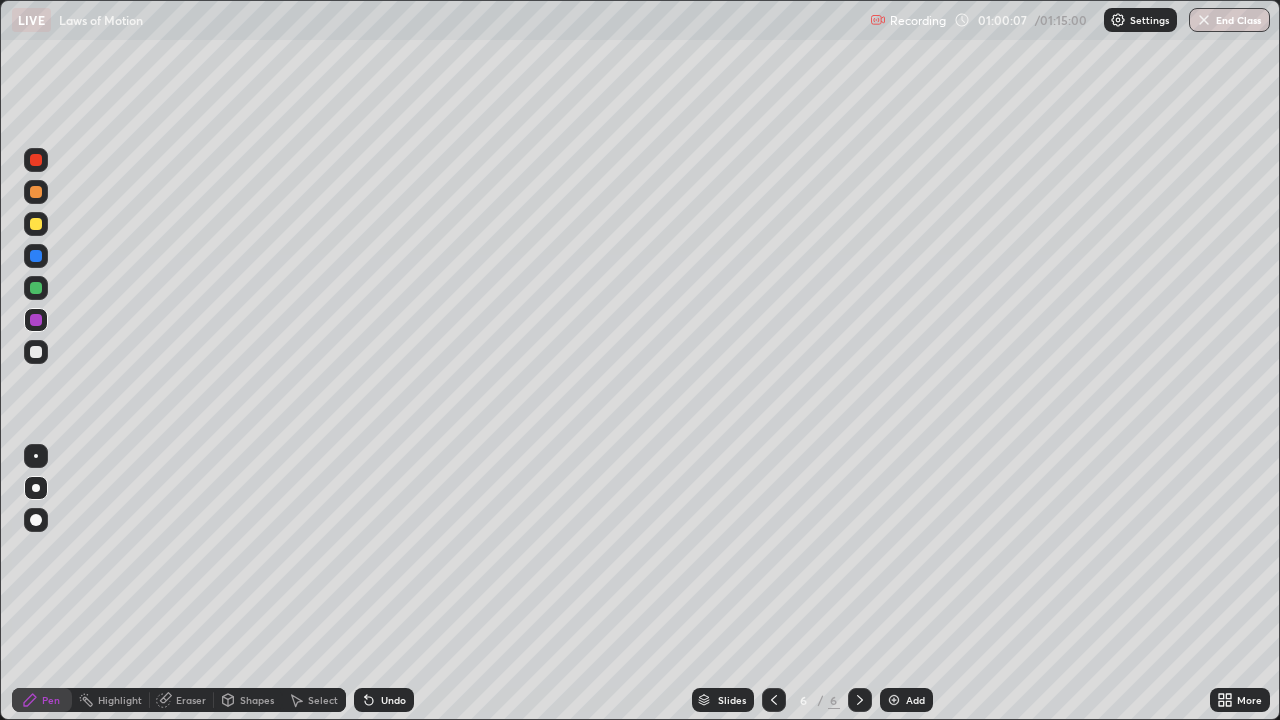 click at bounding box center [36, 224] 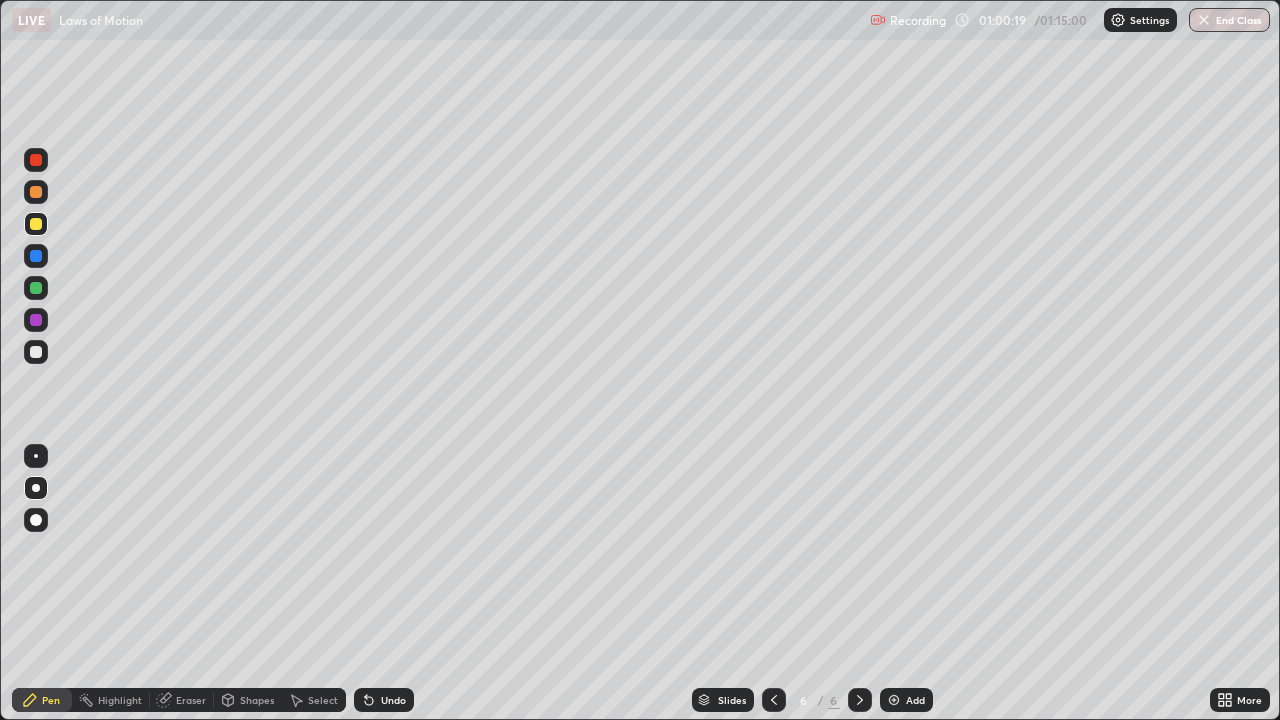 click at bounding box center [36, 256] 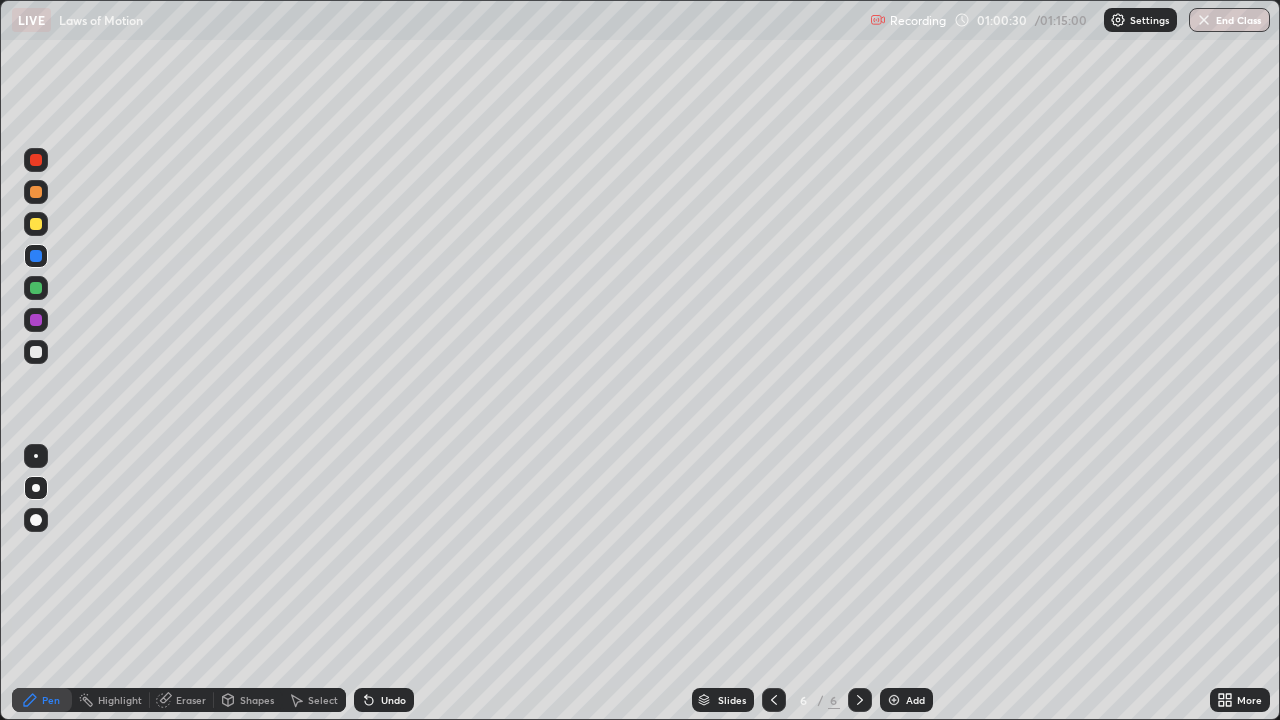 click on "Undo" at bounding box center (393, 700) 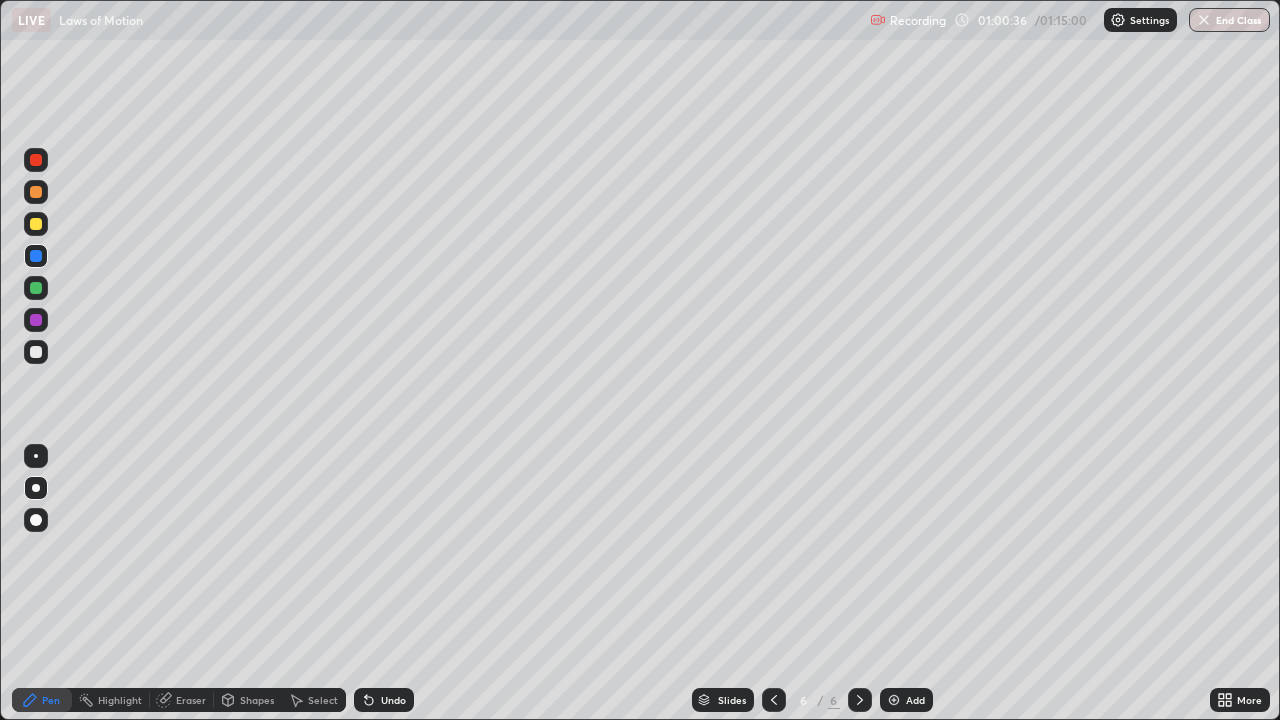 click at bounding box center (36, 288) 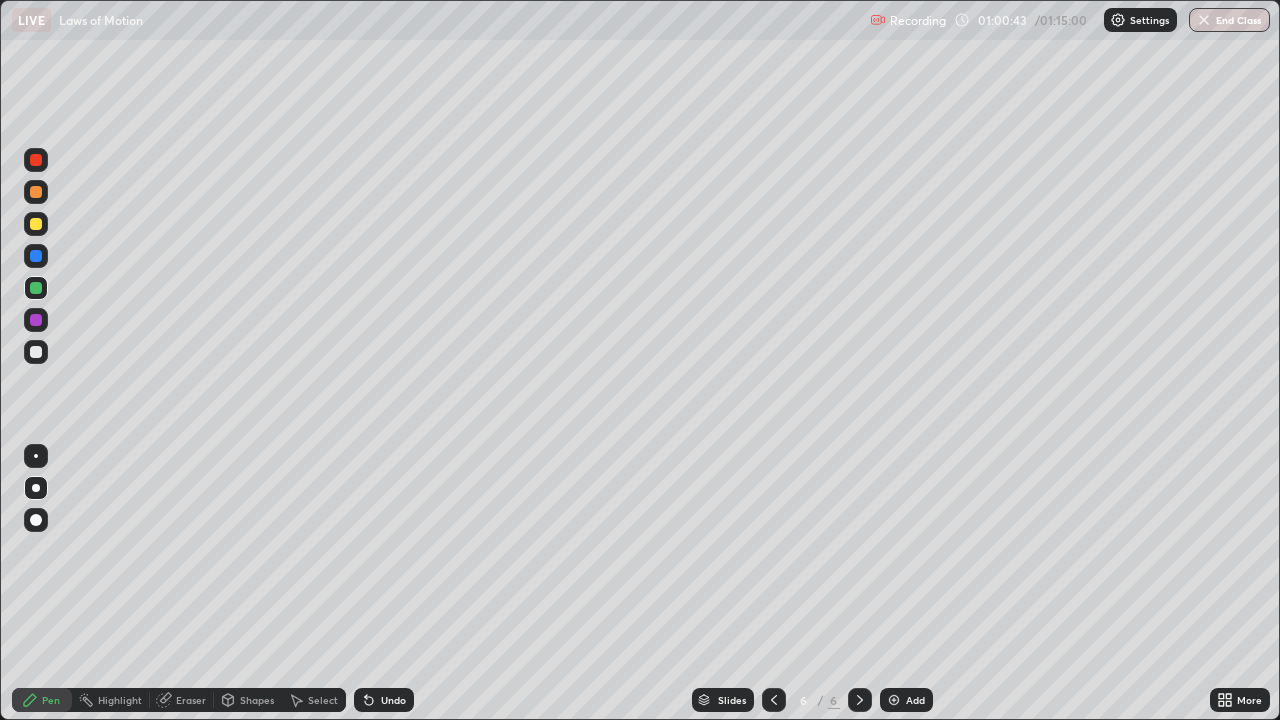 click on "Undo" at bounding box center [393, 700] 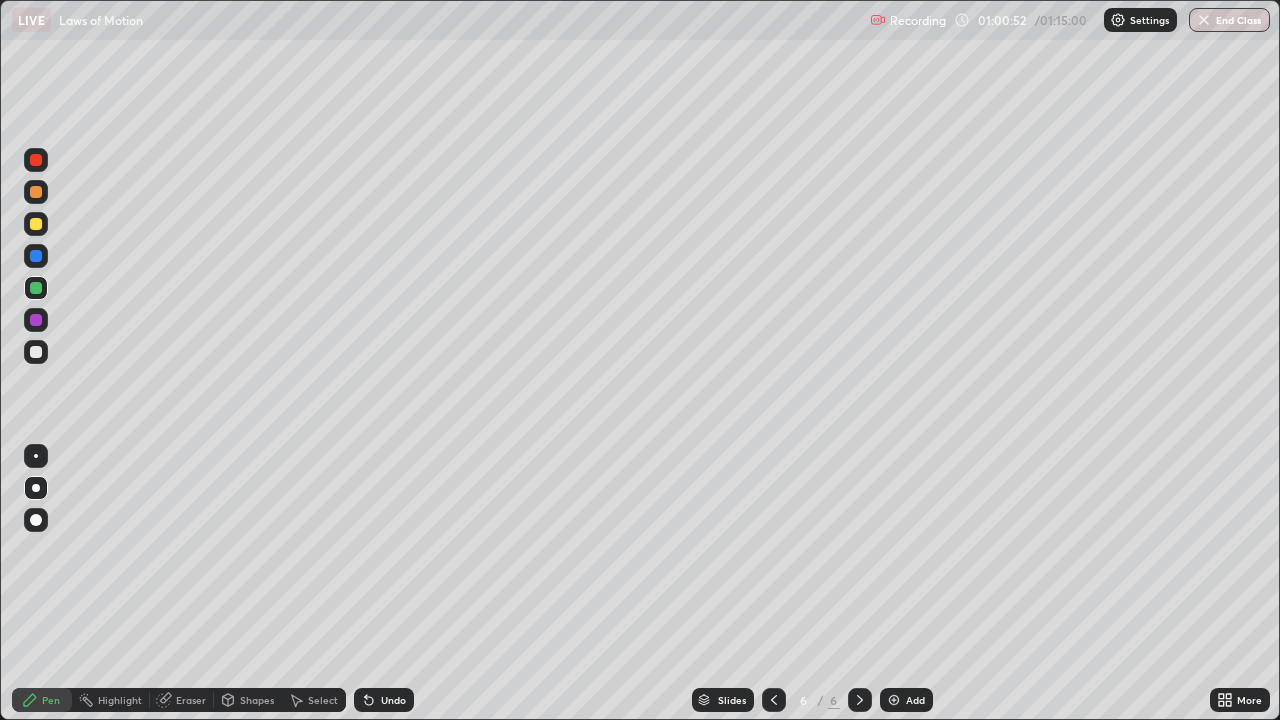 click at bounding box center [36, 160] 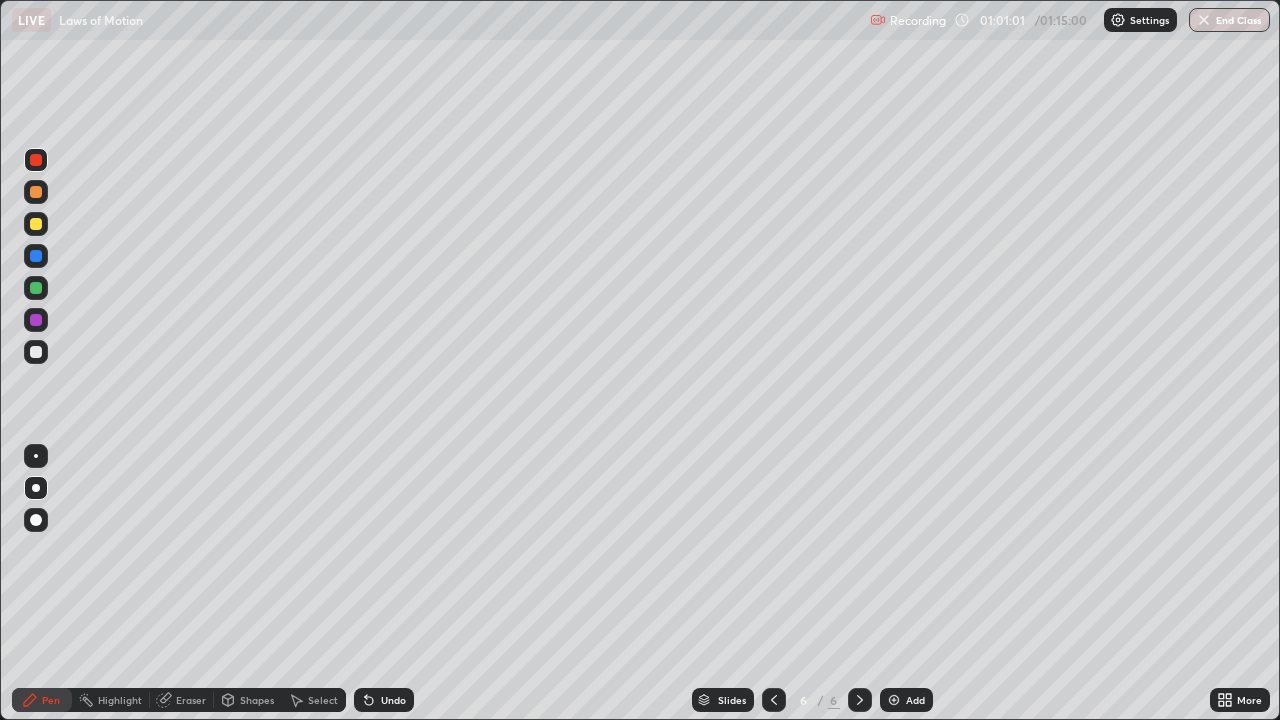 click on "Eraser" at bounding box center (191, 700) 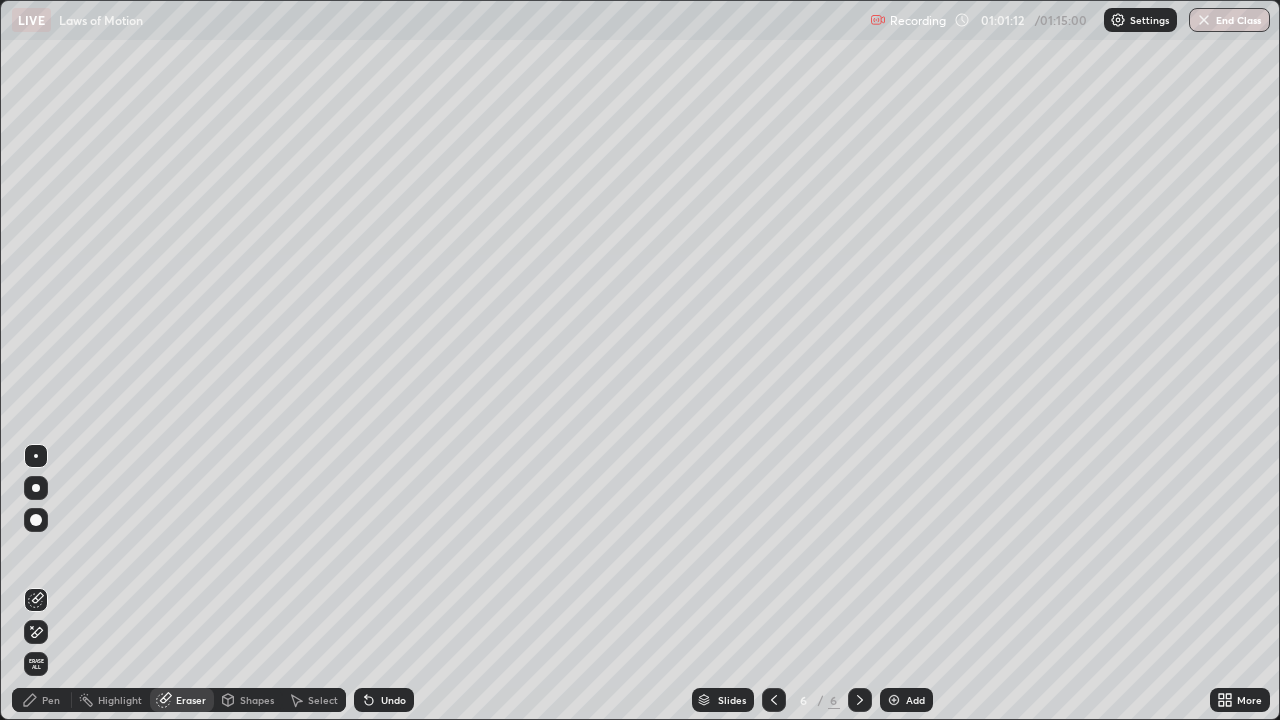 click on "Pen" at bounding box center (42, 700) 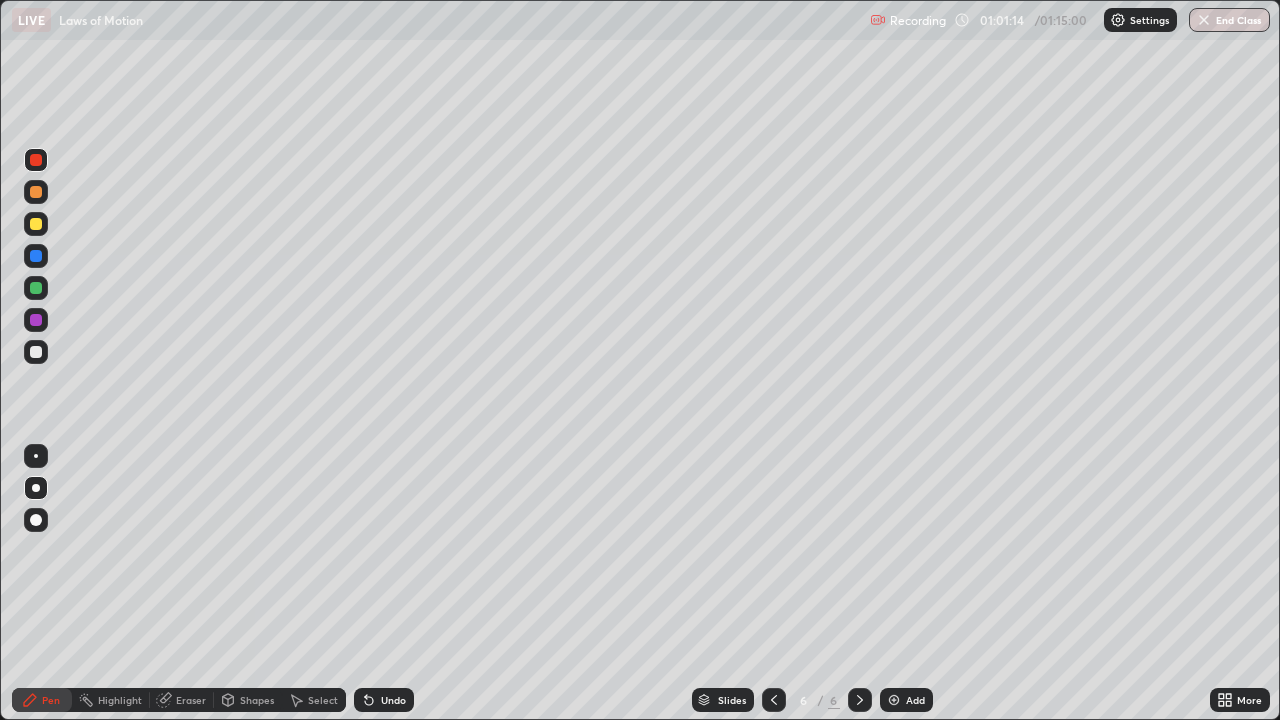 click at bounding box center [36, 256] 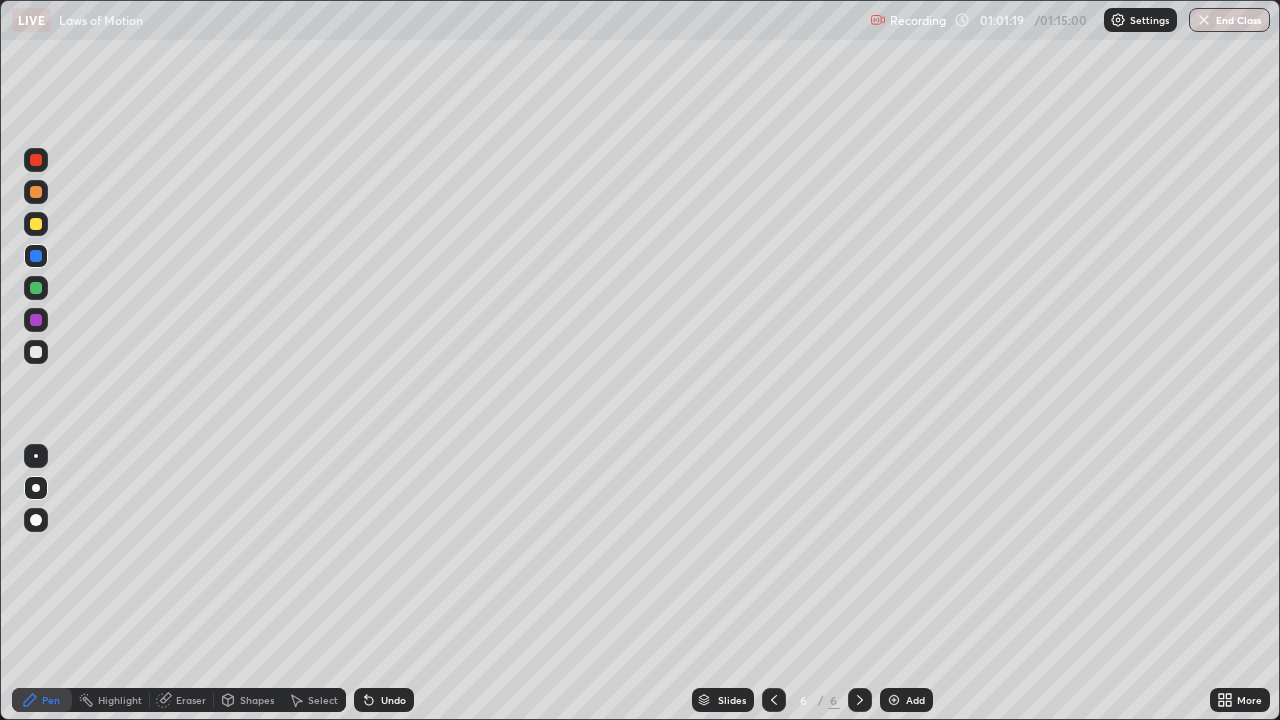 click at bounding box center [36, 288] 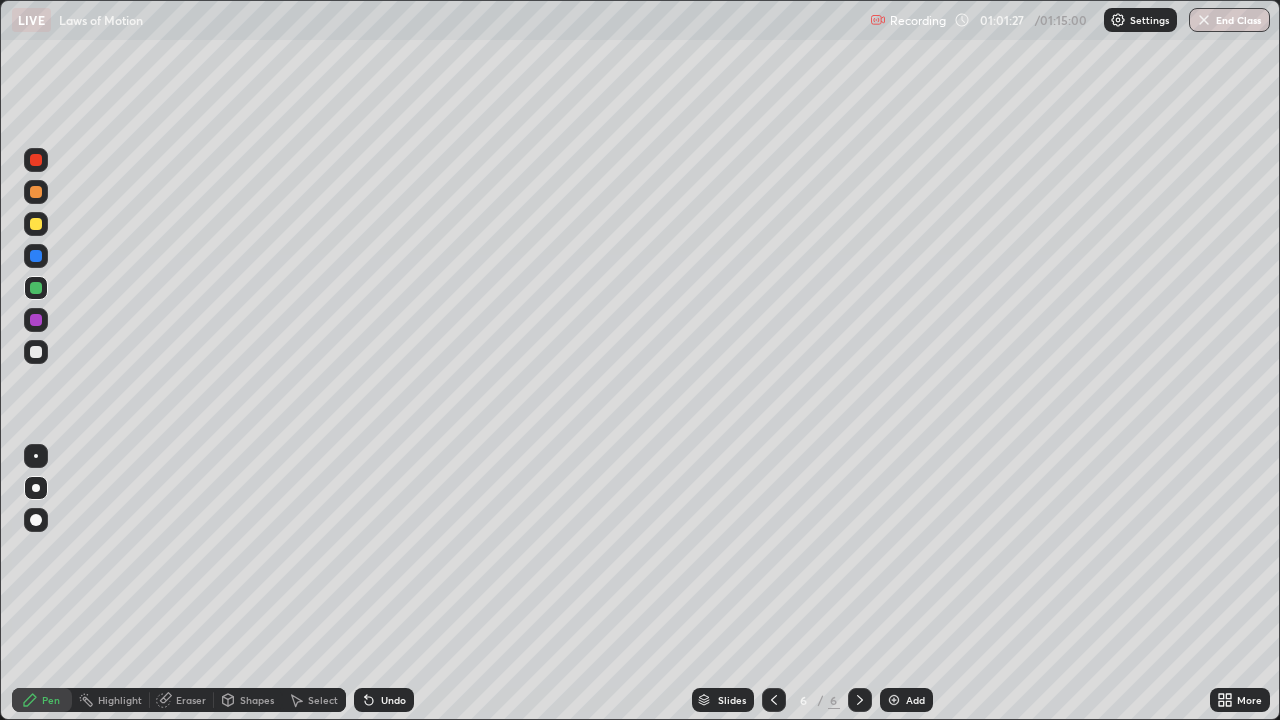 click at bounding box center (36, 352) 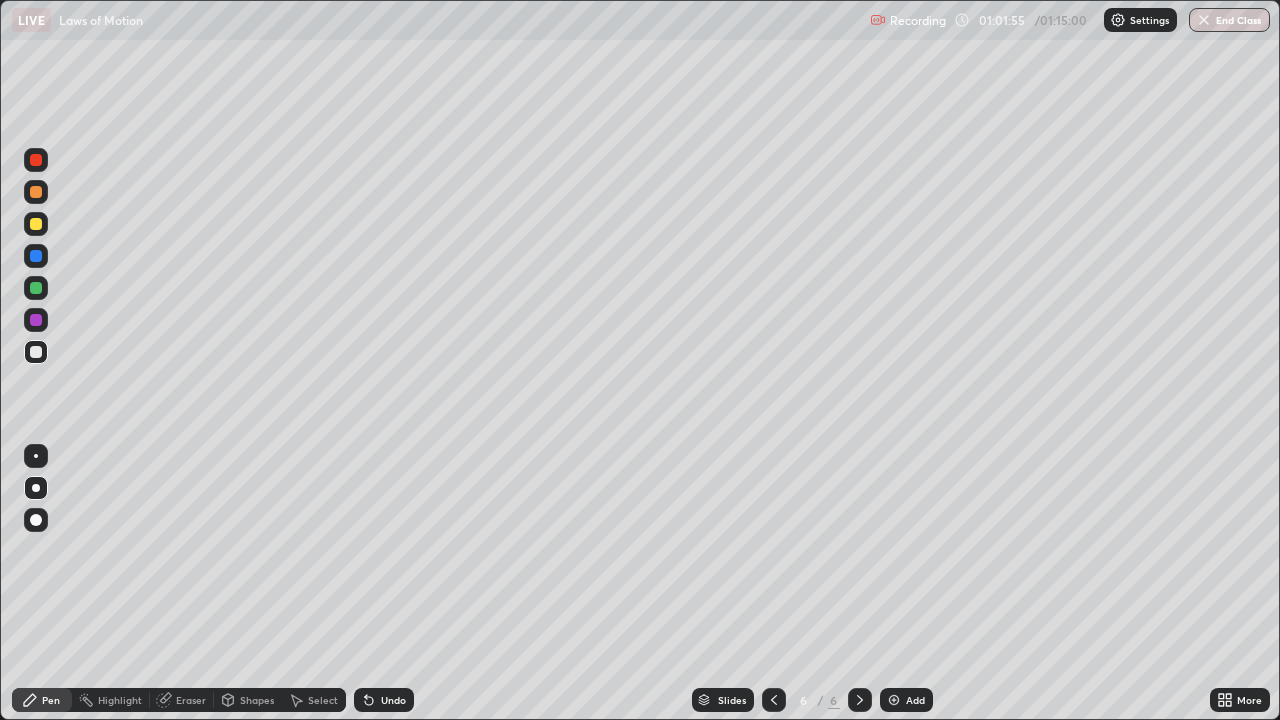 click at bounding box center [36, 352] 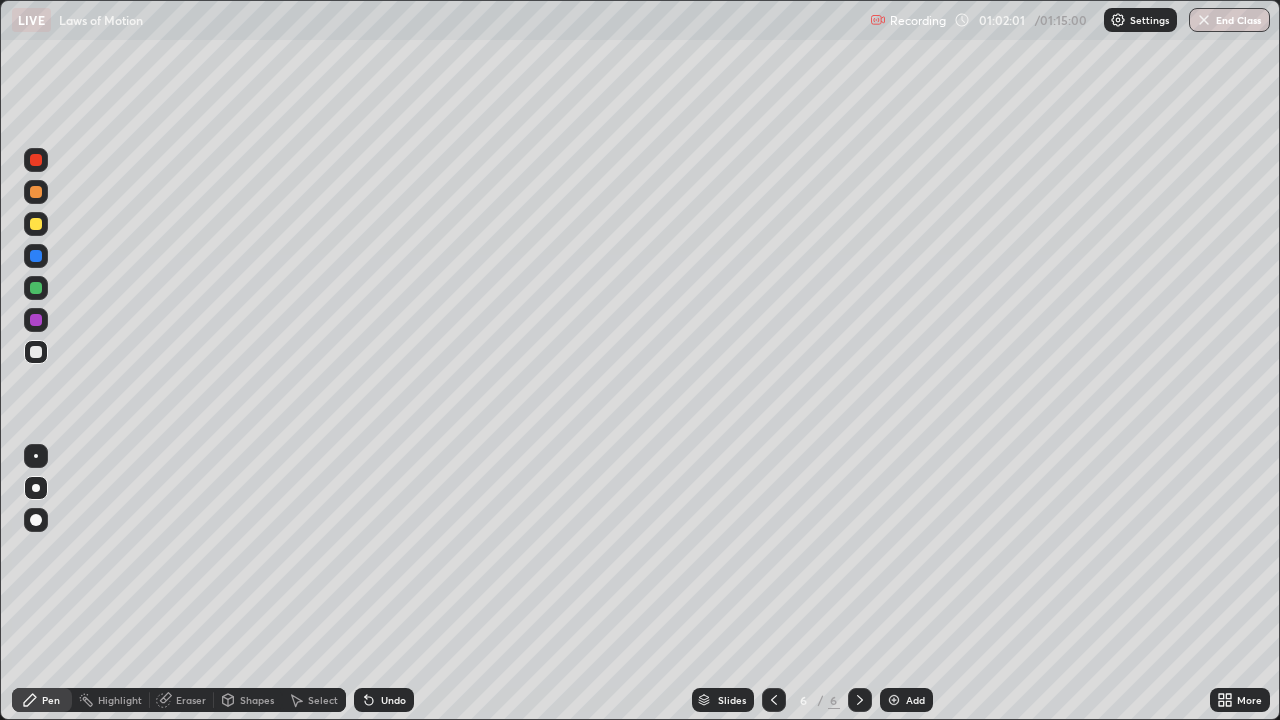 click on "Select" at bounding box center (323, 700) 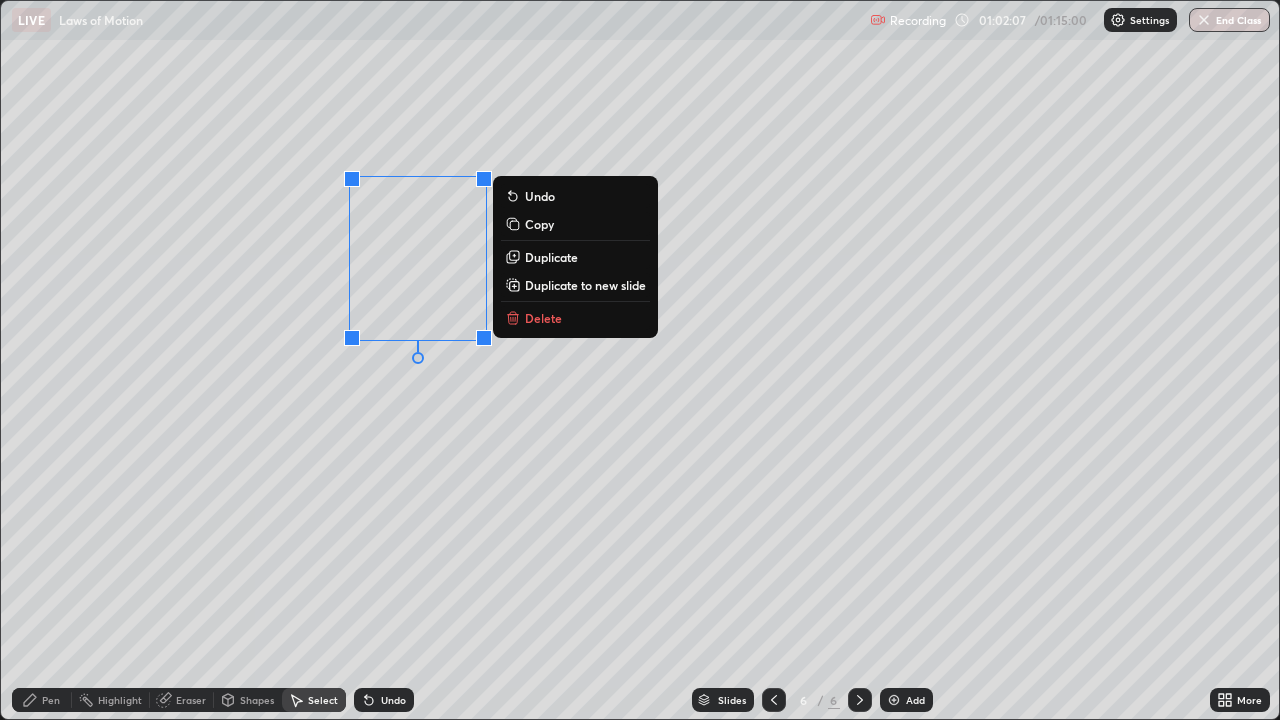 click on "Undo" at bounding box center [393, 700] 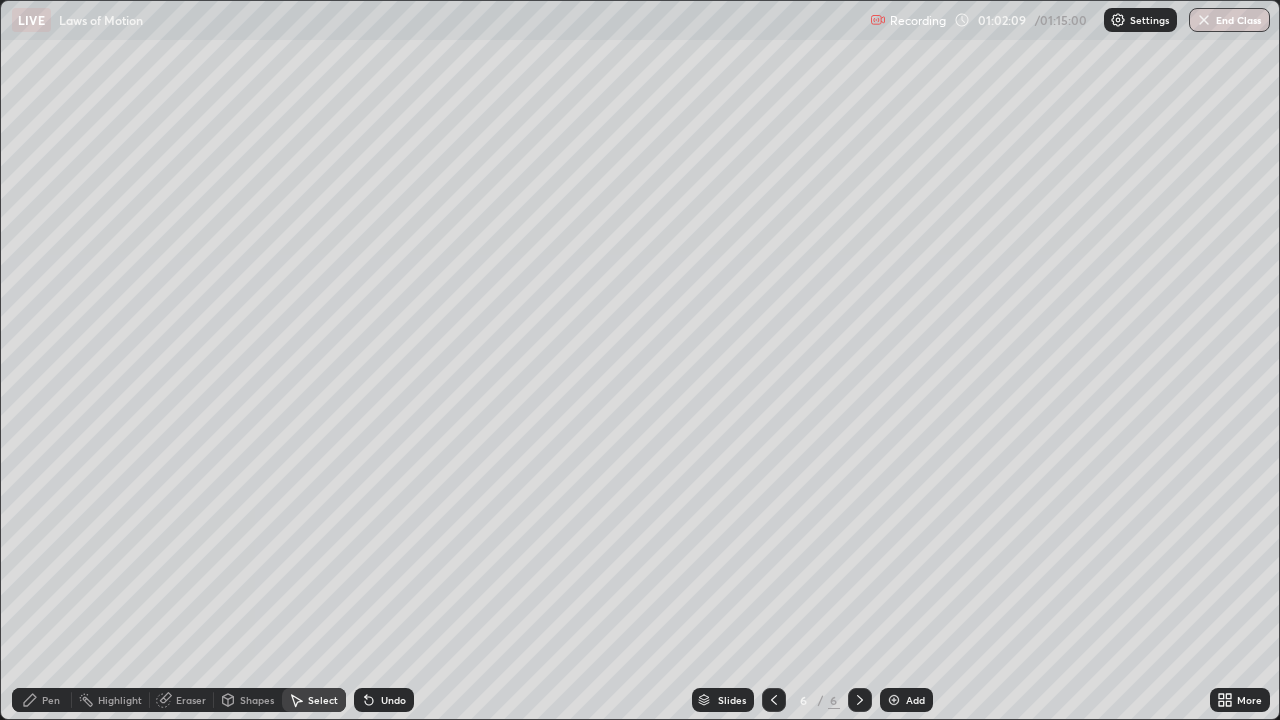 click on "Eraser" at bounding box center [191, 700] 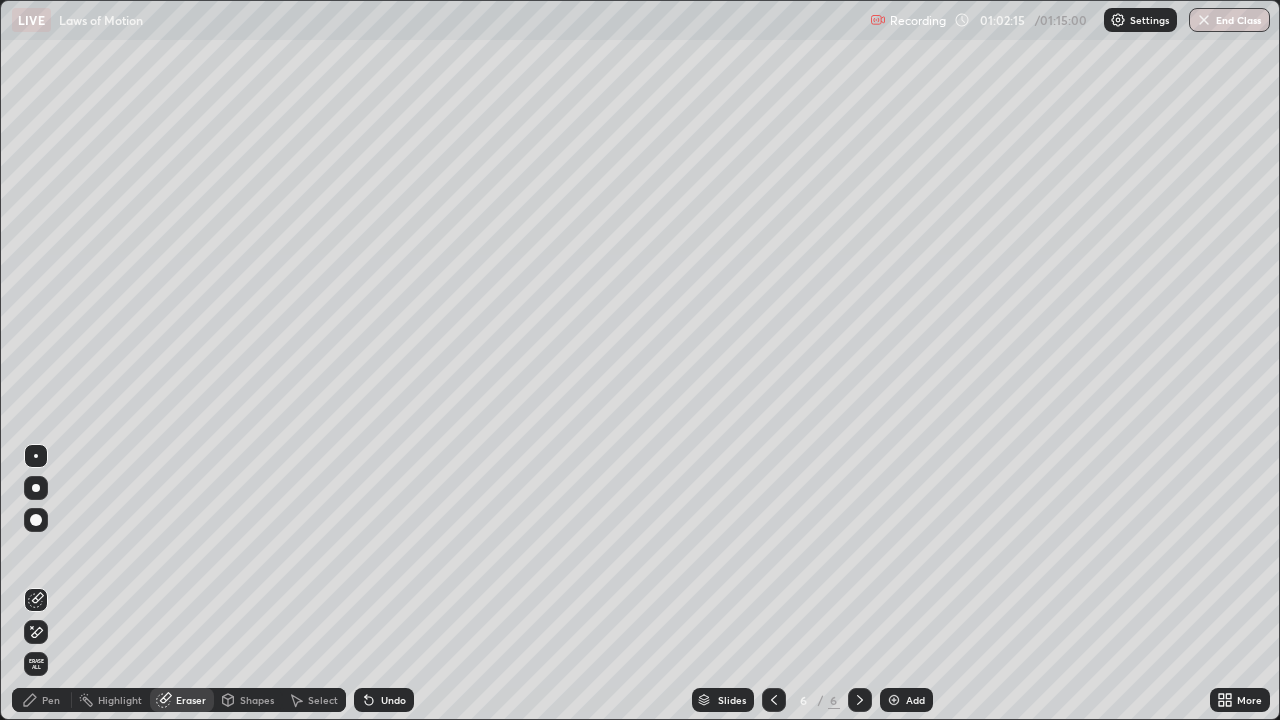 click on "Pen" at bounding box center (51, 700) 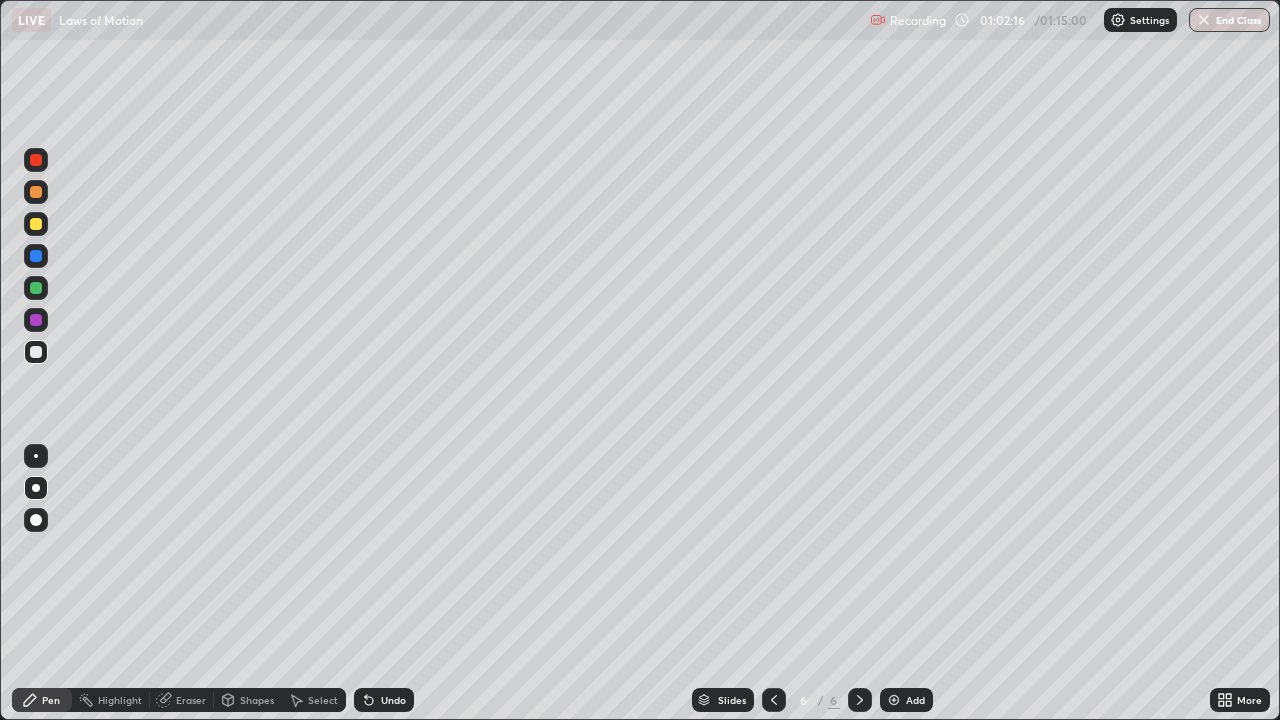 click at bounding box center [36, 288] 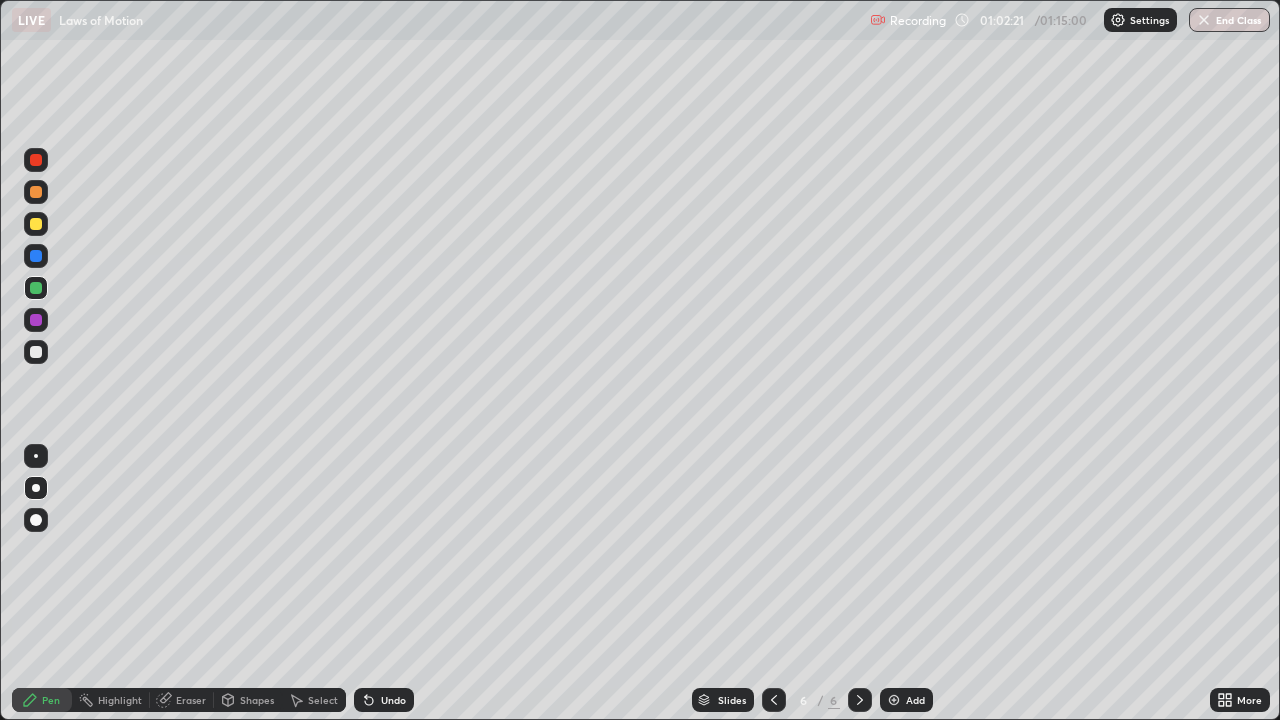 click at bounding box center (36, 256) 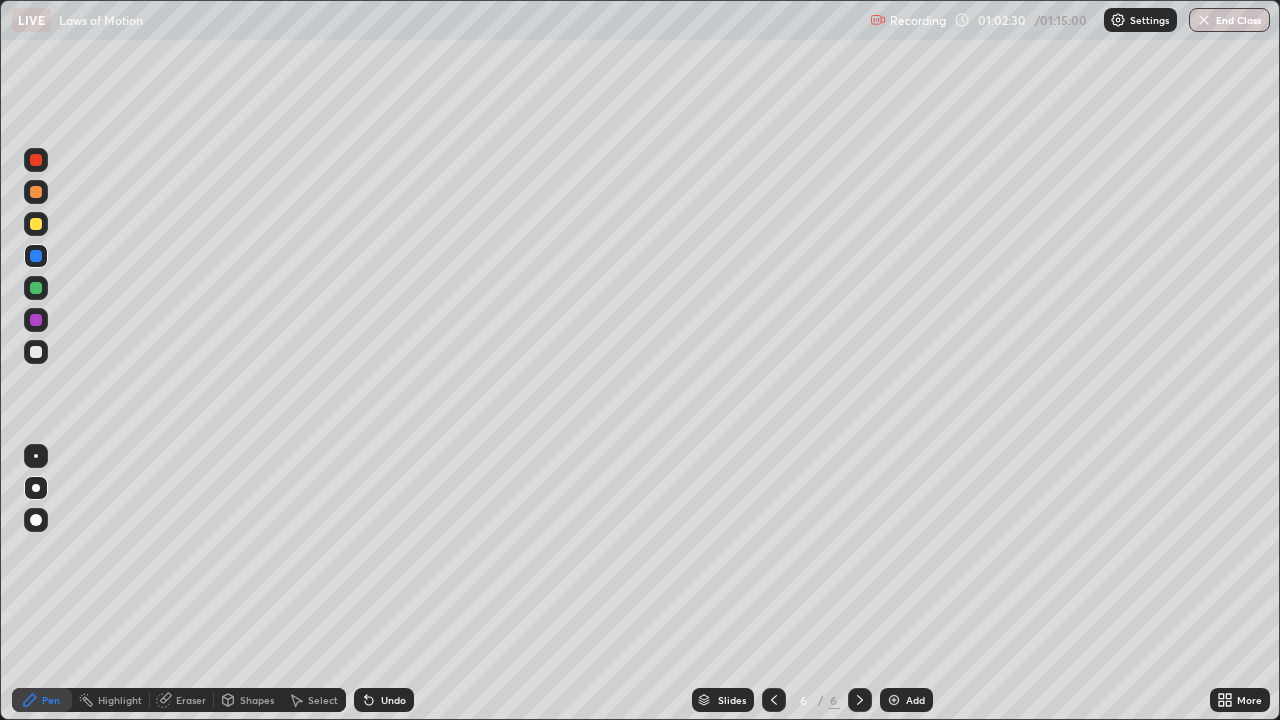 click at bounding box center (36, 352) 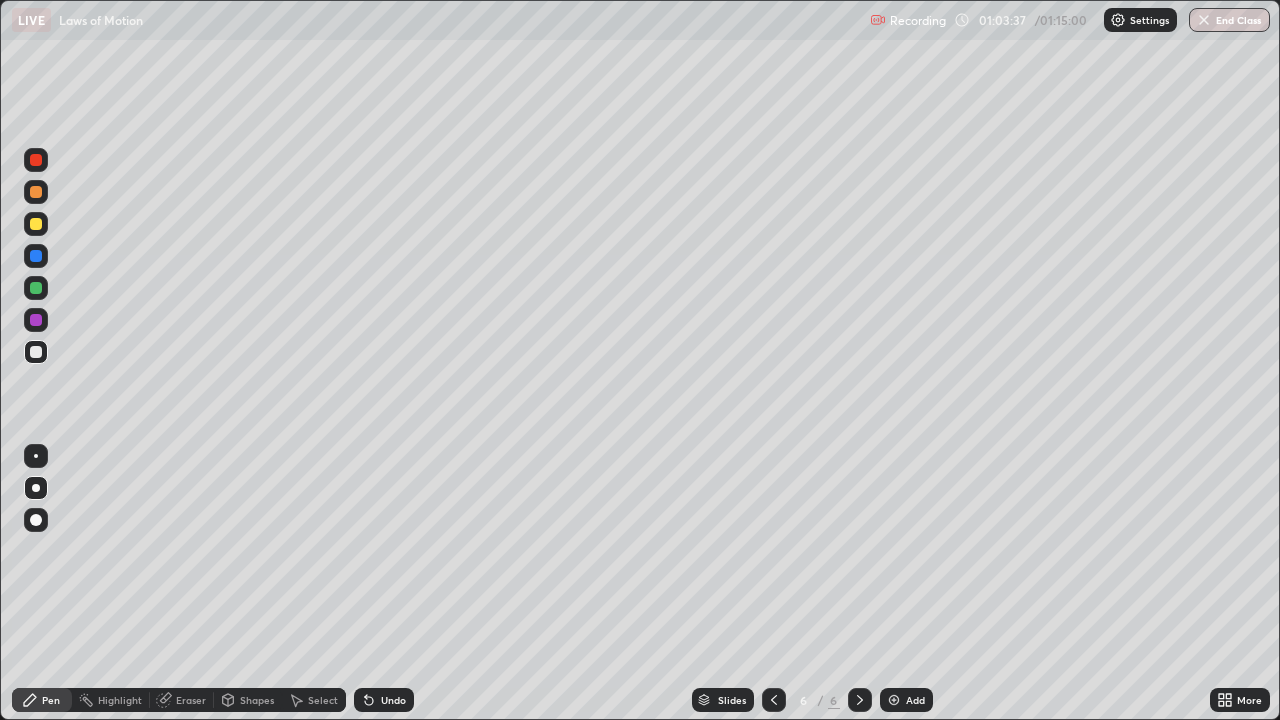 click on "Undo" at bounding box center (384, 700) 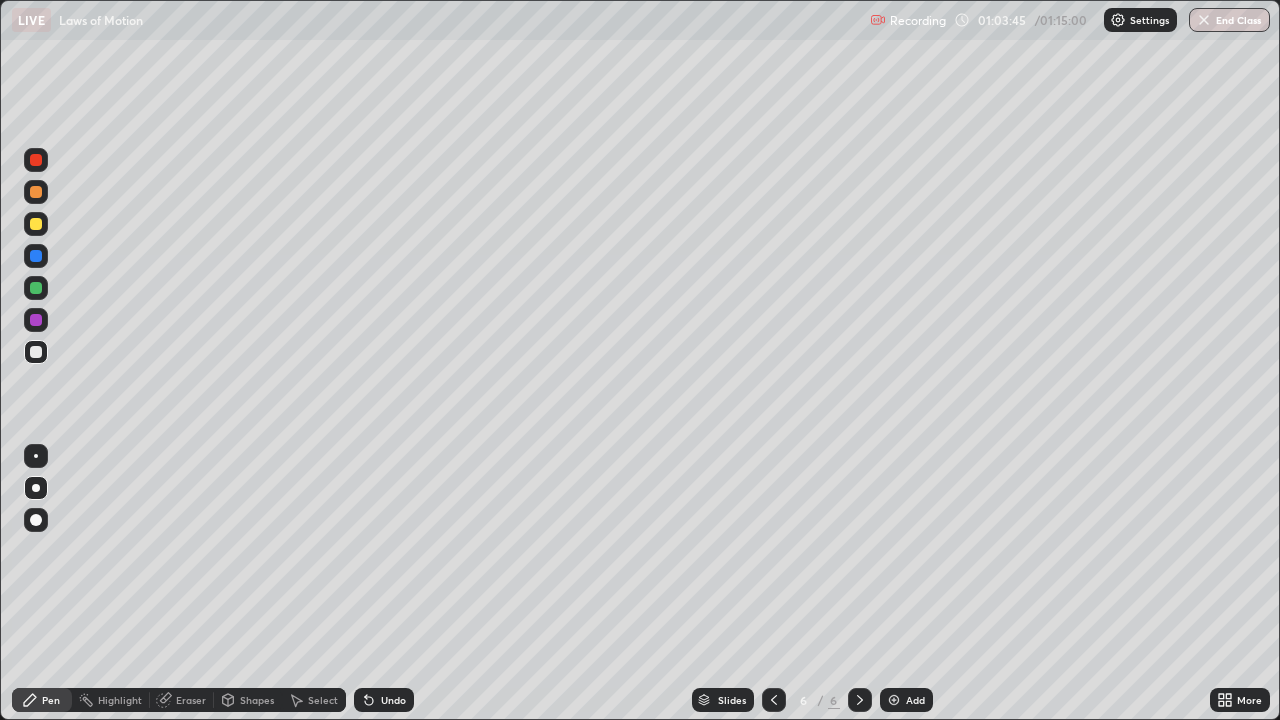 click on "Undo" at bounding box center (393, 700) 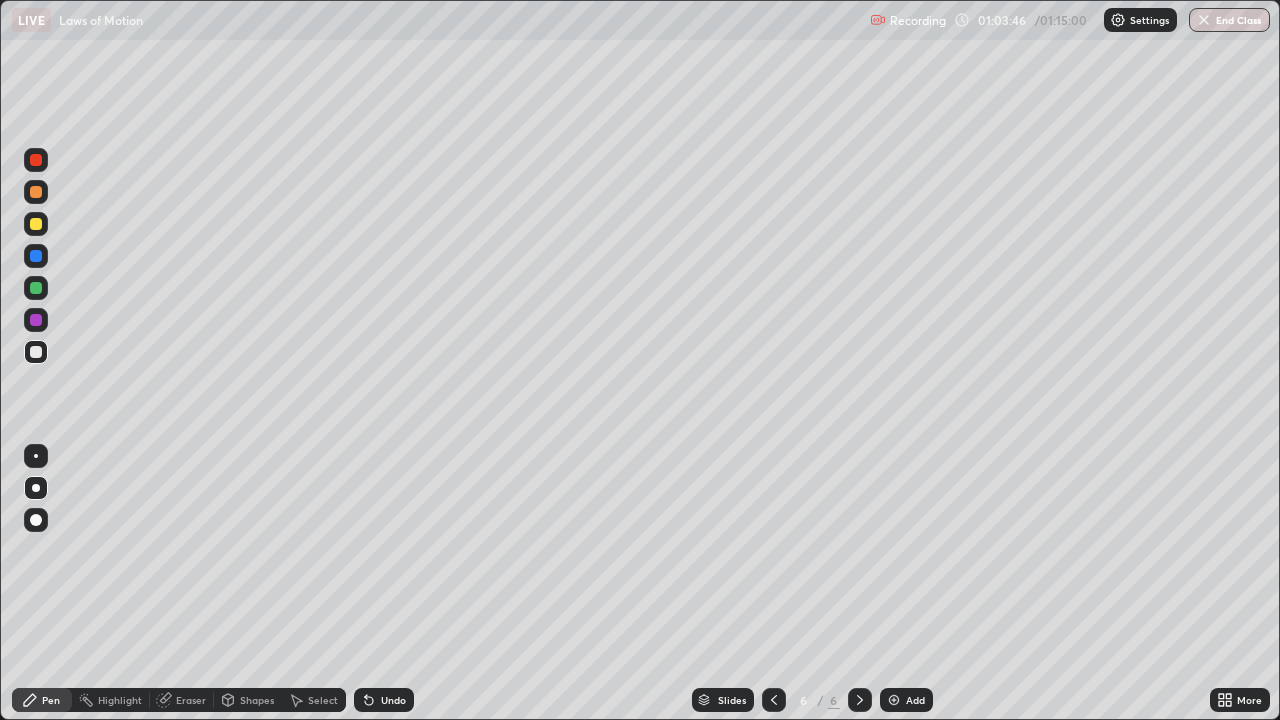 click on "Undo" at bounding box center (384, 700) 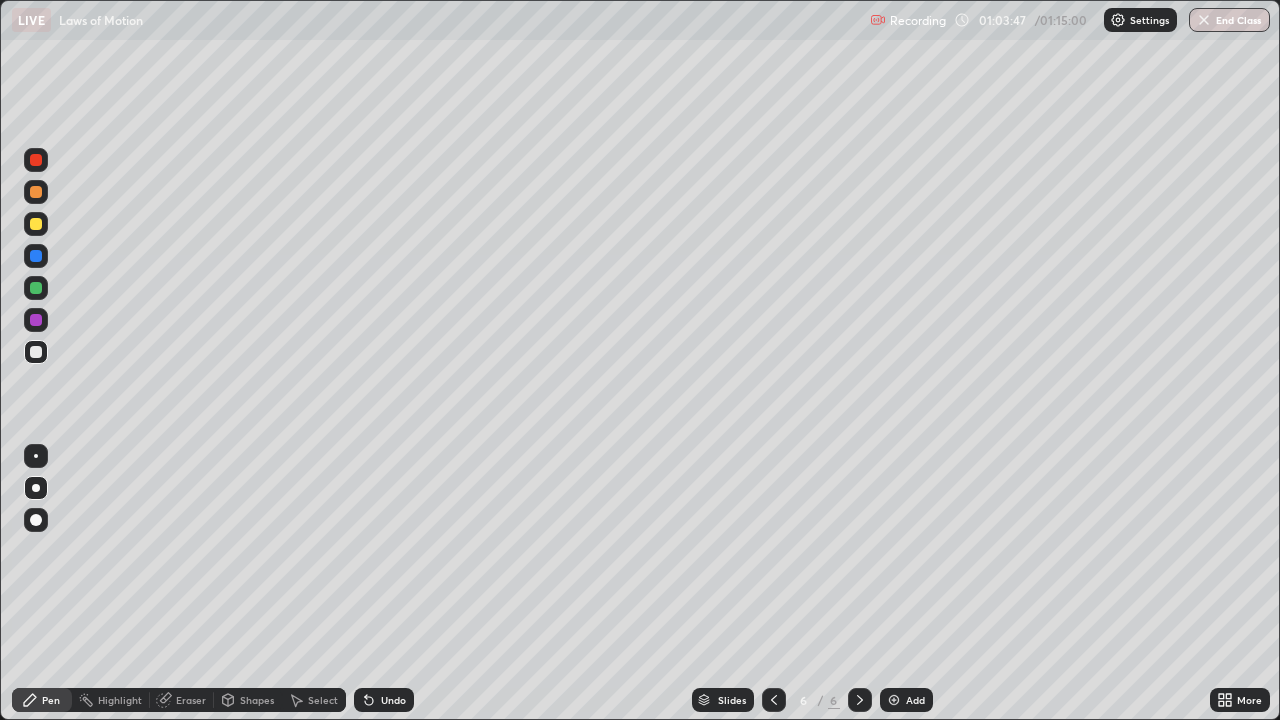 click on "Undo" at bounding box center (384, 700) 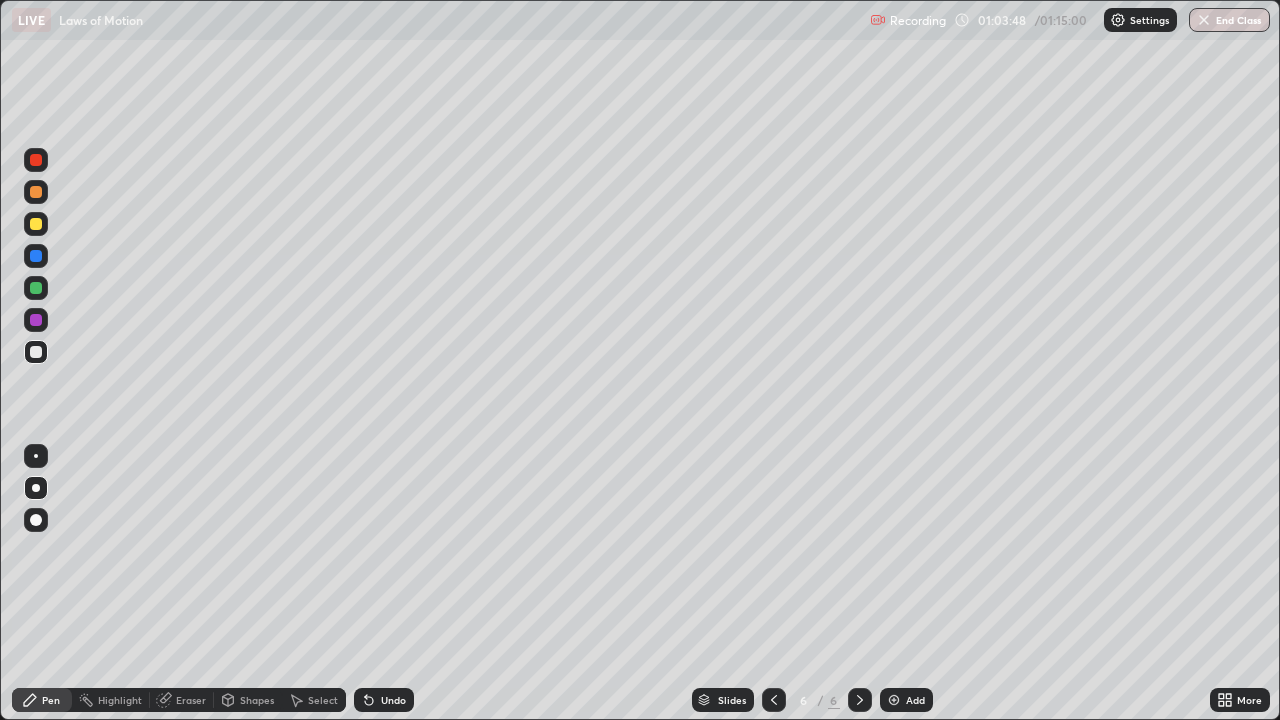 click on "Undo" at bounding box center [384, 700] 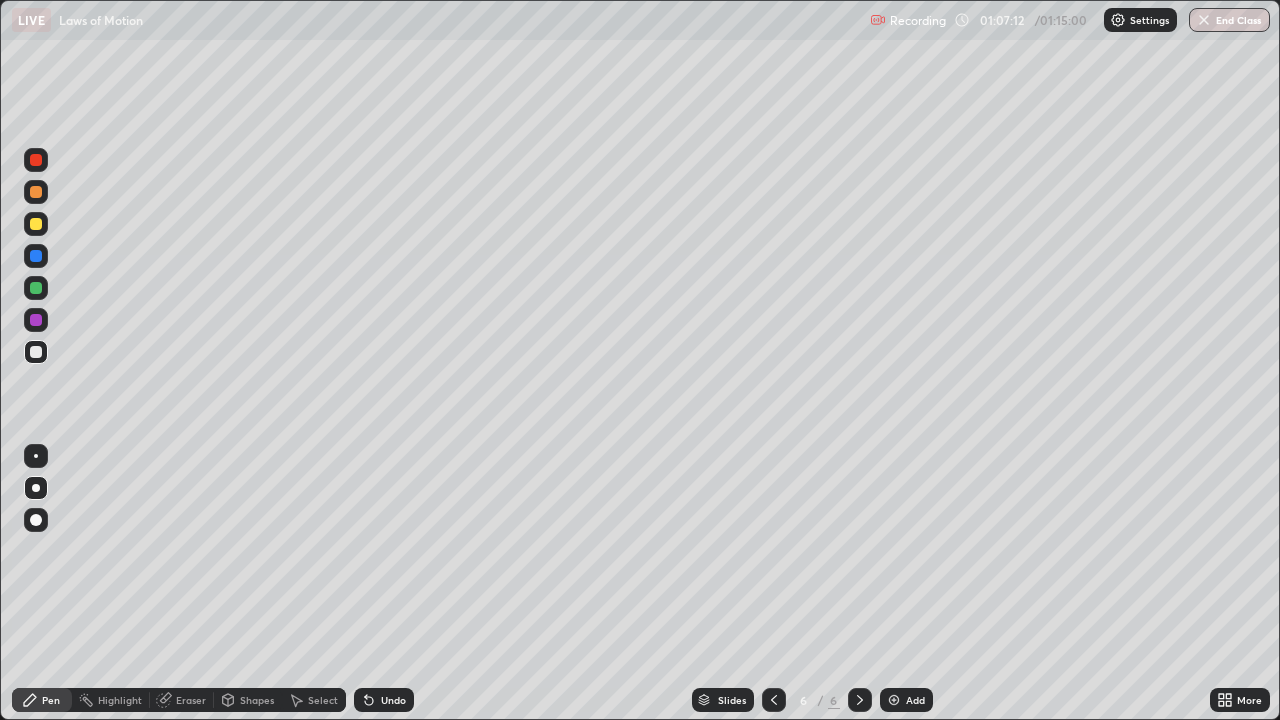 click at bounding box center [36, 160] 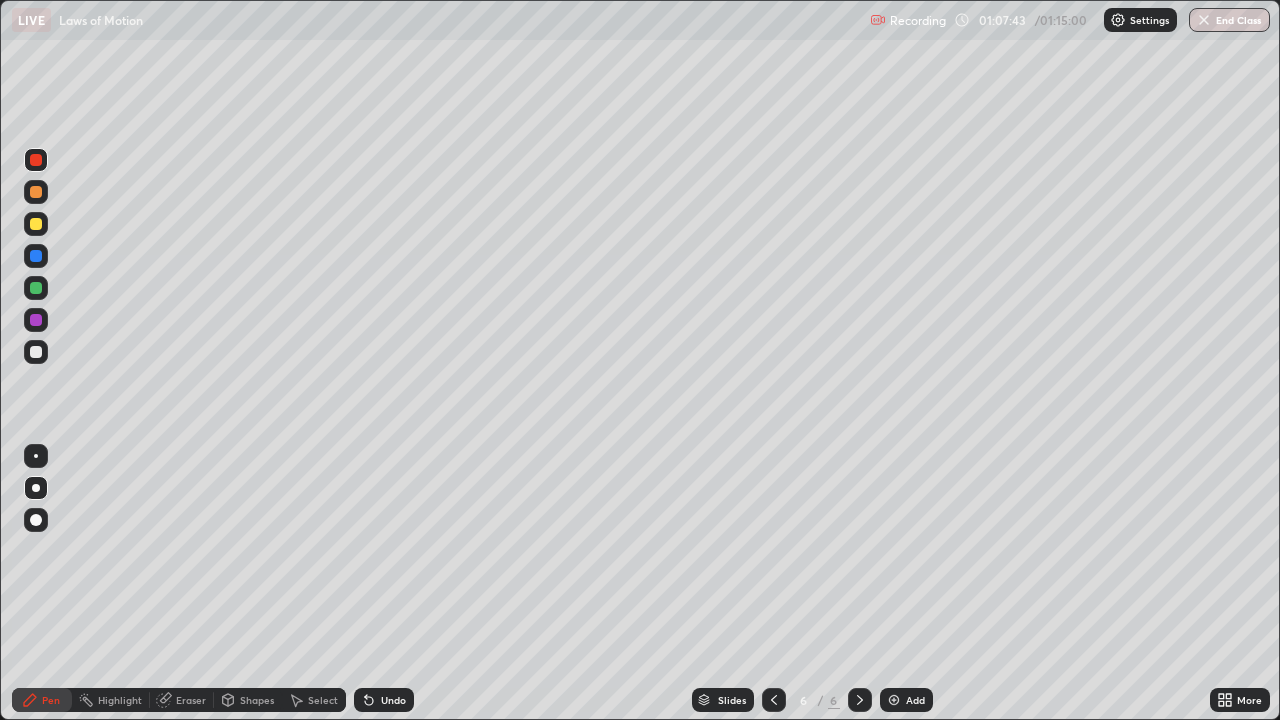 click at bounding box center (36, 192) 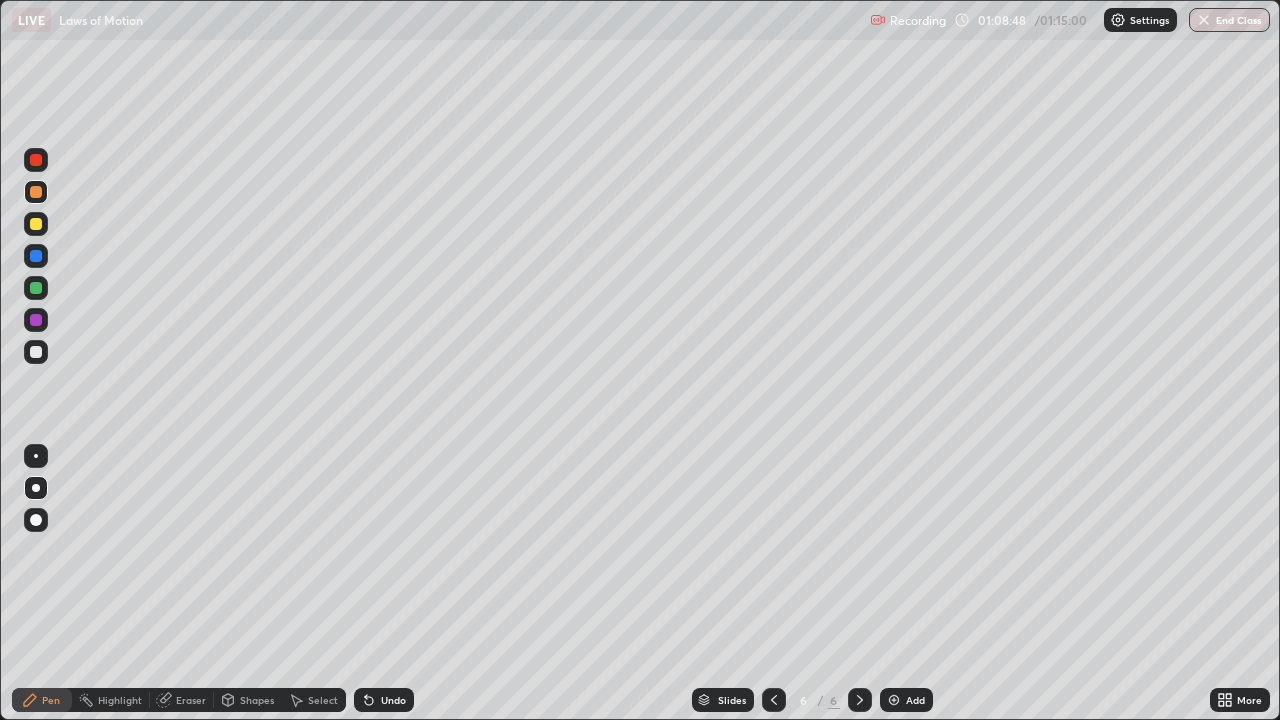 click at bounding box center (36, 352) 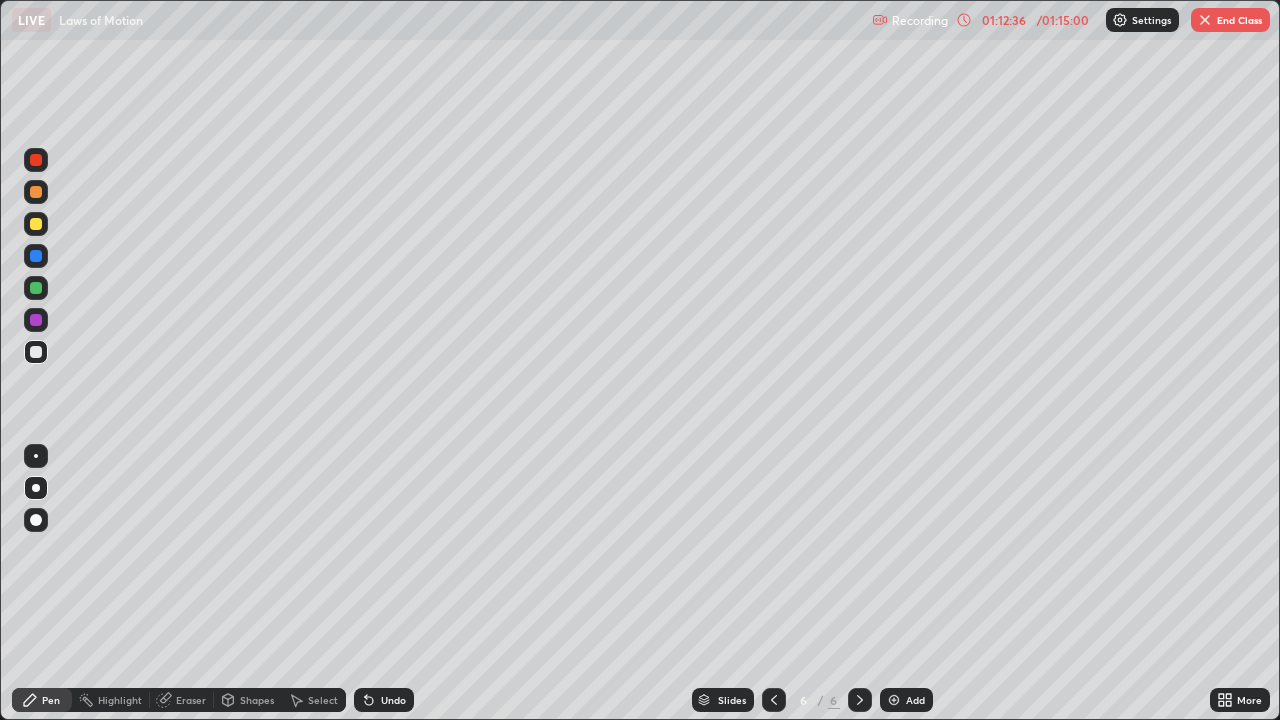 click on "End Class" at bounding box center [1230, 20] 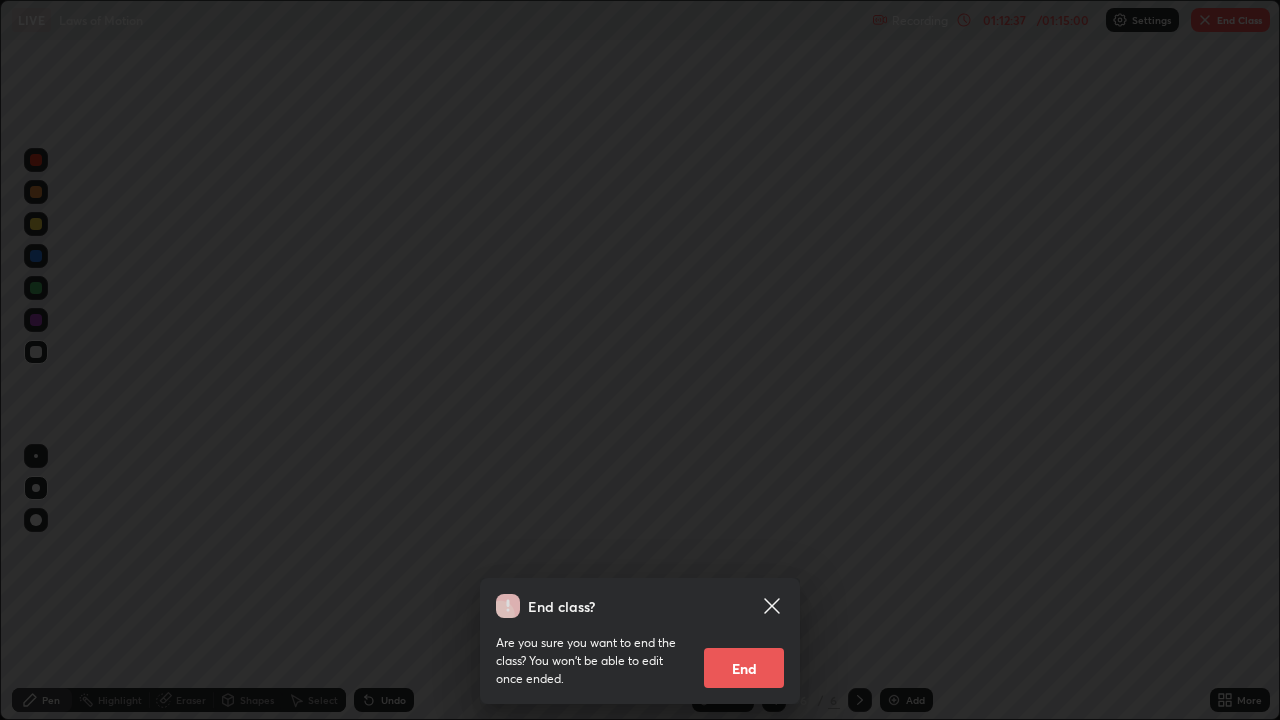 click on "End" at bounding box center (744, 668) 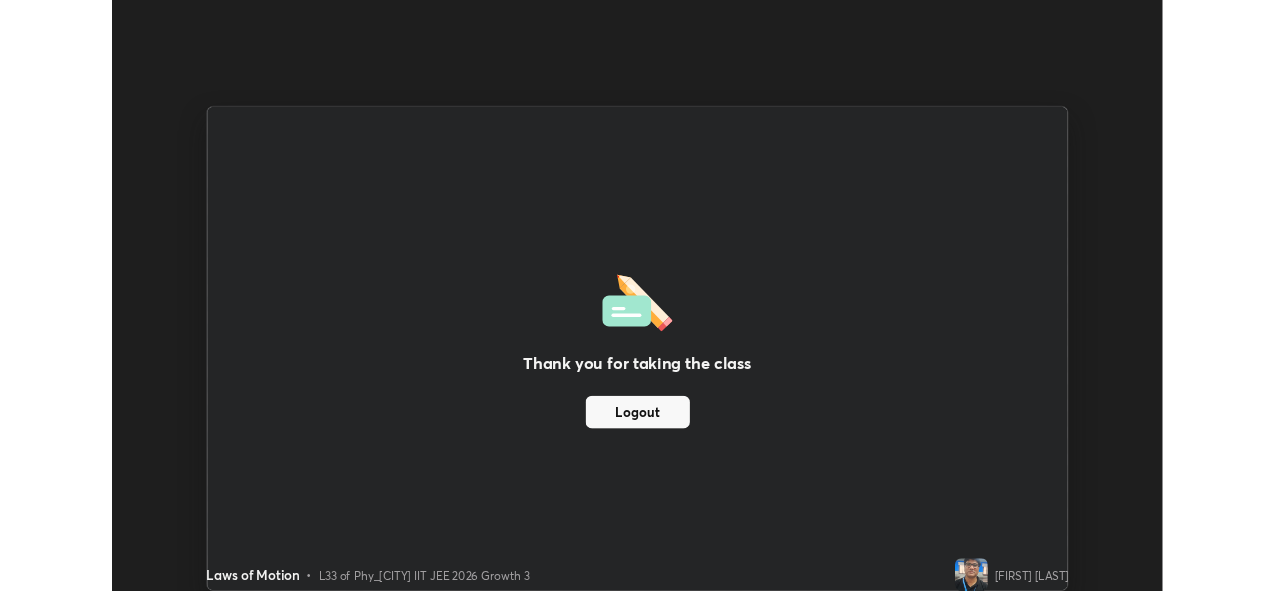 scroll, scrollTop: 591, scrollLeft: 1274, axis: both 